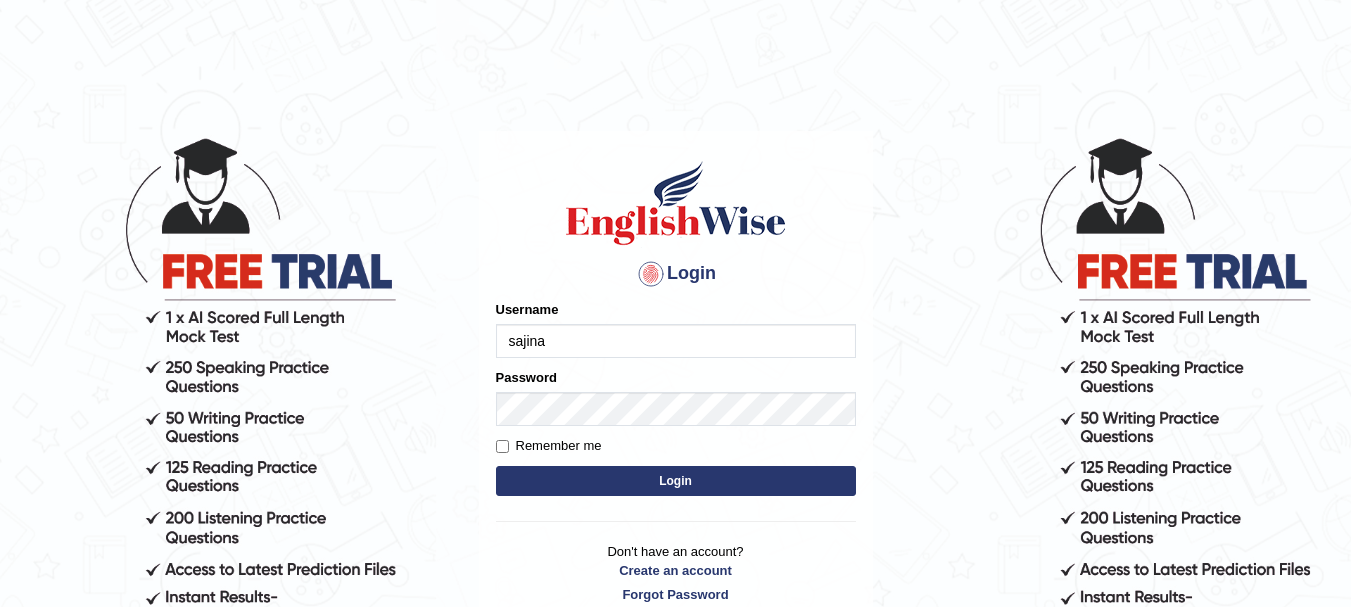 scroll, scrollTop: 0, scrollLeft: 0, axis: both 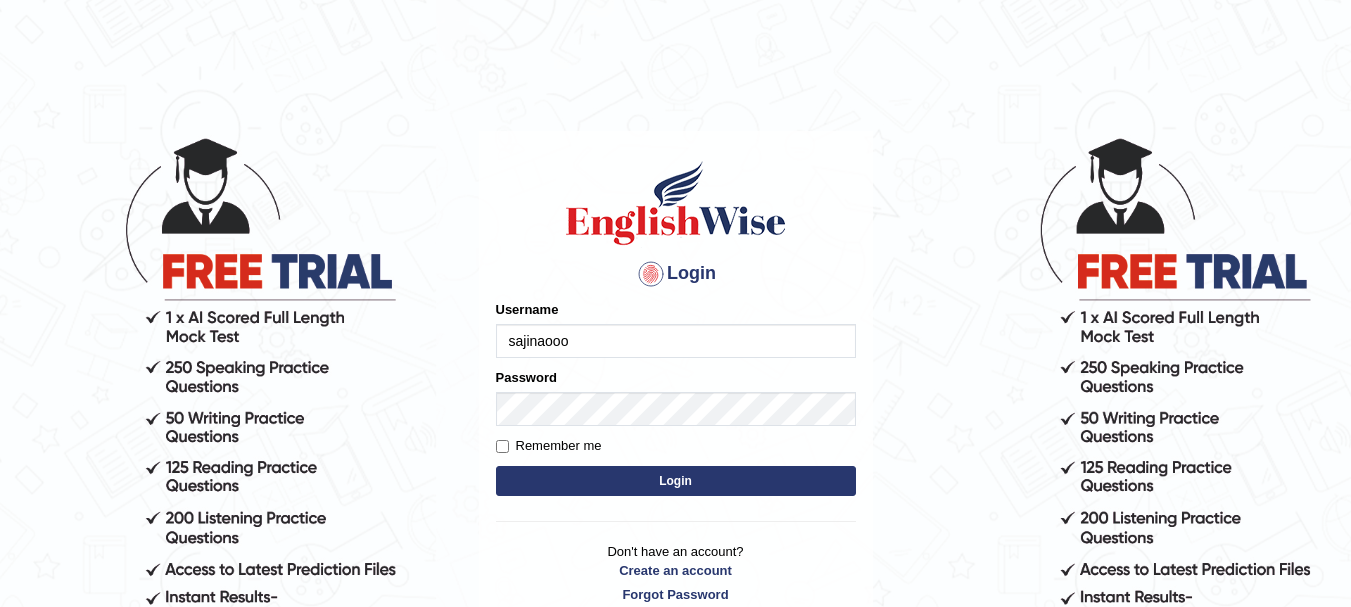 type on "sajinaooo" 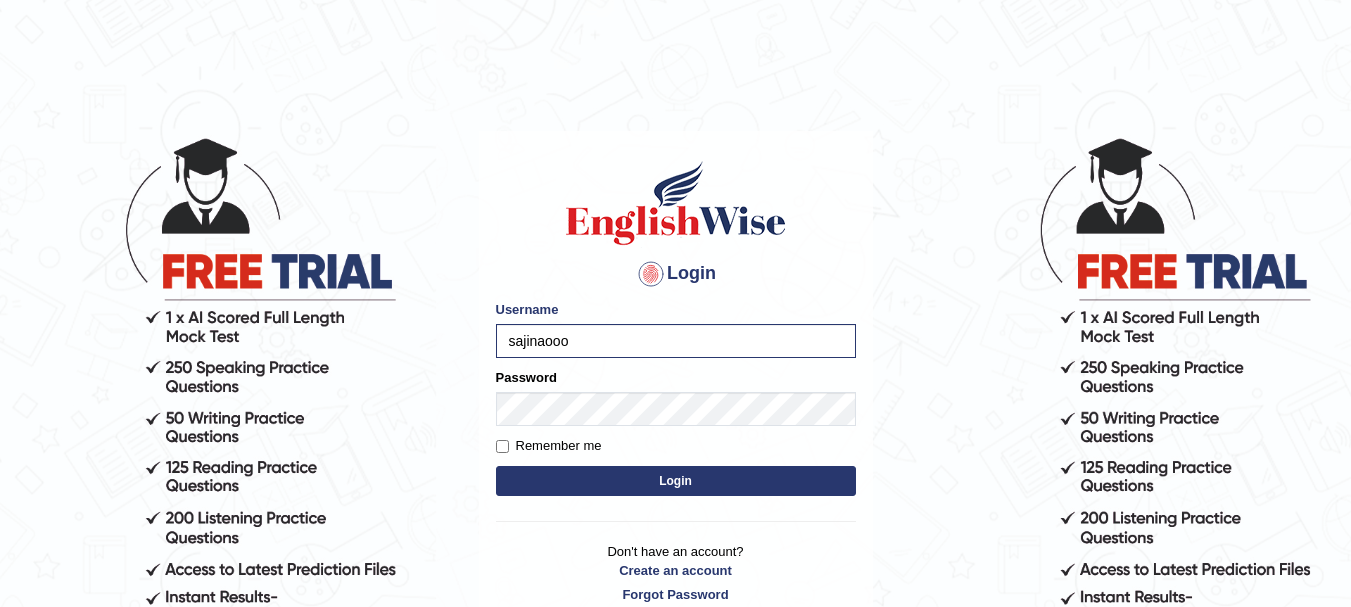 click on "Login" at bounding box center [676, 481] 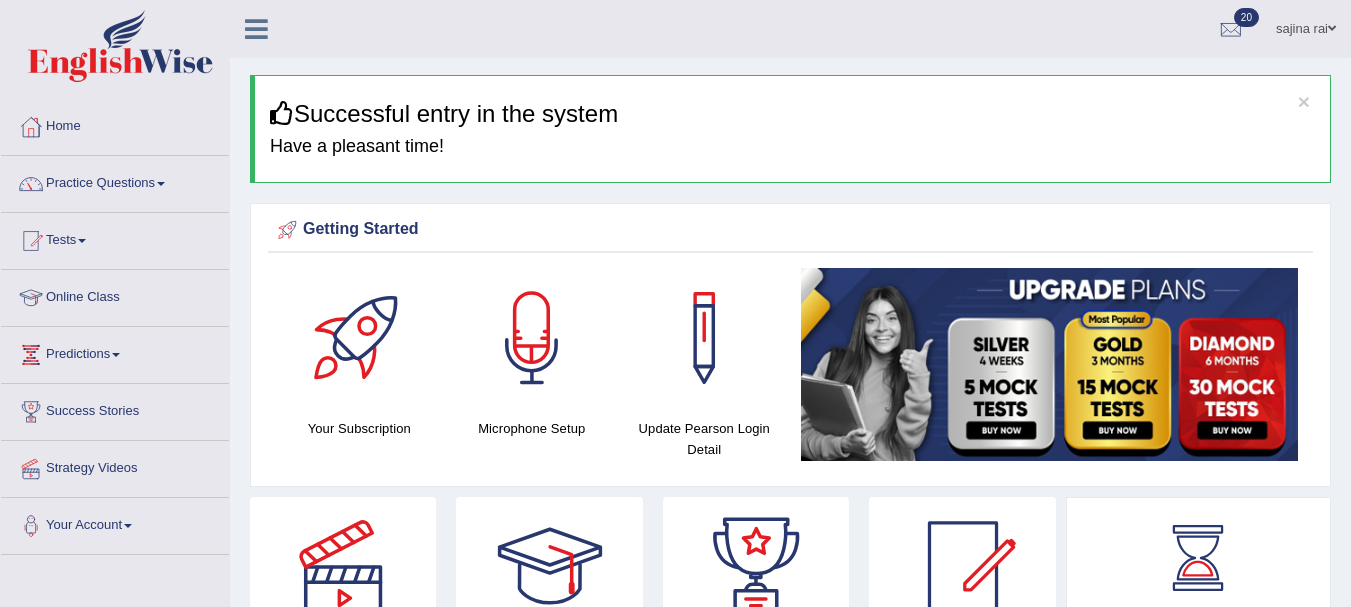 scroll, scrollTop: 0, scrollLeft: 0, axis: both 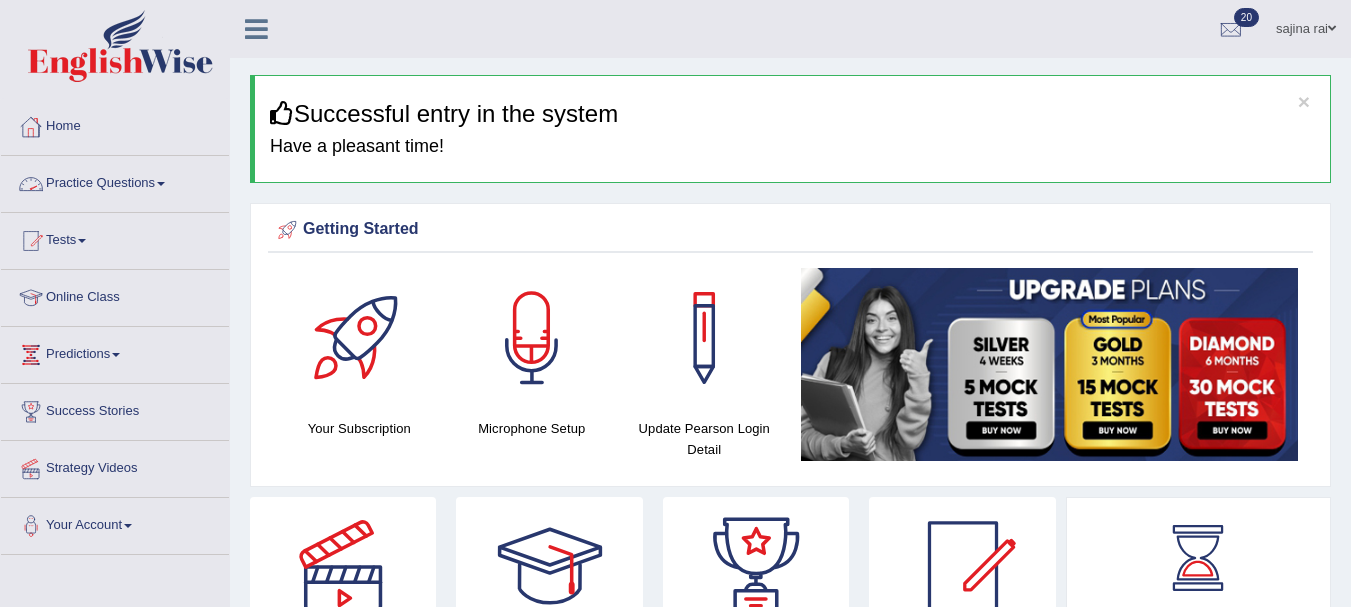 click on "Practice Questions" at bounding box center [115, 181] 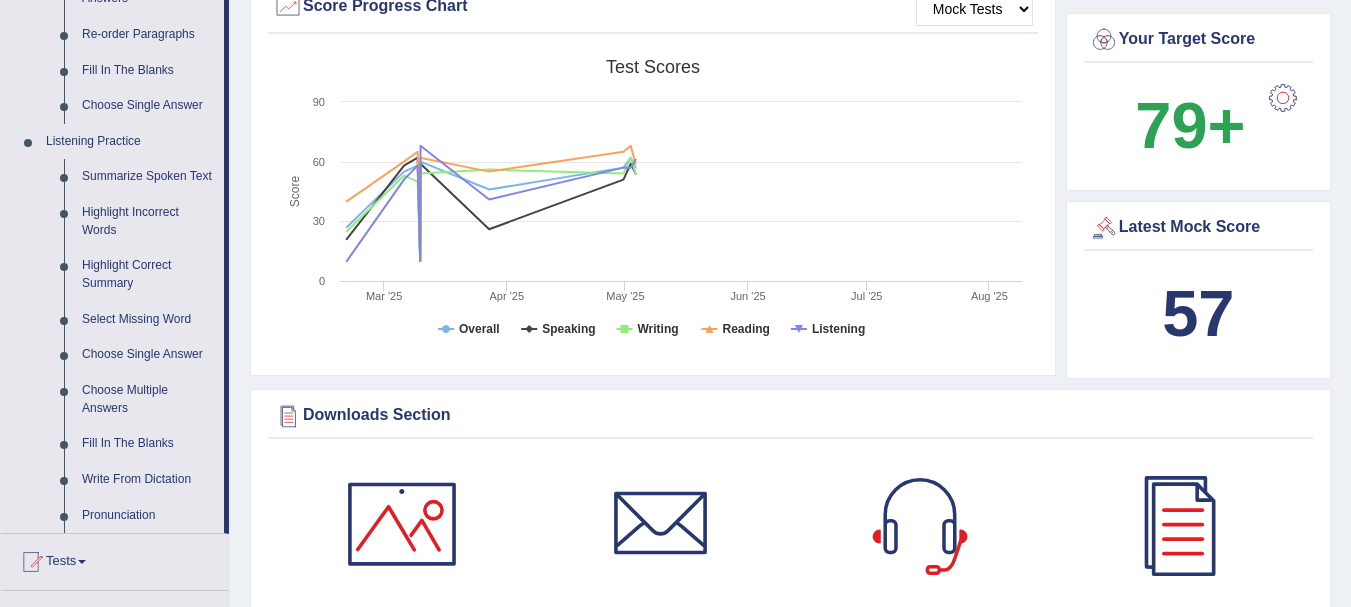 scroll, scrollTop: 778, scrollLeft: 0, axis: vertical 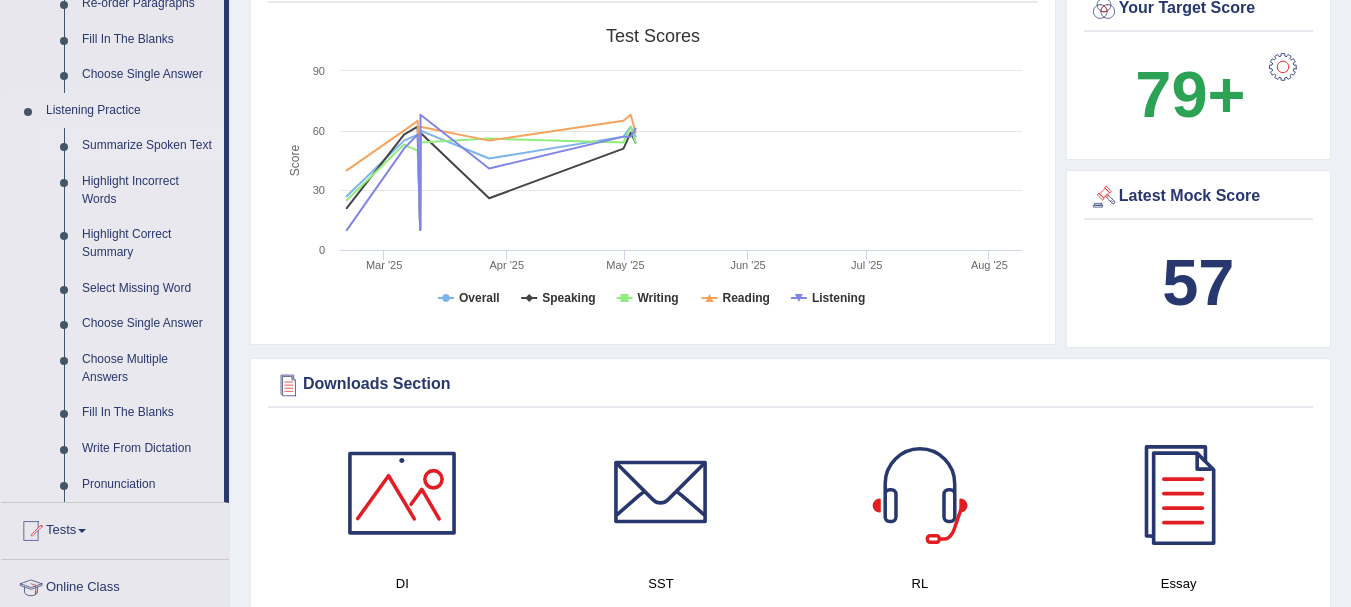 click on "Summarize Spoken Text" at bounding box center [148, 146] 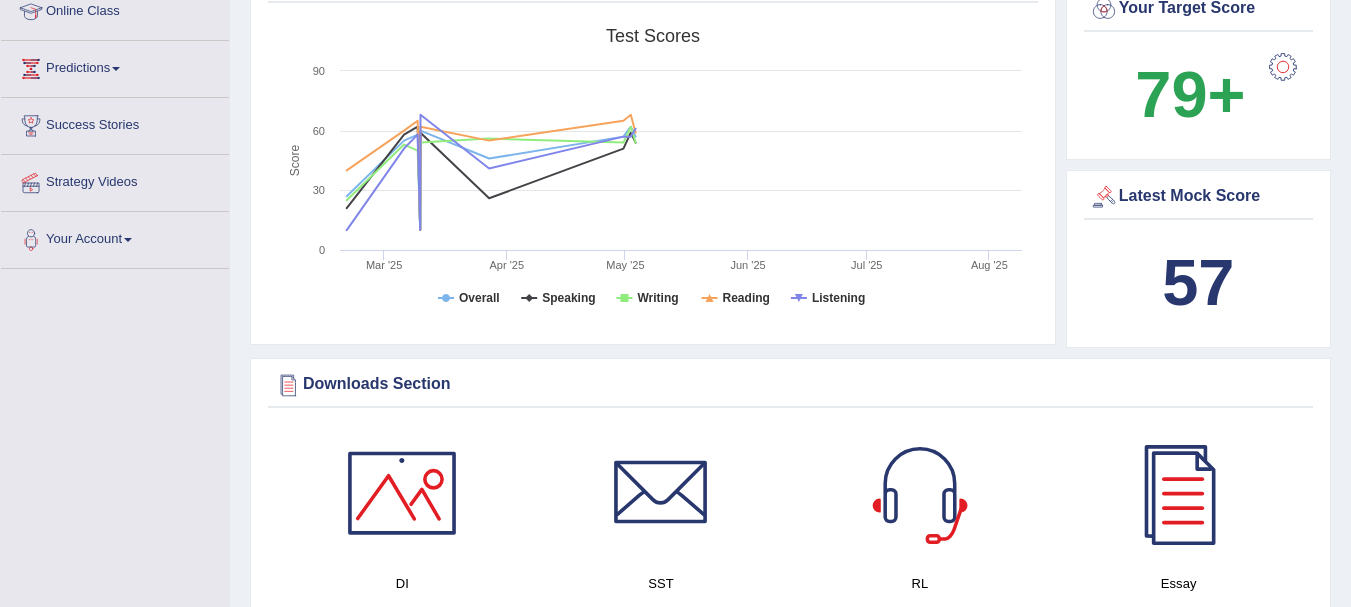 scroll, scrollTop: 510, scrollLeft: 0, axis: vertical 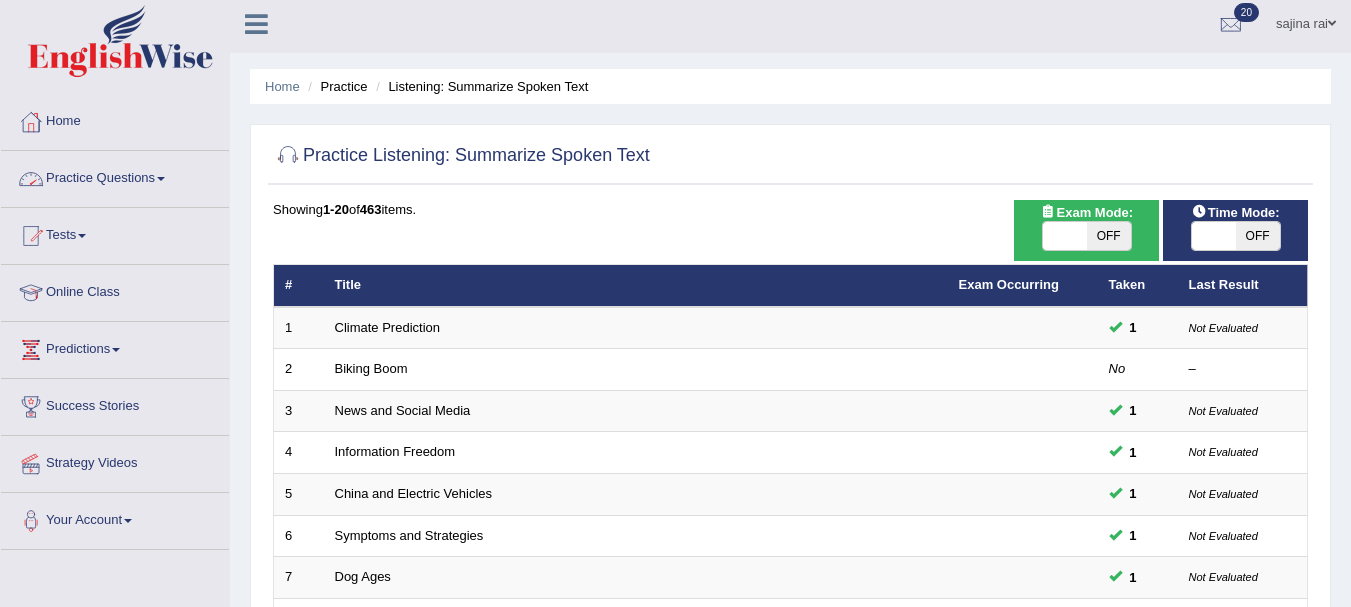click at bounding box center [161, 179] 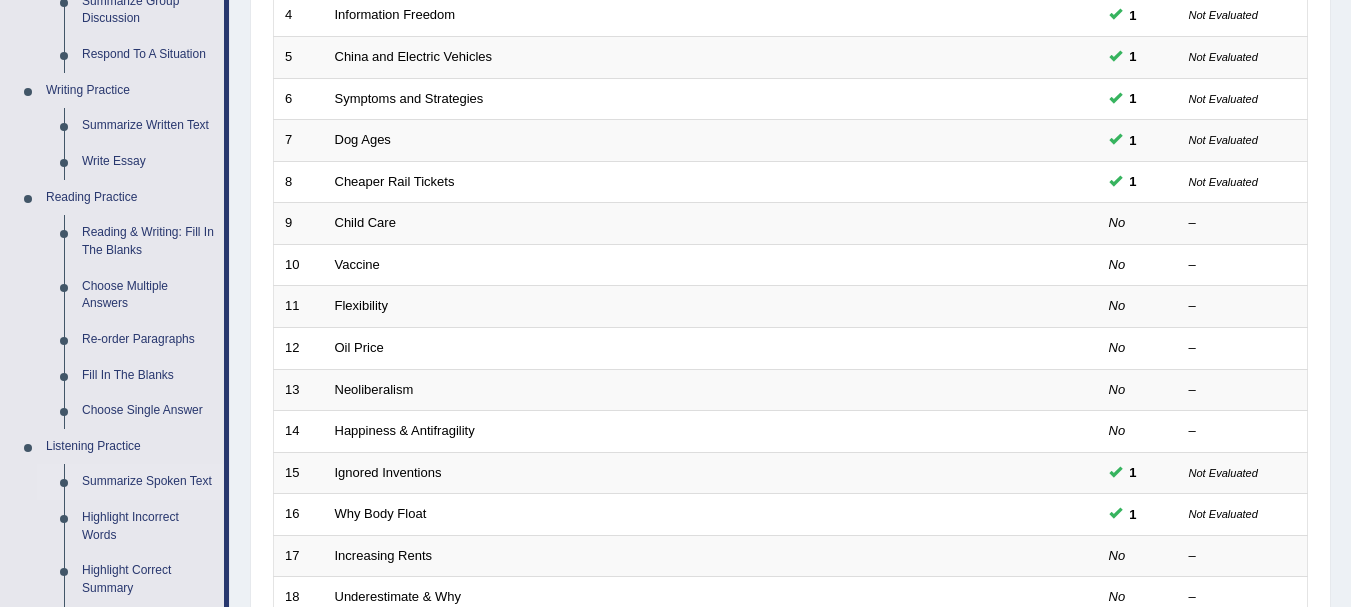scroll, scrollTop: 453, scrollLeft: 0, axis: vertical 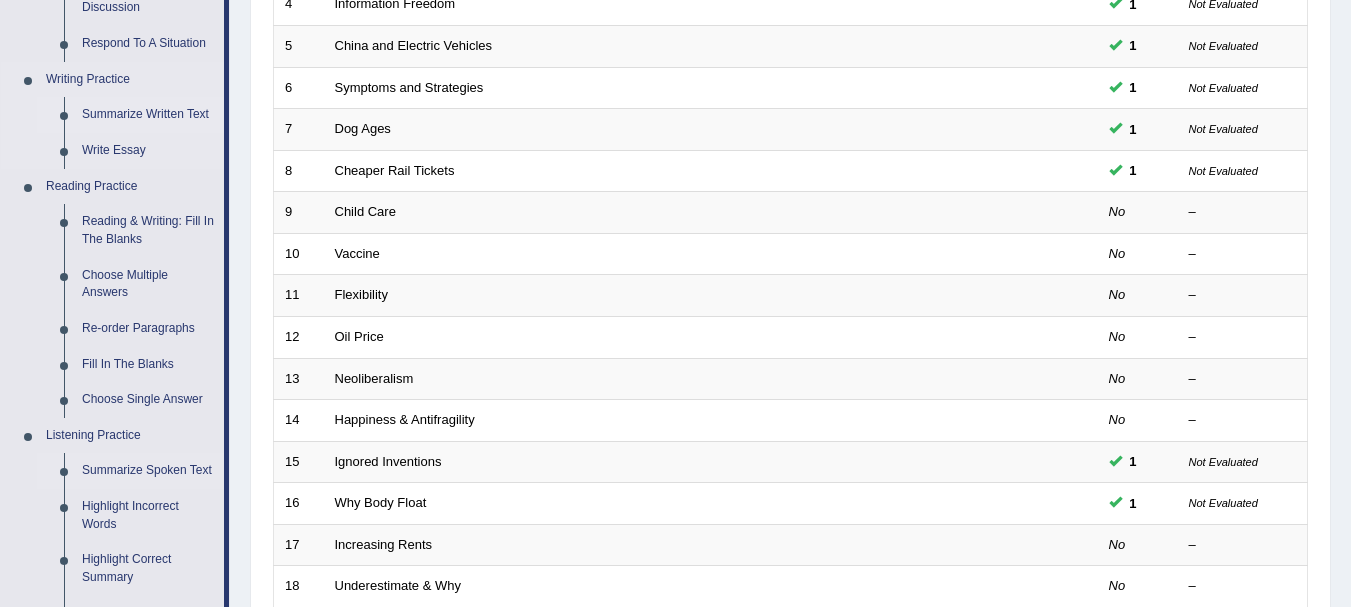 click on "Summarize Written Text" at bounding box center [148, 115] 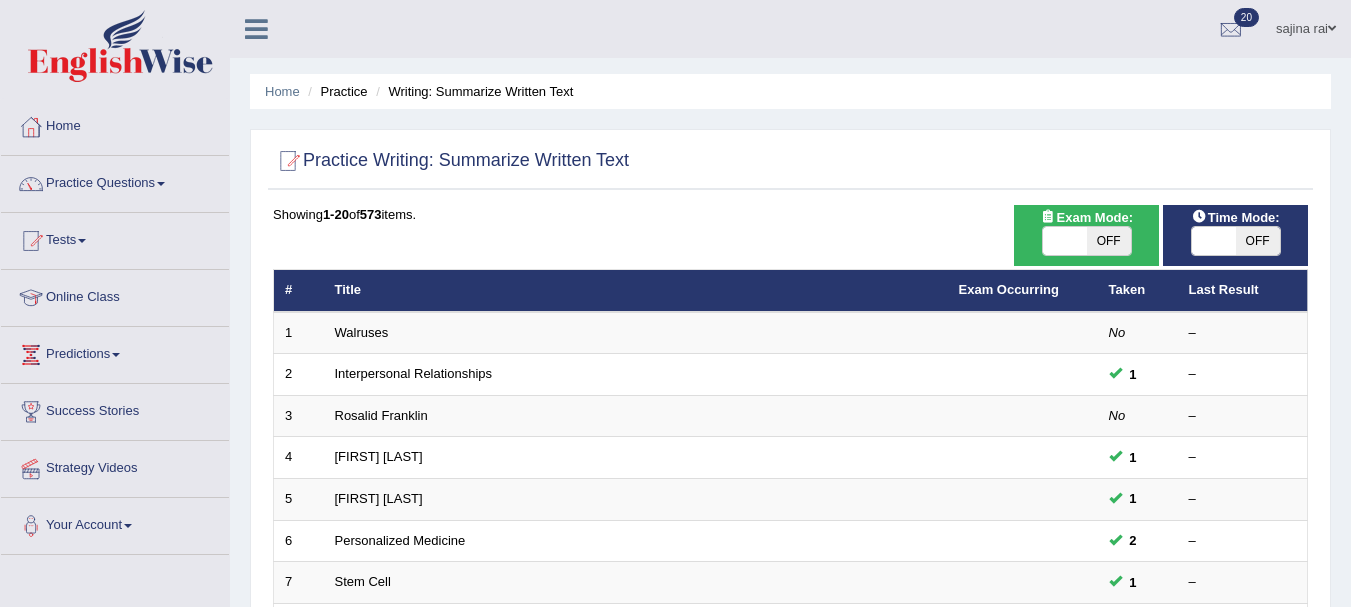 scroll, scrollTop: 0, scrollLeft: 0, axis: both 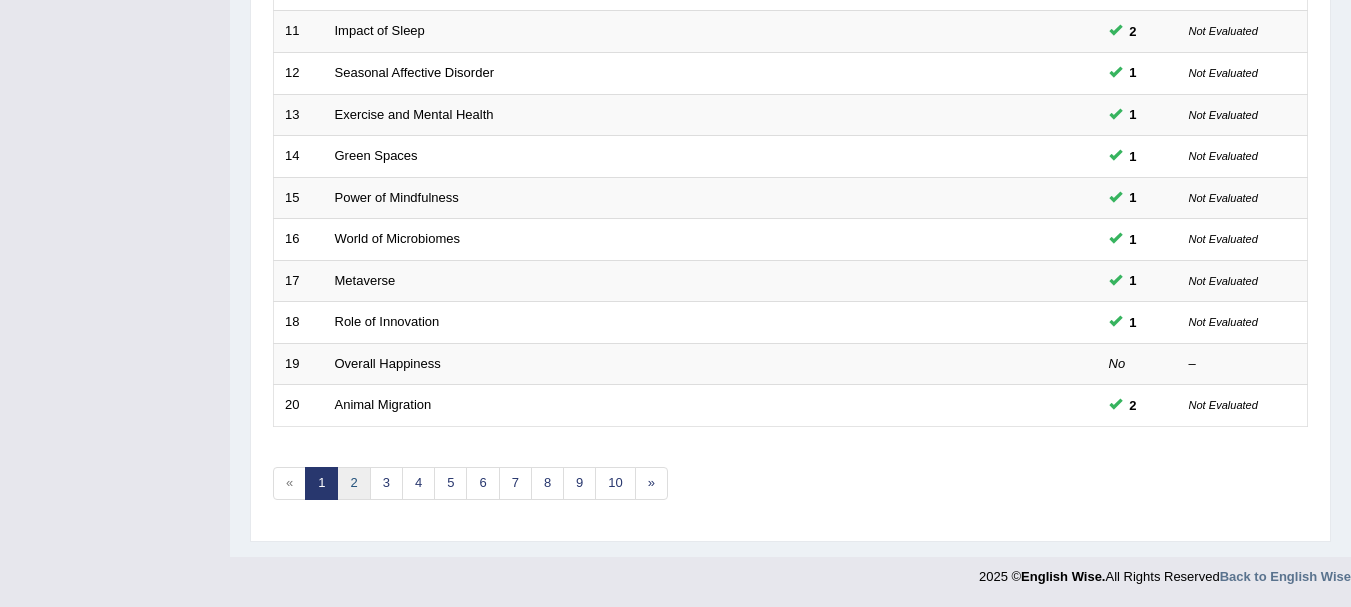 click on "2" at bounding box center (353, 483) 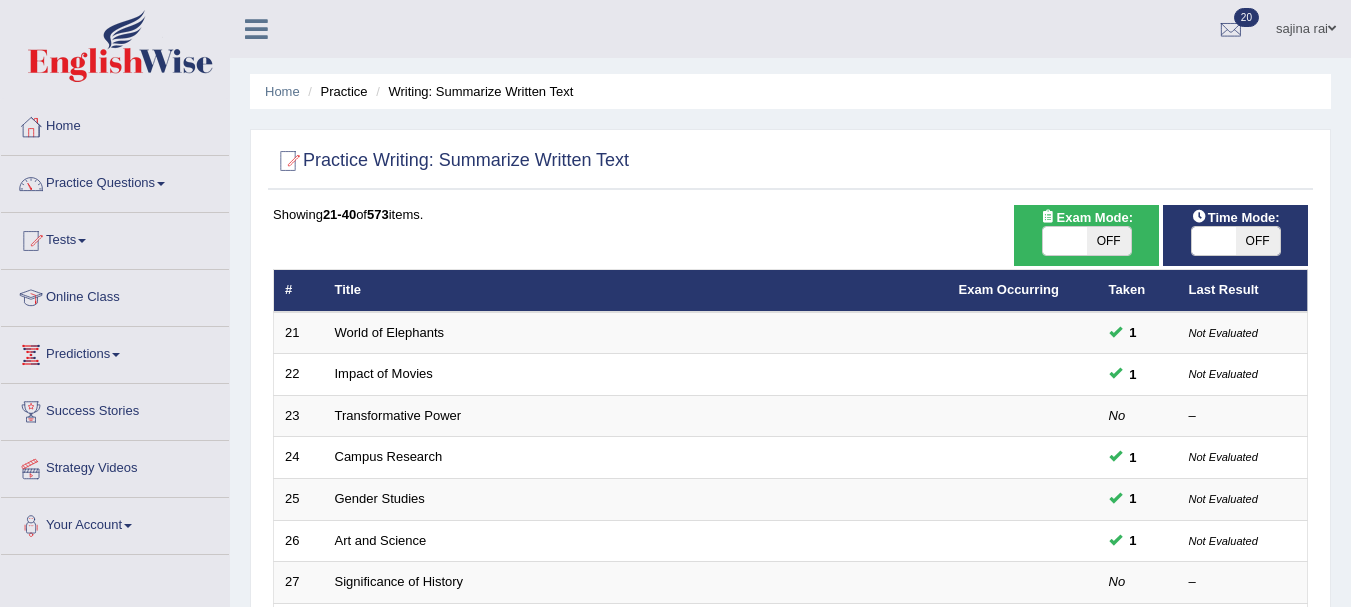 scroll, scrollTop: 541, scrollLeft: 0, axis: vertical 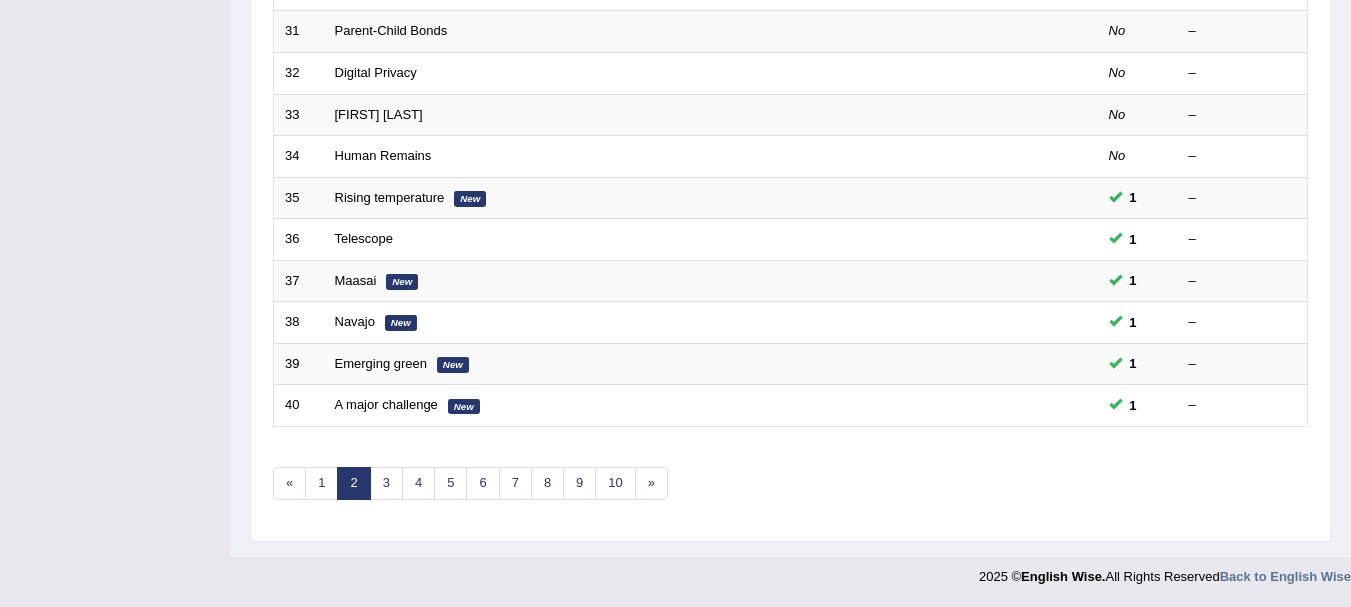 click on "Toggle navigation
Home
Practice Questions   Speaking Practice Read Aloud
Repeat Sentence
Describe Image
Re-tell Lecture
Answer Short Question
Summarize Group Discussion
Respond To A Situation
Writing Practice  Summarize Written Text
Write Essay
Reading Practice  Reading & Writing: Fill In The Blanks
Choose Multiple Answers
Re-order Paragraphs
Fill In The Blanks
Choose Single Answer
Listening Practice  Summarize Spoken Text
Highlight Incorrect Words
Highlight Correct Summary
Select Missing Word
Choose Single Answer
Choose Multiple Answers
Fill In The Blanks
Write From Dictation
Pronunciation
Tests
Take Mock Test" at bounding box center (675, -414) 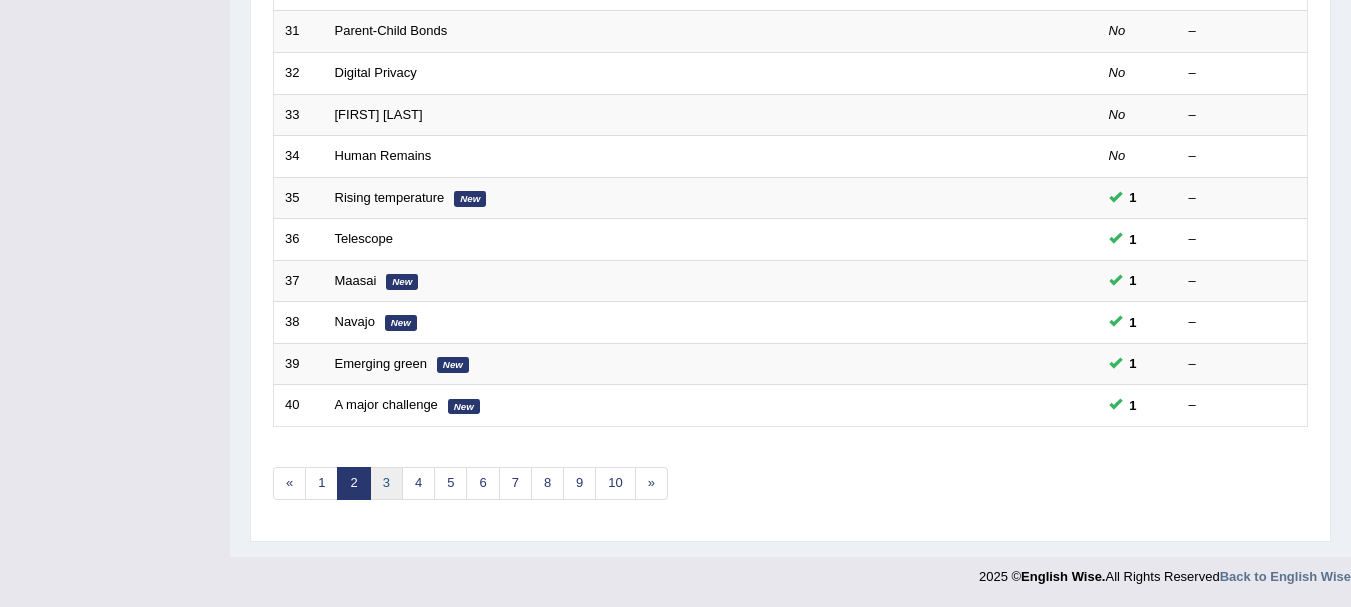 click on "3" at bounding box center [386, 483] 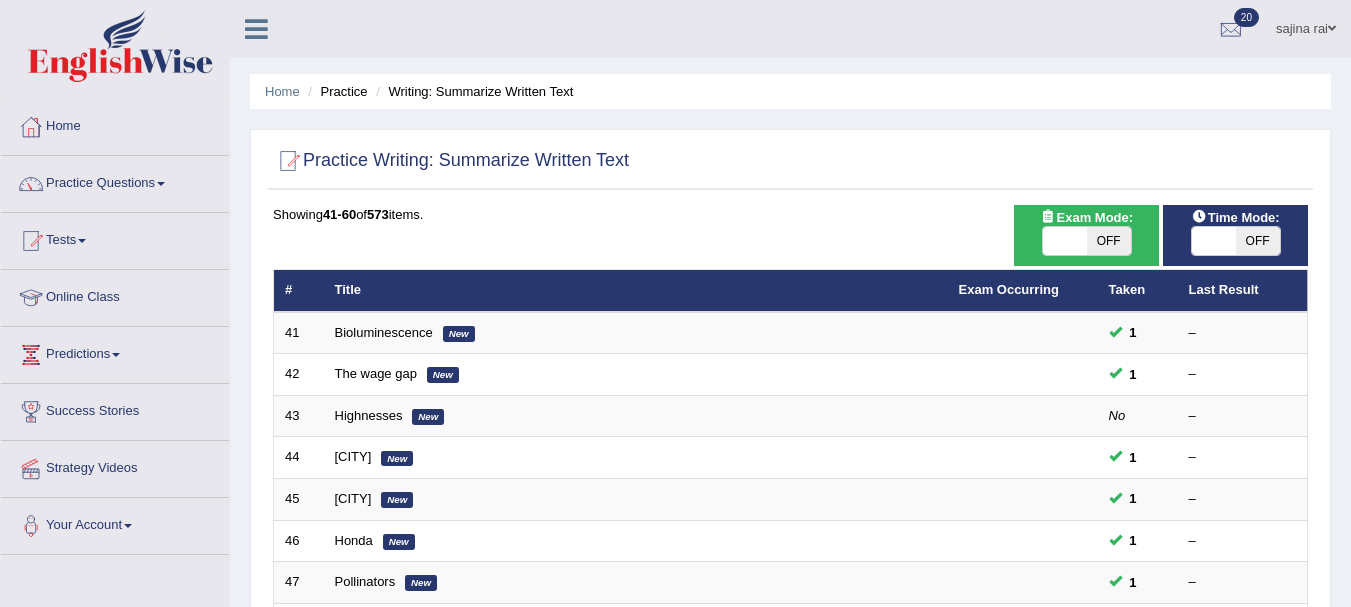 scroll, scrollTop: 0, scrollLeft: 0, axis: both 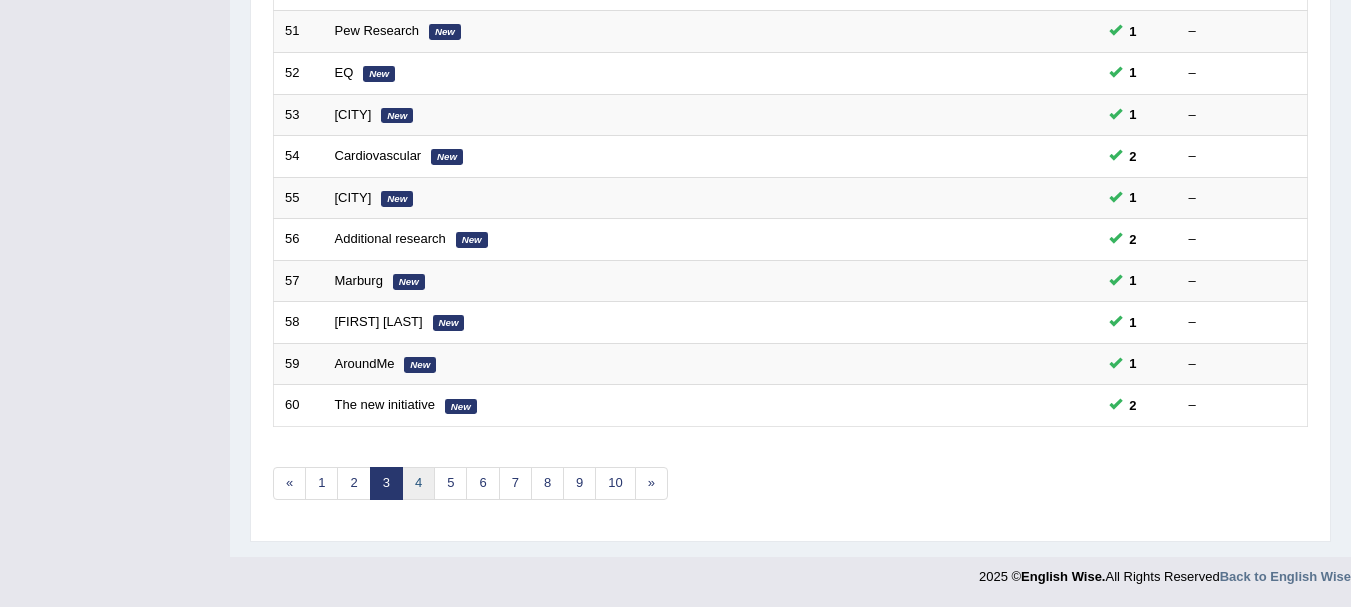 click on "4" at bounding box center [418, 483] 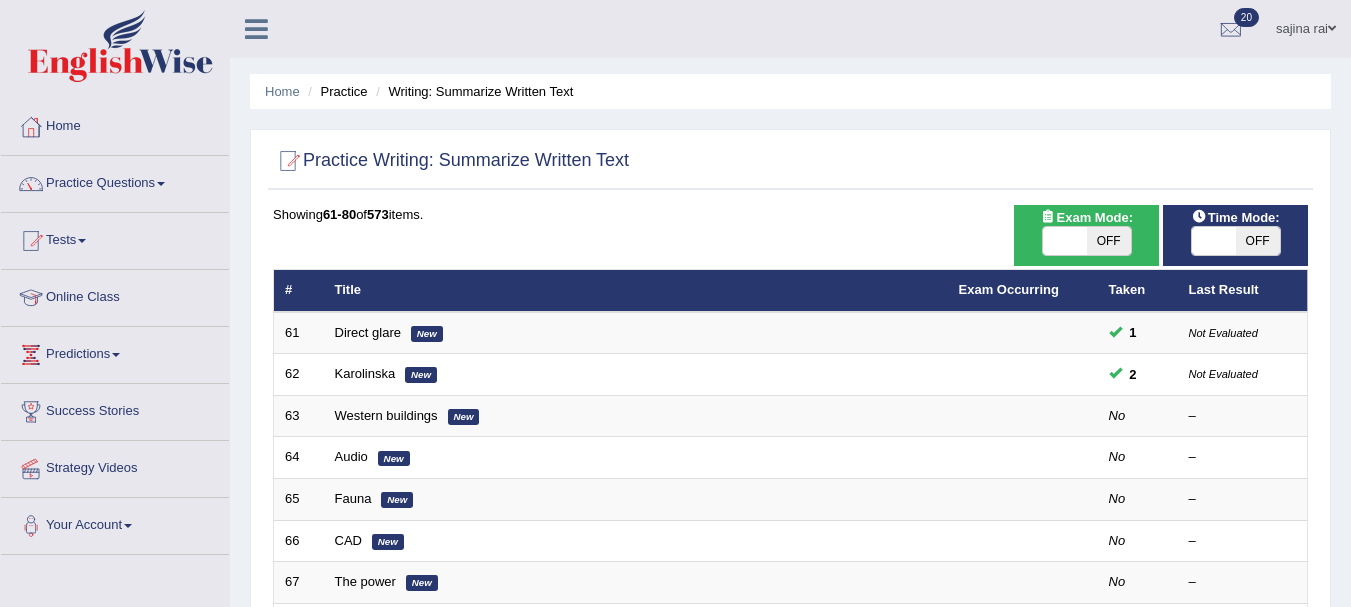 scroll, scrollTop: 0, scrollLeft: 0, axis: both 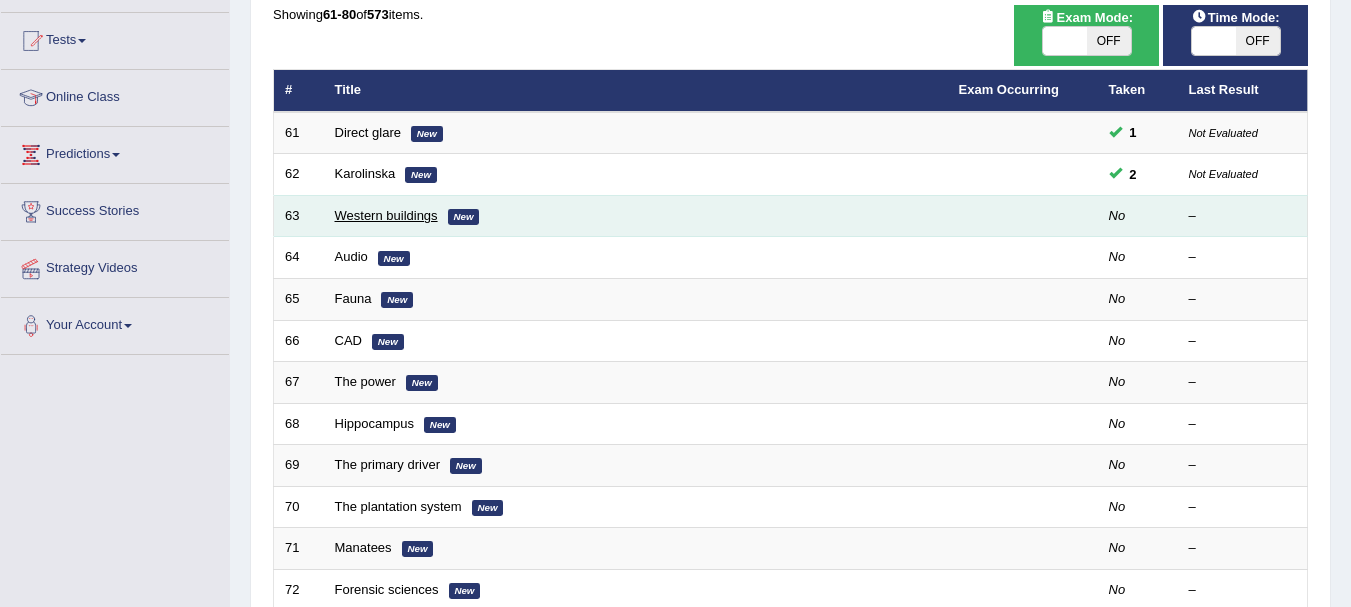 click on "Western buildings" at bounding box center (386, 215) 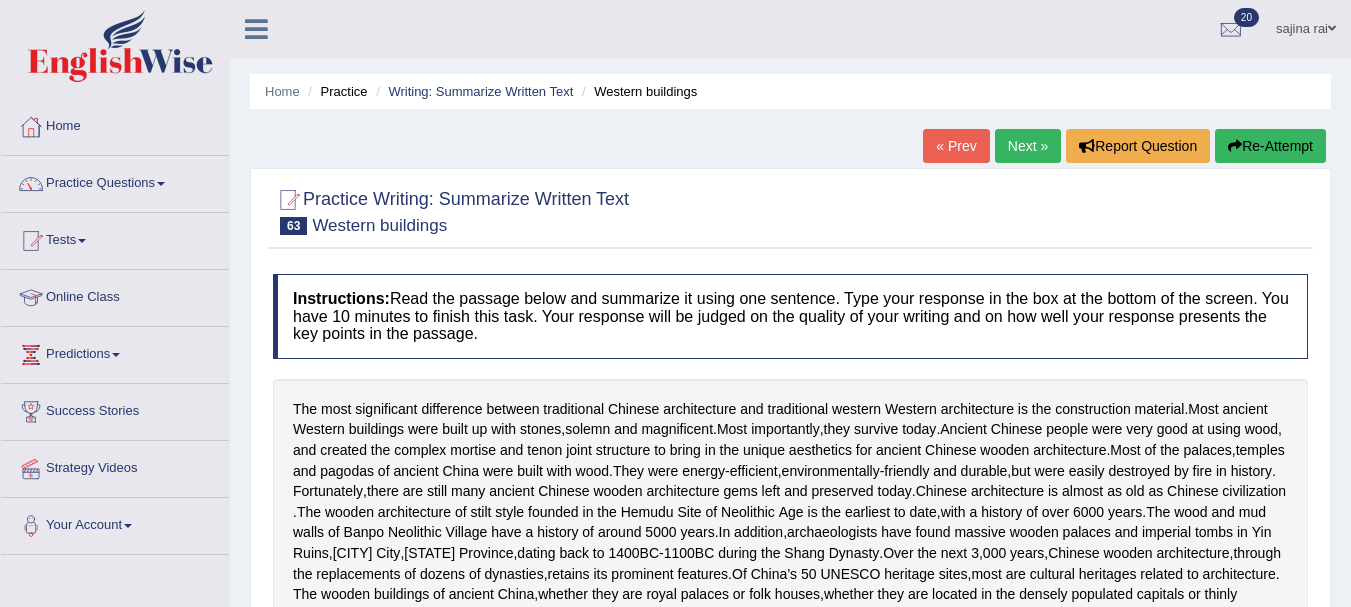 scroll, scrollTop: 0, scrollLeft: 0, axis: both 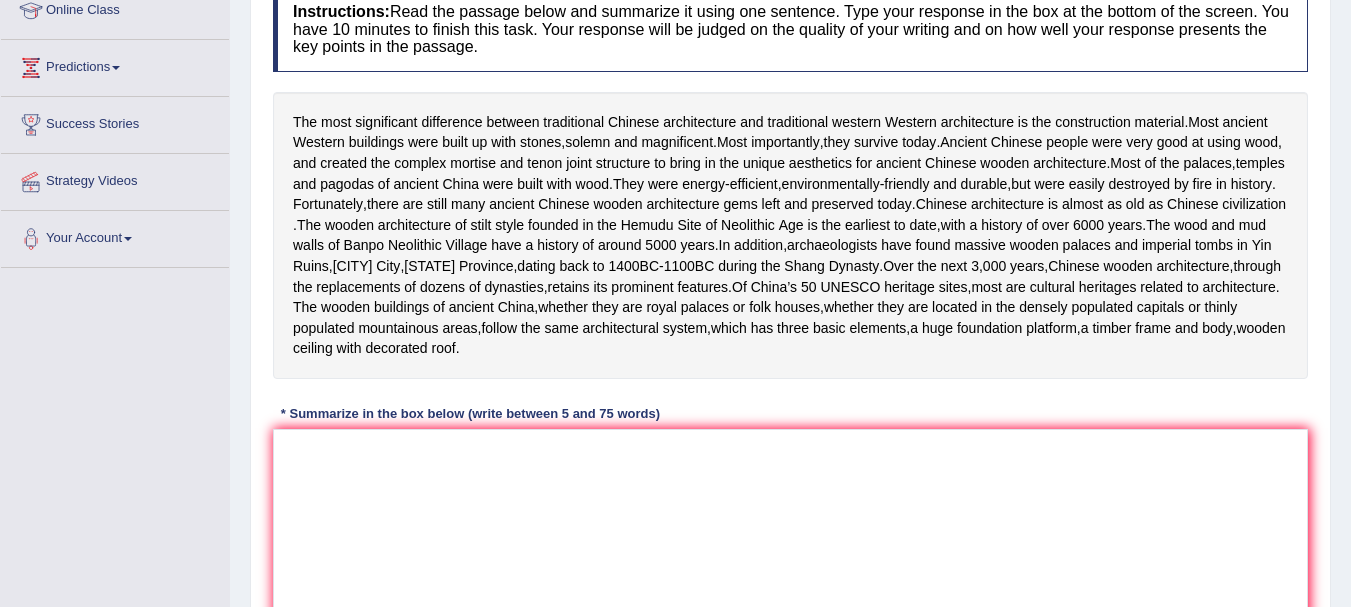 drag, startPoint x: 0, startPoint y: 0, endPoint x: 1347, endPoint y: 339, distance: 1389.0033 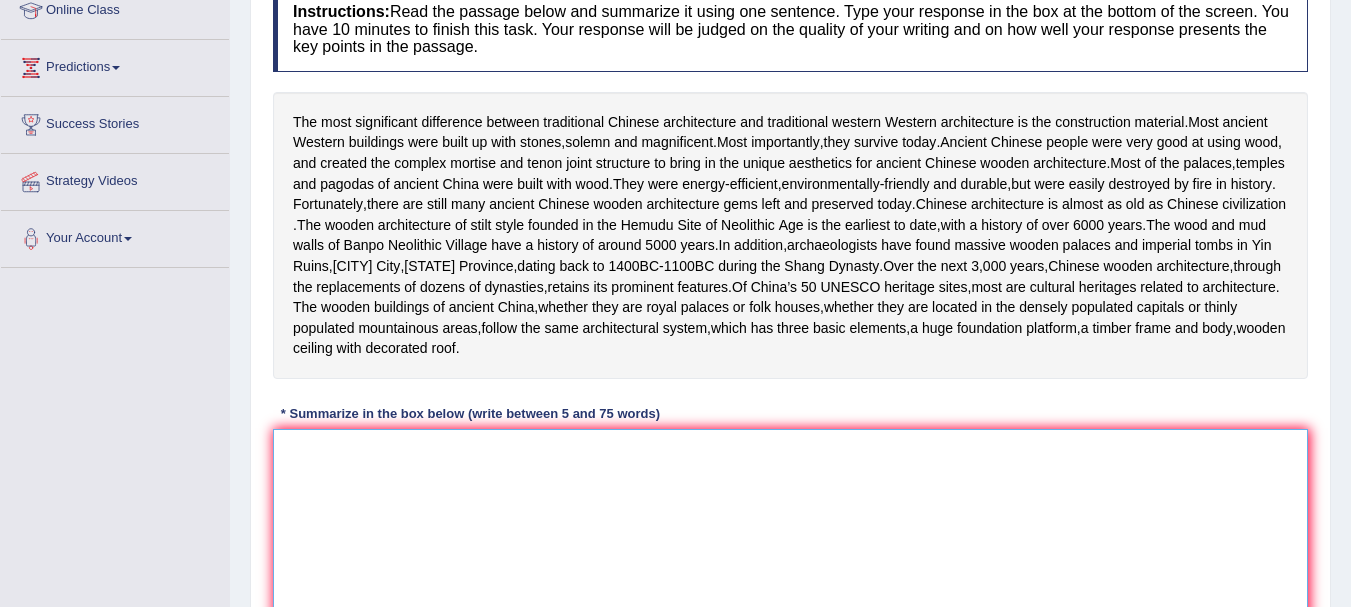 click at bounding box center (790, 526) 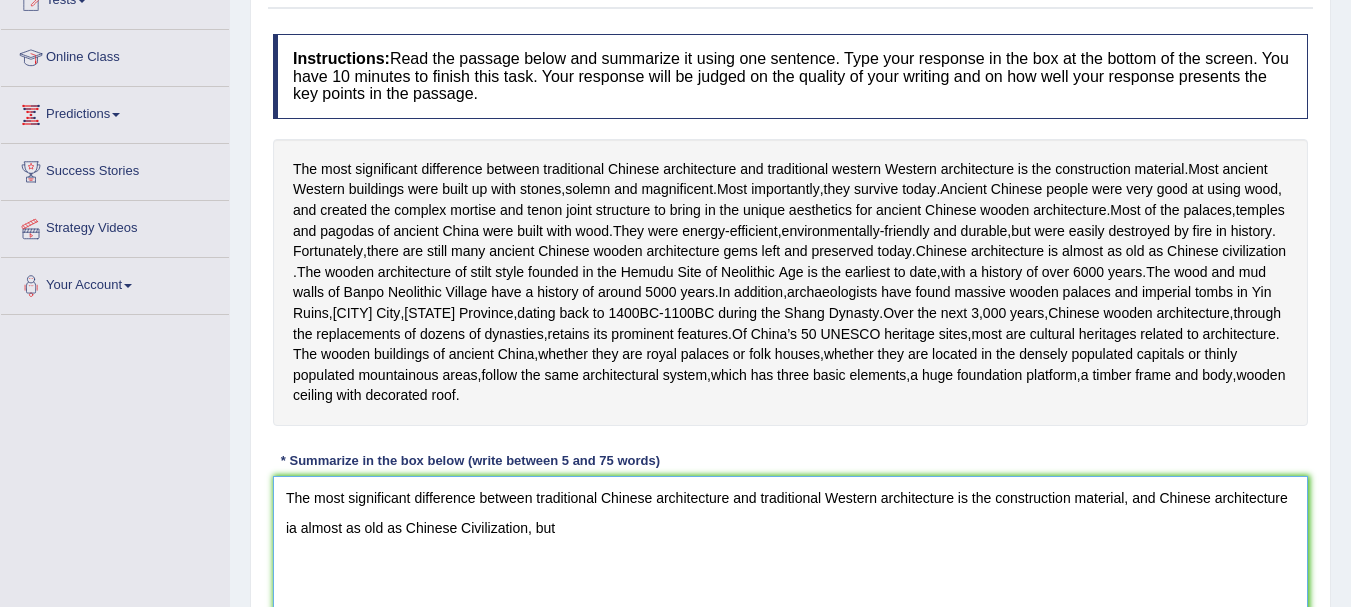 scroll, scrollTop: 248, scrollLeft: 0, axis: vertical 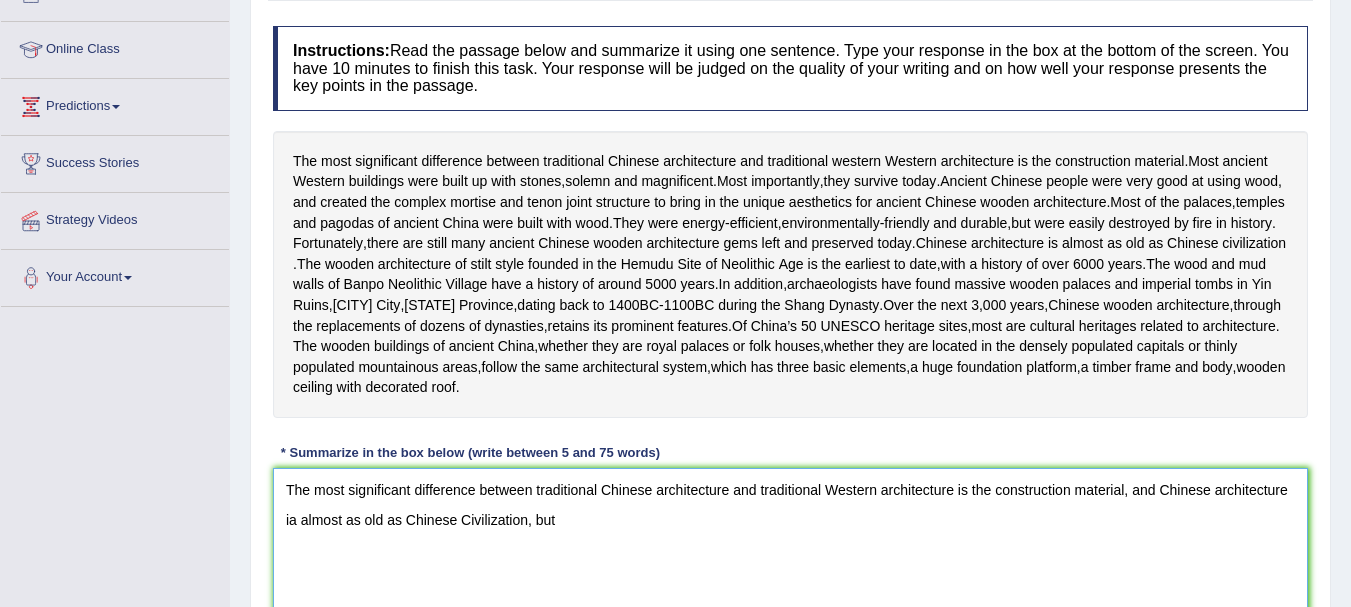 click on "The most significant difference between traditional Chinese architecture and traditional Western architecture is the construction material, and Chinese architecture ia almost as old as Chinese Civilization, but" at bounding box center (790, 565) 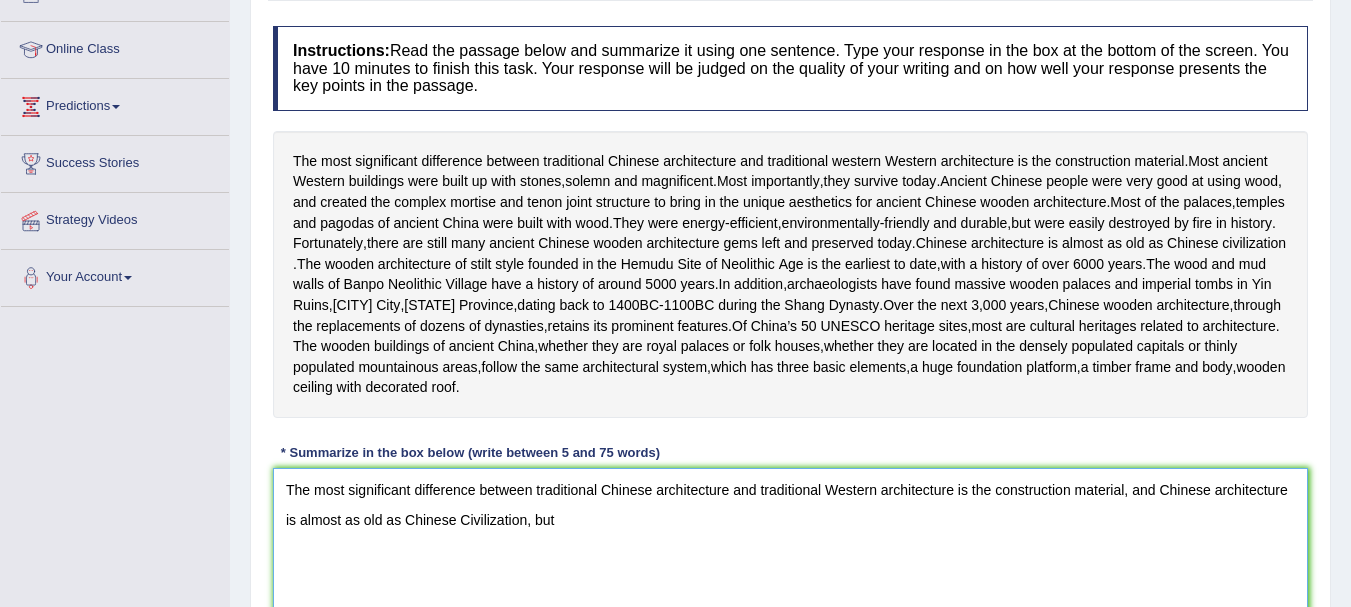 click on "The most significant difference between traditional Chinese architecture and traditional Western architecture is the construction material, and Chinese architecture is almost as old as Chinese Civilization, but" at bounding box center [790, 565] 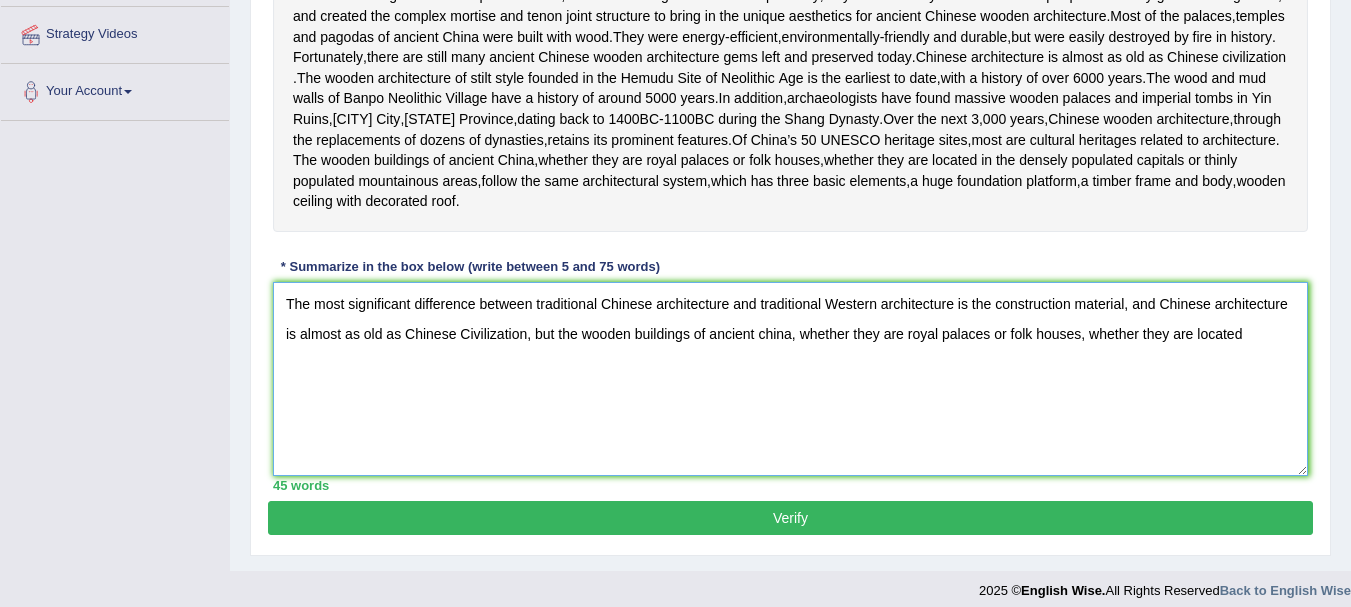 scroll, scrollTop: 465, scrollLeft: 0, axis: vertical 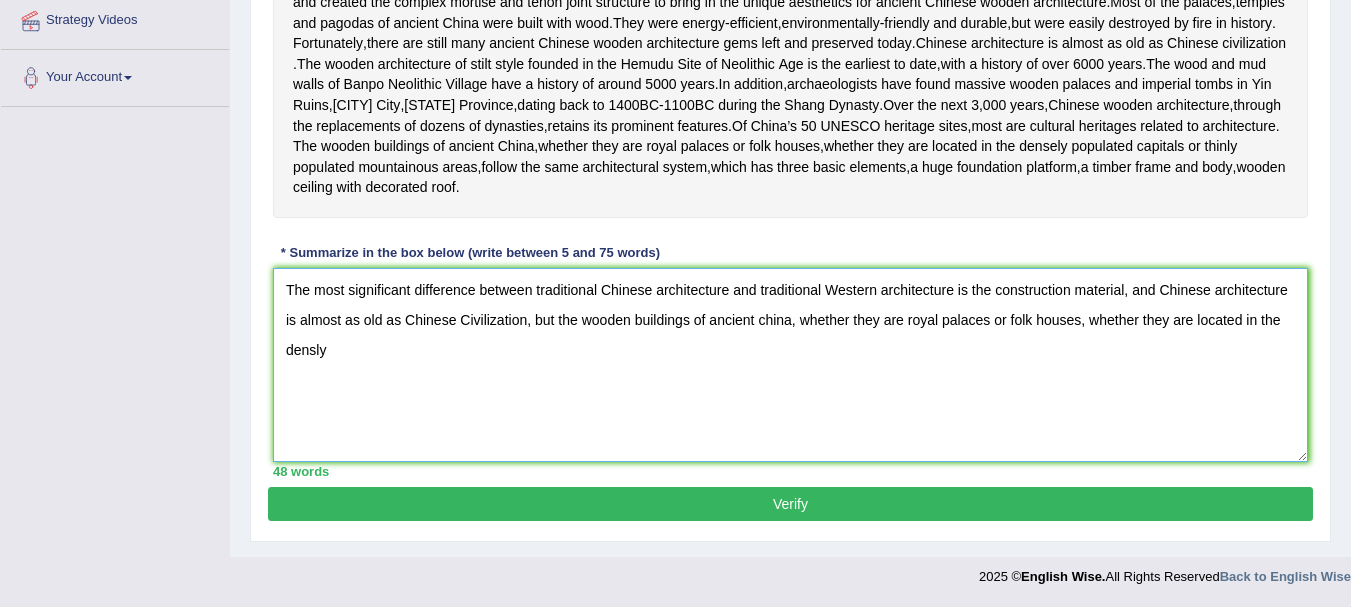 click on "The most significant difference between traditional Chinese architecture and traditional Western architecture is the construction material, and Chinese architecture is almost as old as Chinese Civilization, but the wooden buildings of ancient china, whether they are royal palaces or folk houses, whether they are located in the densly" at bounding box center (790, 365) 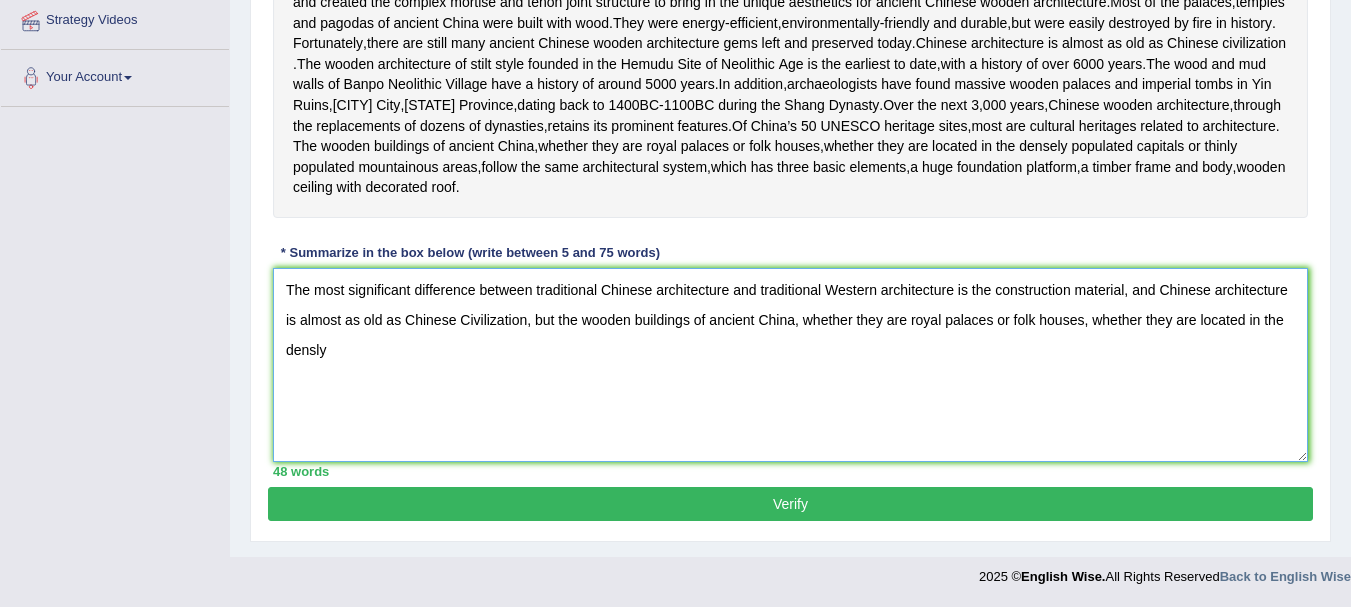 click on "The most significant difference between traditional Chinese architecture and traditional Western architecture is the construction material, and Chinese architecture is almost as old as Chinese Civilization, but the wooden buildings of ancient China, whether they are royal palaces or folk houses, whether they are located in the densly" at bounding box center (790, 365) 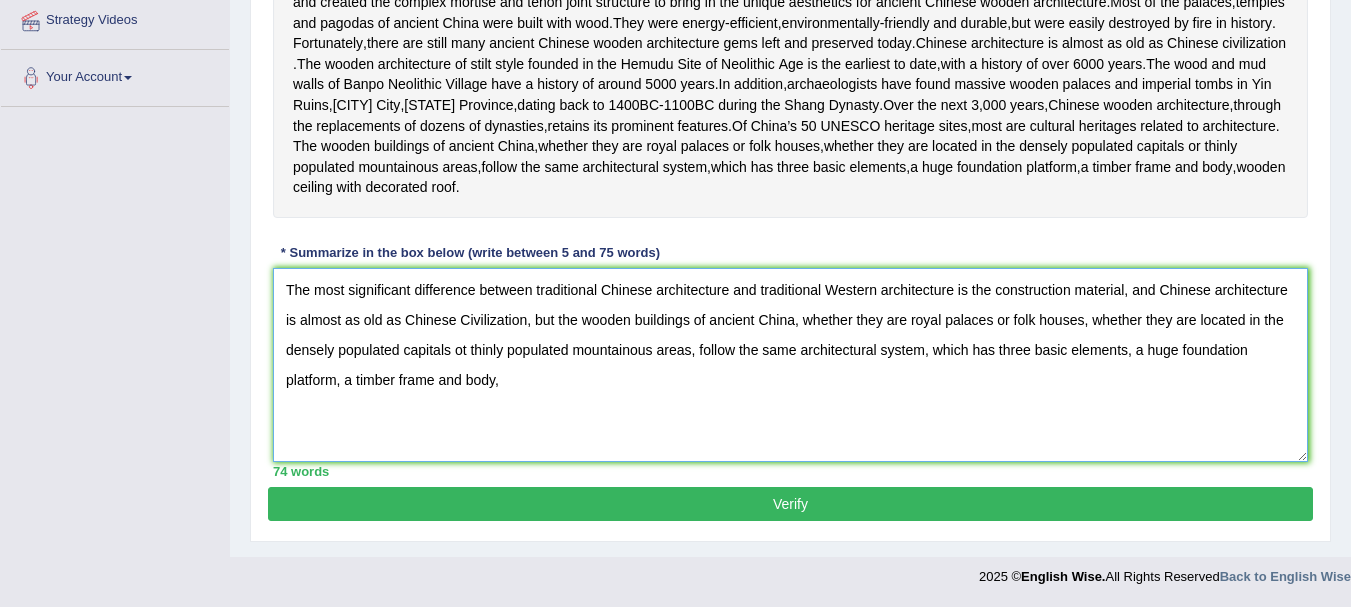 click on "The most significant difference between traditional Chinese architecture and traditional Western architecture is the construction material, and Chinese architecture is almost as old as Chinese Civilization, but the wooden buildings of ancient China, whether they are royal palaces or folk houses, whether they are located in the densely populated capitals ot thinly populated mountainous areas, follow the same architectural system, which has three basic elements, a huge foundation platform, a timber frame and body," at bounding box center [790, 365] 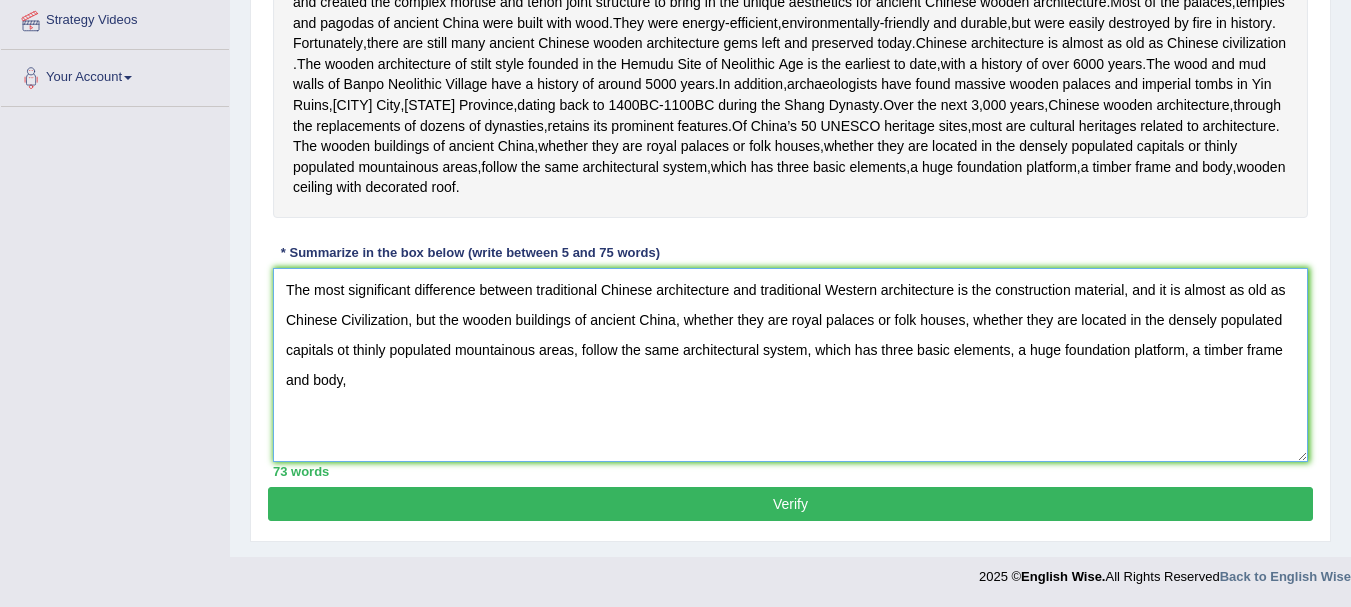 click on "The most significant difference between traditional Chinese architecture and traditional Western architecture is the construction material, and it is almost as old as Chinese Civilization, but the wooden buildings of ancient China, whether they are royal palaces or folk houses, whether they are located in the densely populated capitals ot thinly populated mountainous areas, follow the same architectural system, which has three basic elements, a huge foundation platform, a timber frame and body," at bounding box center (790, 365) 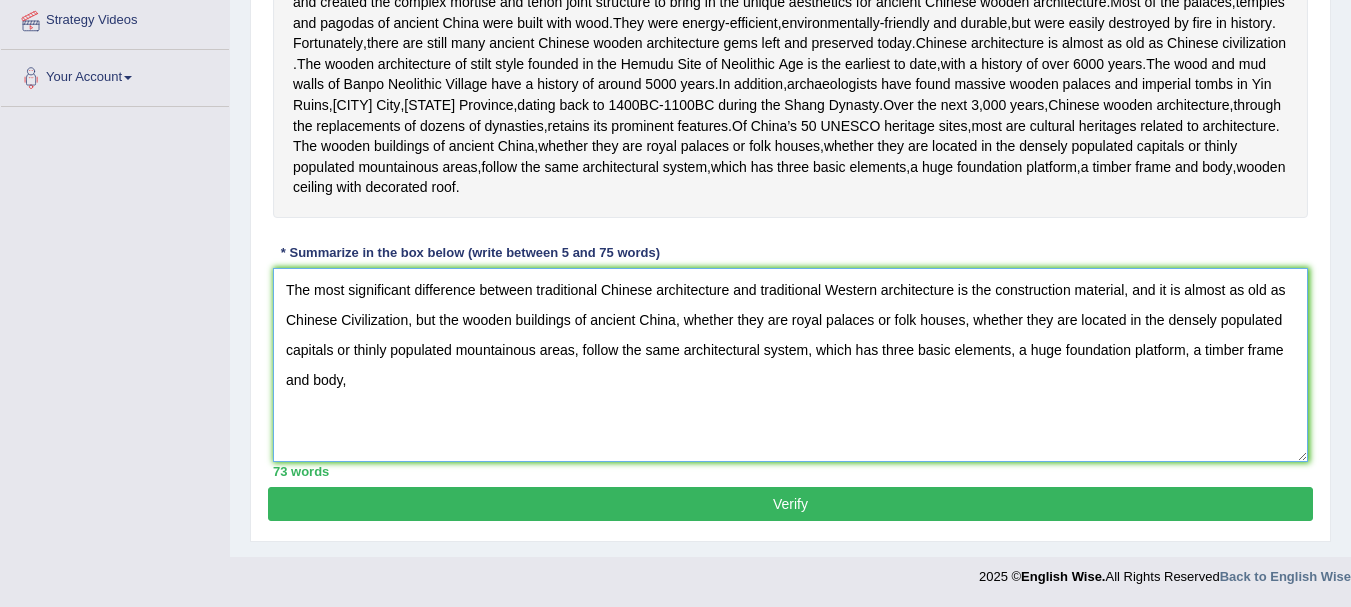 click on "The most significant difference between traditional Chinese architecture and traditional Western architecture is the construction material, and it is almost as old as Chinese Civilization, but the wooden buildings of ancient China, whether they are royal palaces or folk houses, whether they are located in the densely populated capitals or thinly populated mountainous areas, follow the same architectural system, which has three basic elements, a huge foundation platform, a timber frame and body," at bounding box center (790, 365) 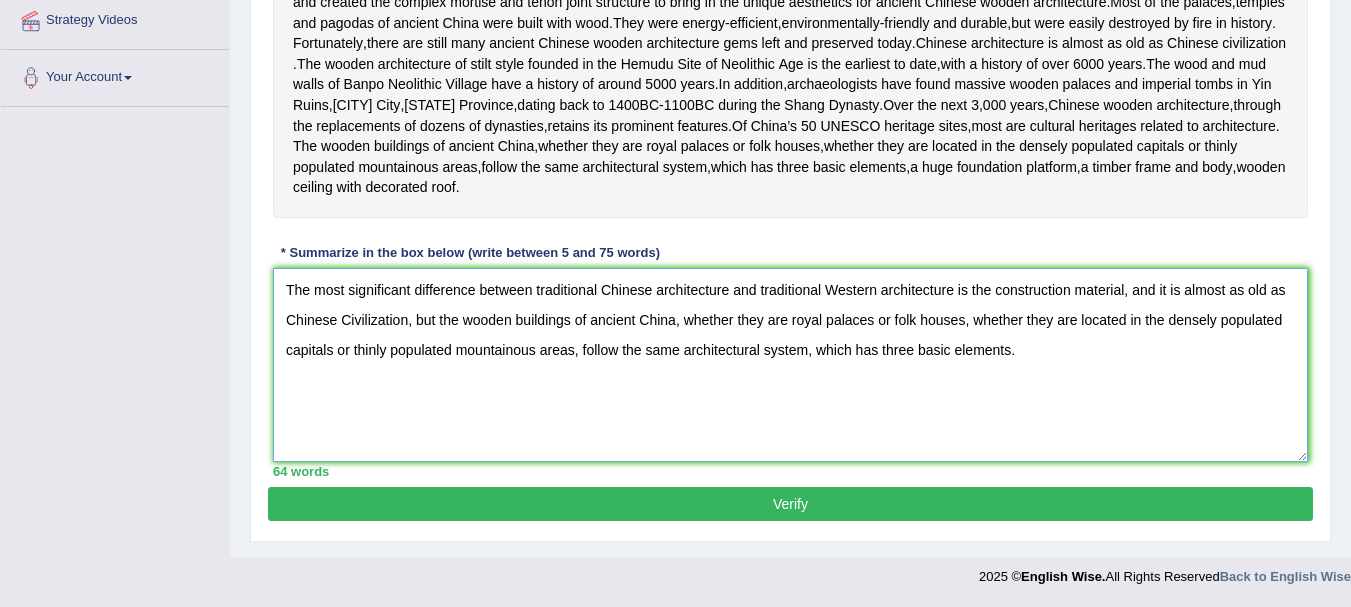 scroll, scrollTop: 510, scrollLeft: 0, axis: vertical 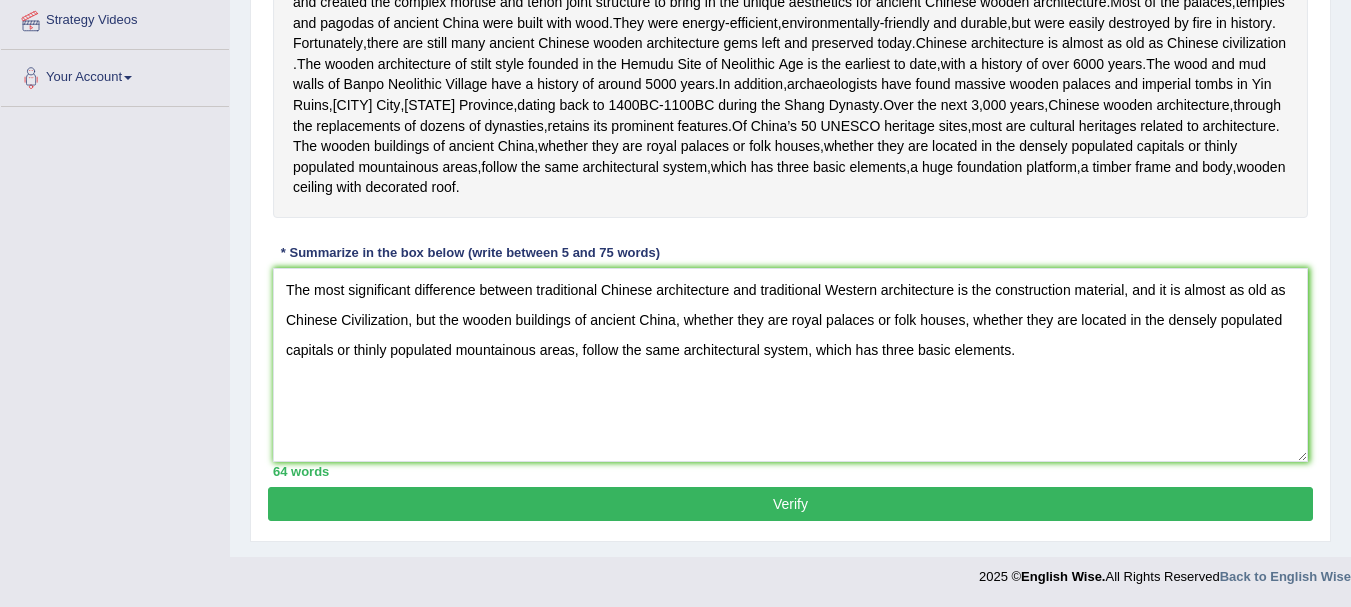click on "Verify" at bounding box center (790, 504) 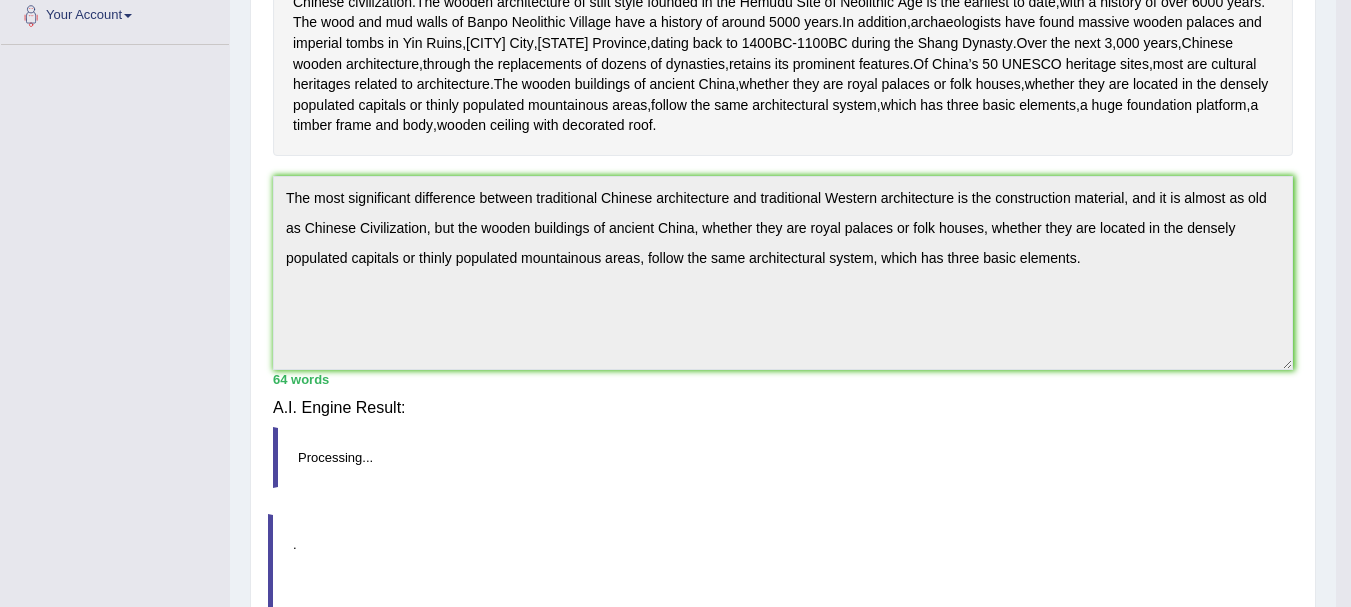 scroll, scrollTop: 498, scrollLeft: 0, axis: vertical 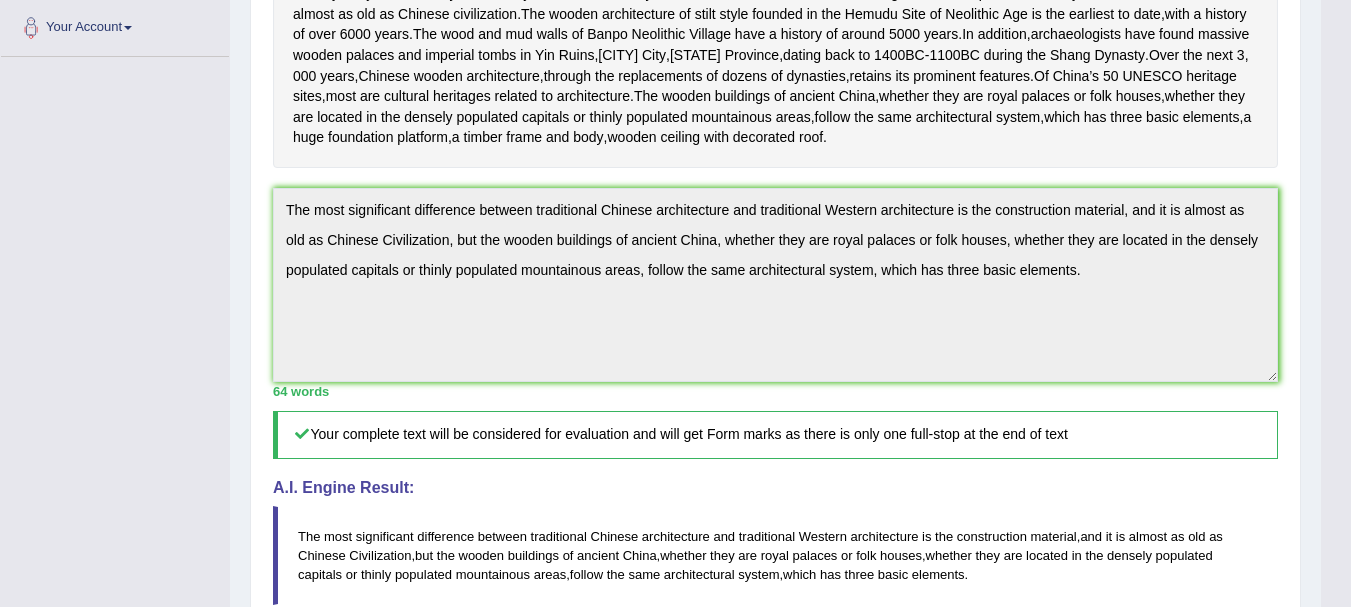 drag, startPoint x: 1358, startPoint y: 310, endPoint x: 1361, endPoint y: 365, distance: 55.081757 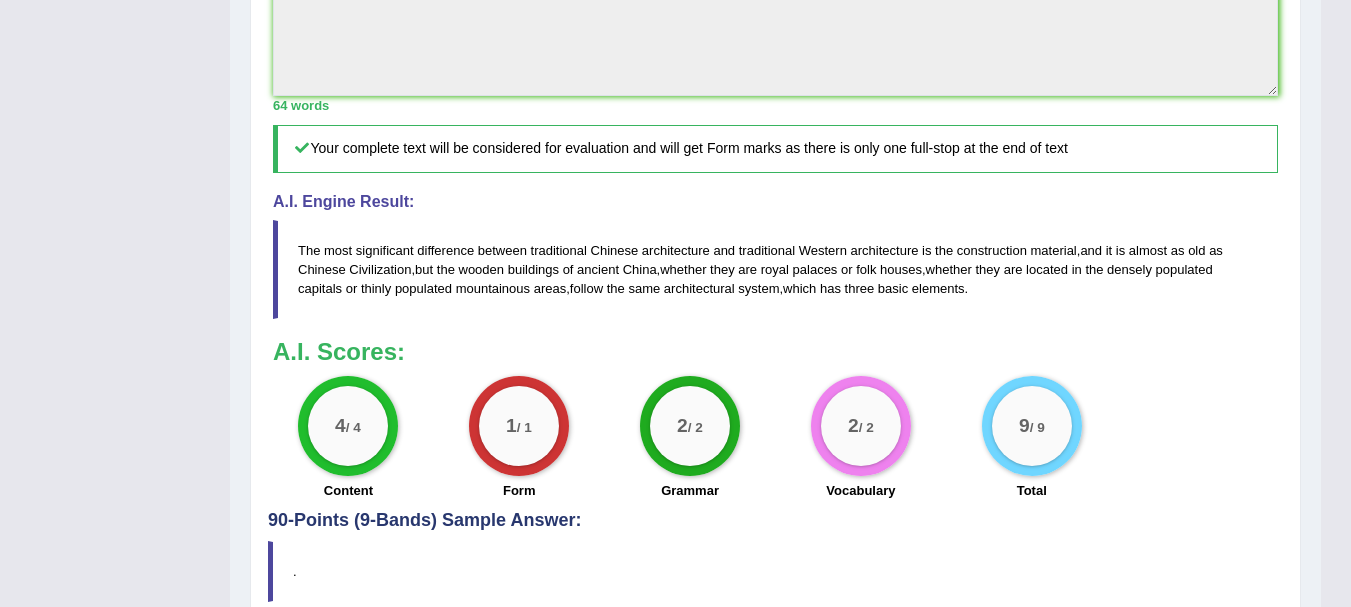 scroll, scrollTop: 937, scrollLeft: 0, axis: vertical 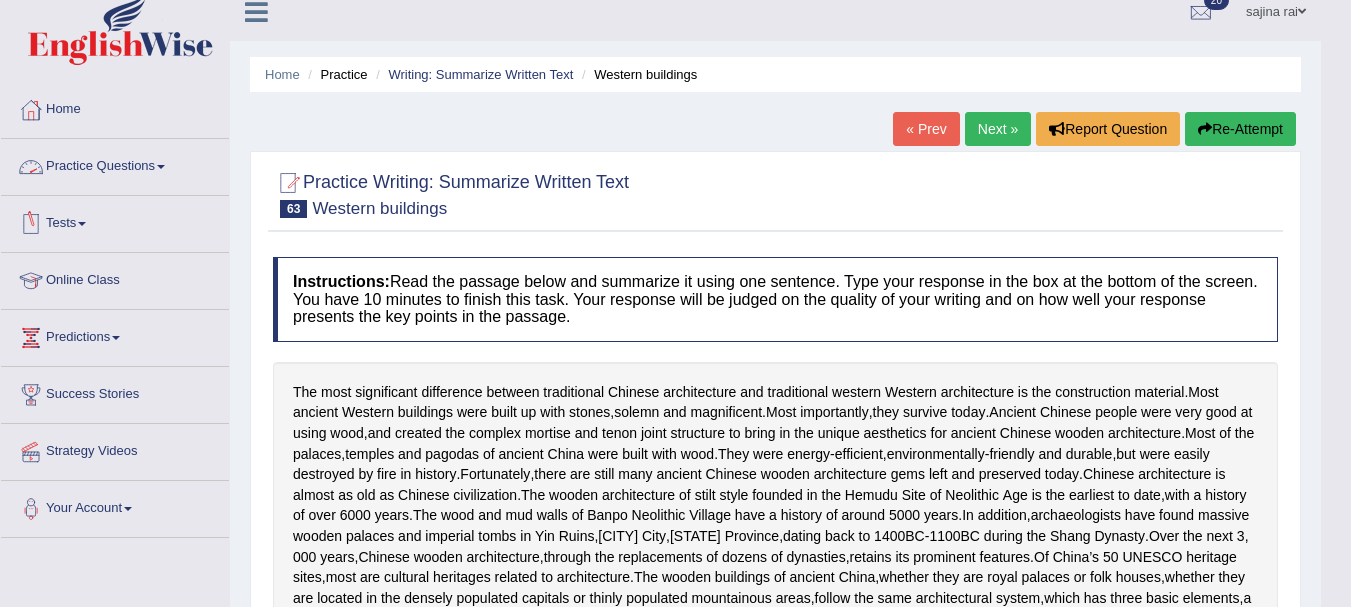 click on "Practice Questions" at bounding box center [115, 164] 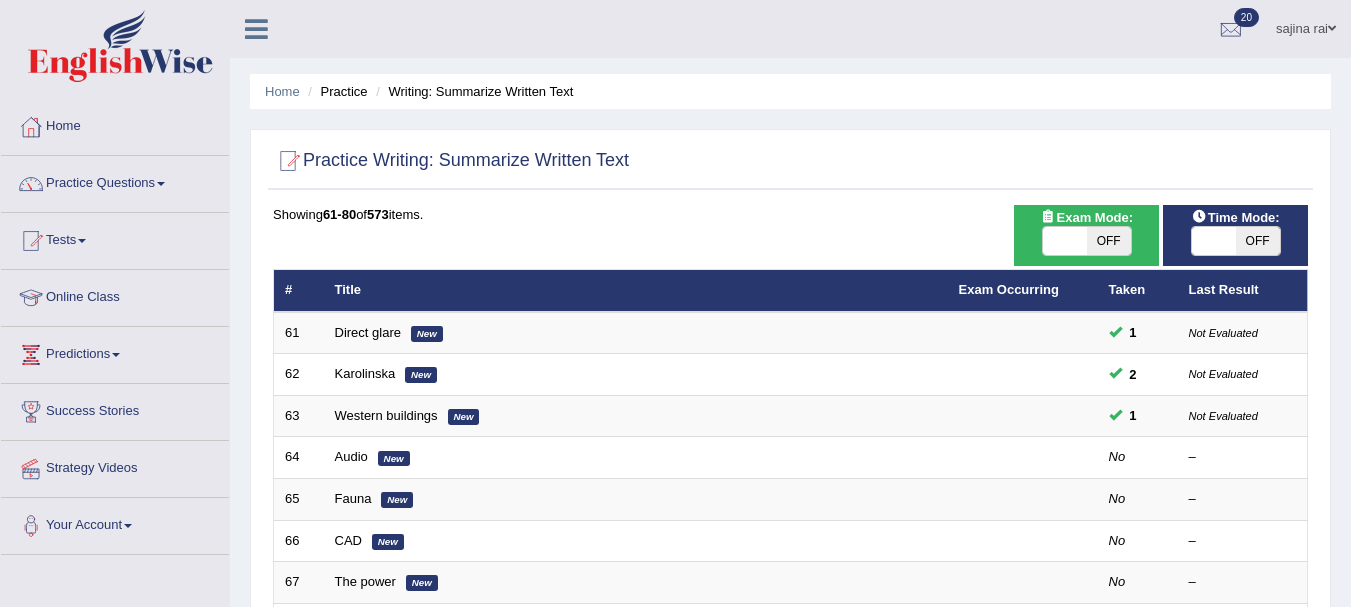 scroll, scrollTop: 200, scrollLeft: 0, axis: vertical 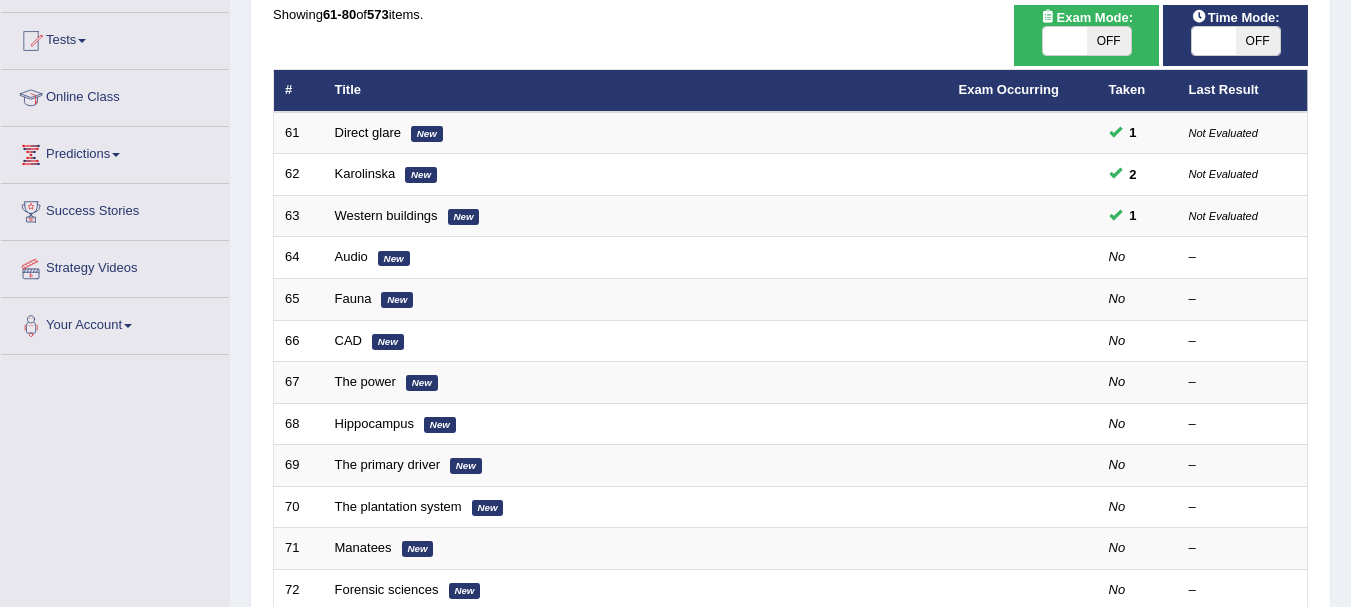 click on "ON   OFF" at bounding box center (1236, 41) 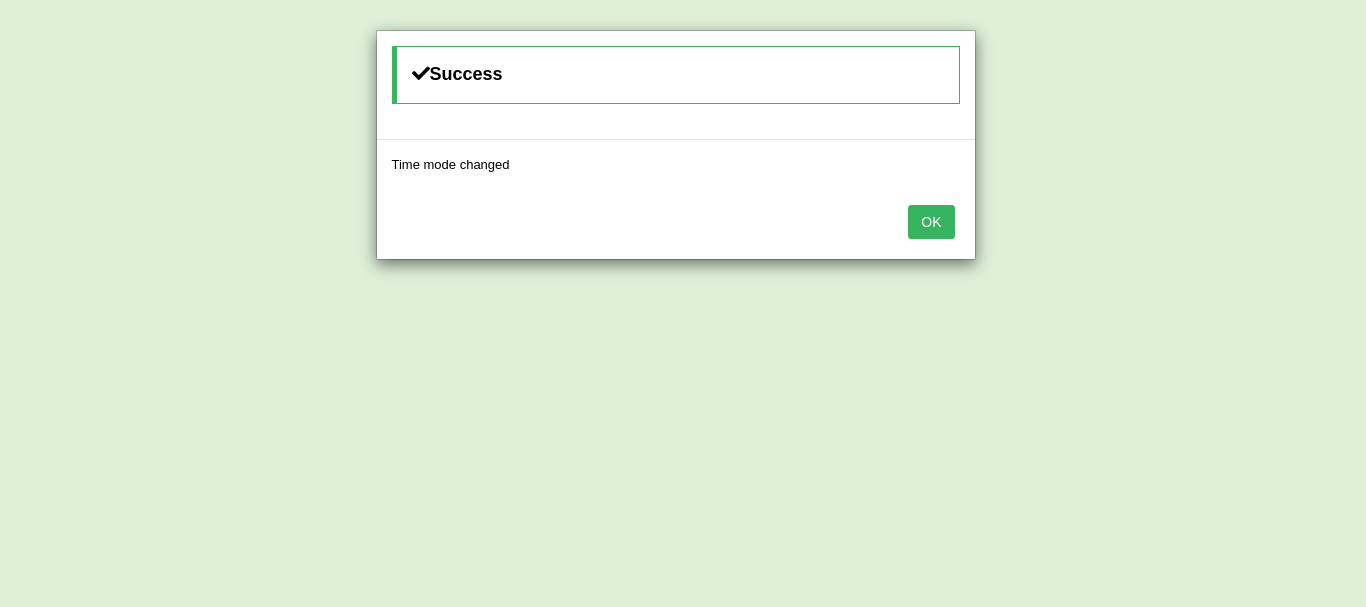 click on "OK" at bounding box center (931, 222) 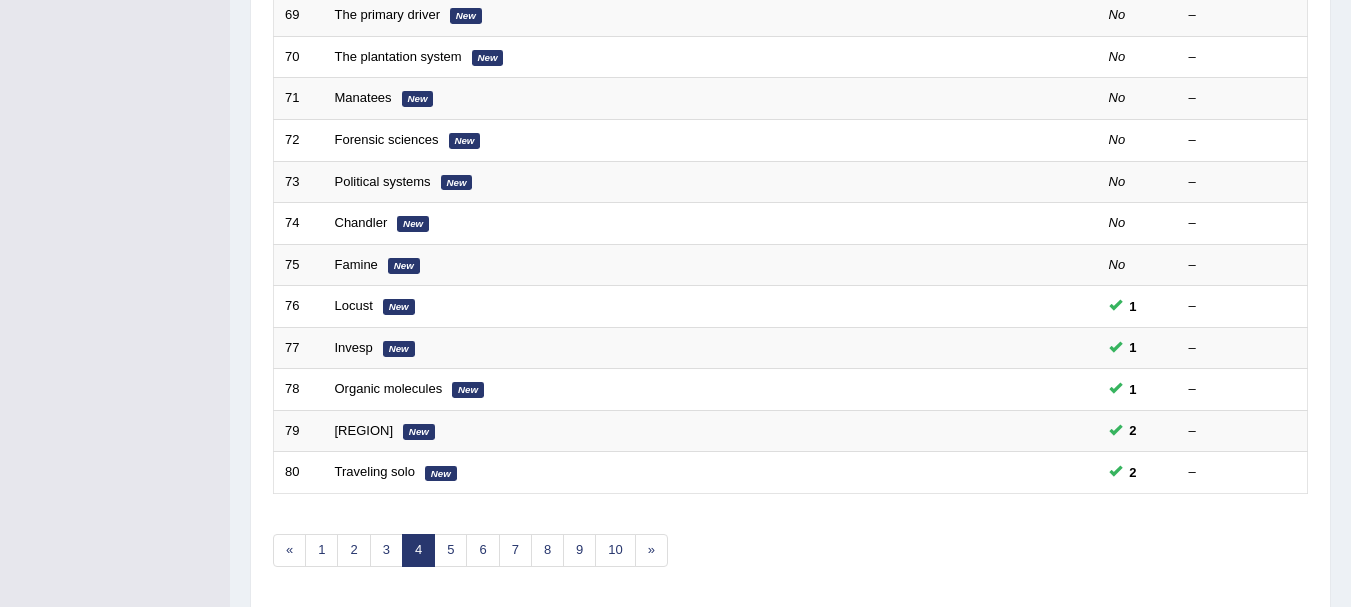 scroll, scrollTop: 662, scrollLeft: 0, axis: vertical 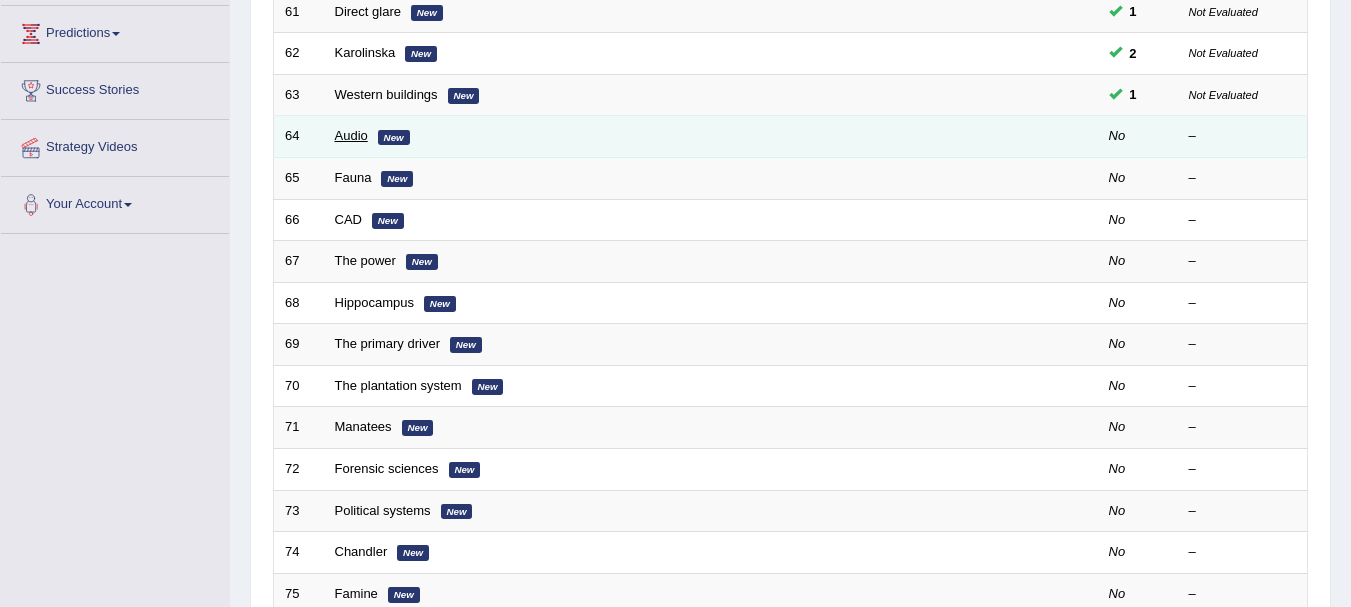 click on "Audio" at bounding box center (351, 135) 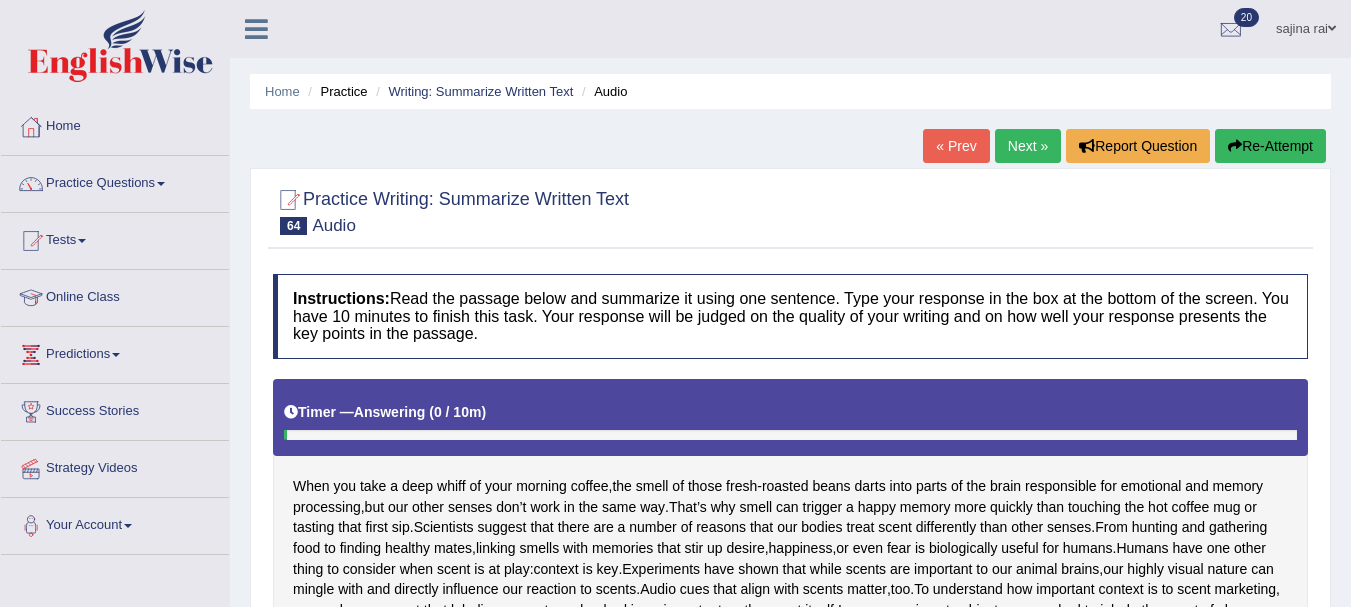 scroll, scrollTop: 0, scrollLeft: 0, axis: both 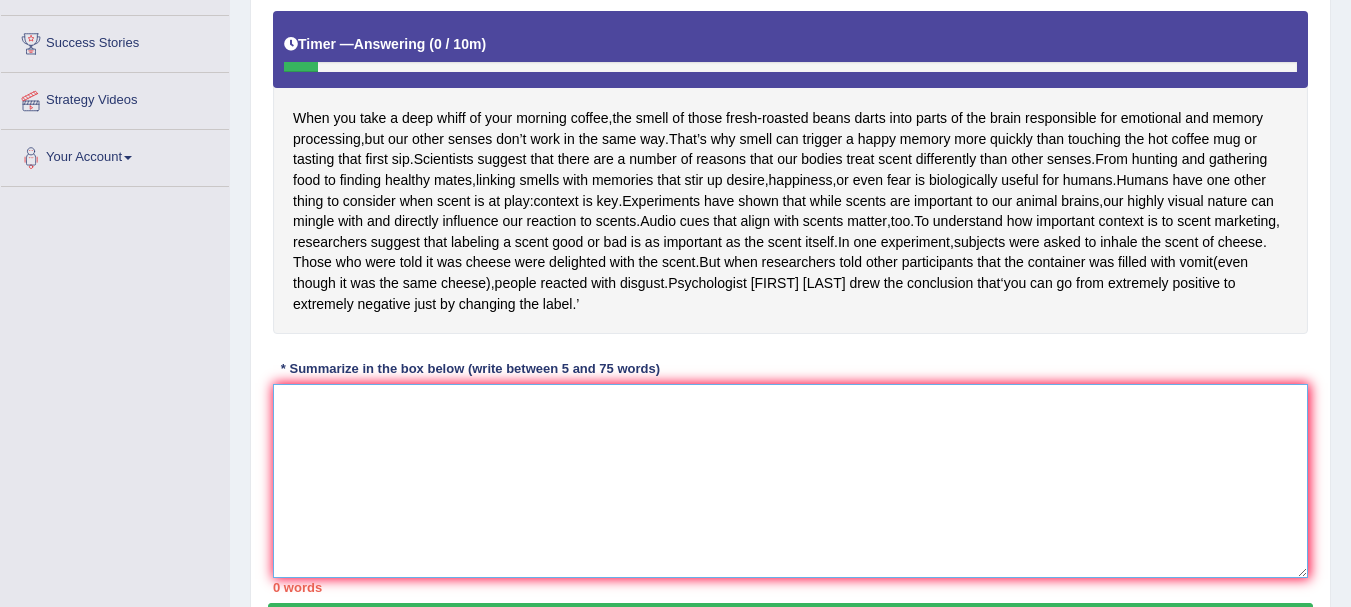 click at bounding box center (790, 481) 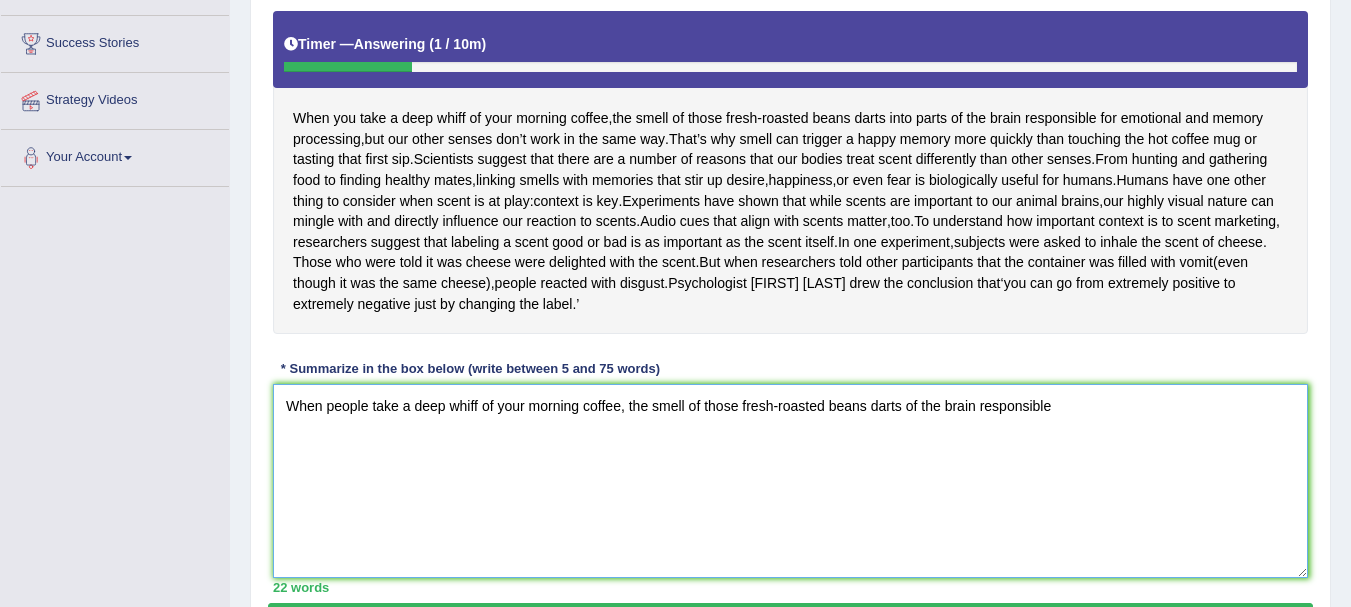 click on "When people take a deep whiff of your morning coffee, the smell of those fresh-roasted beans darts of the brain responsible" at bounding box center [790, 481] 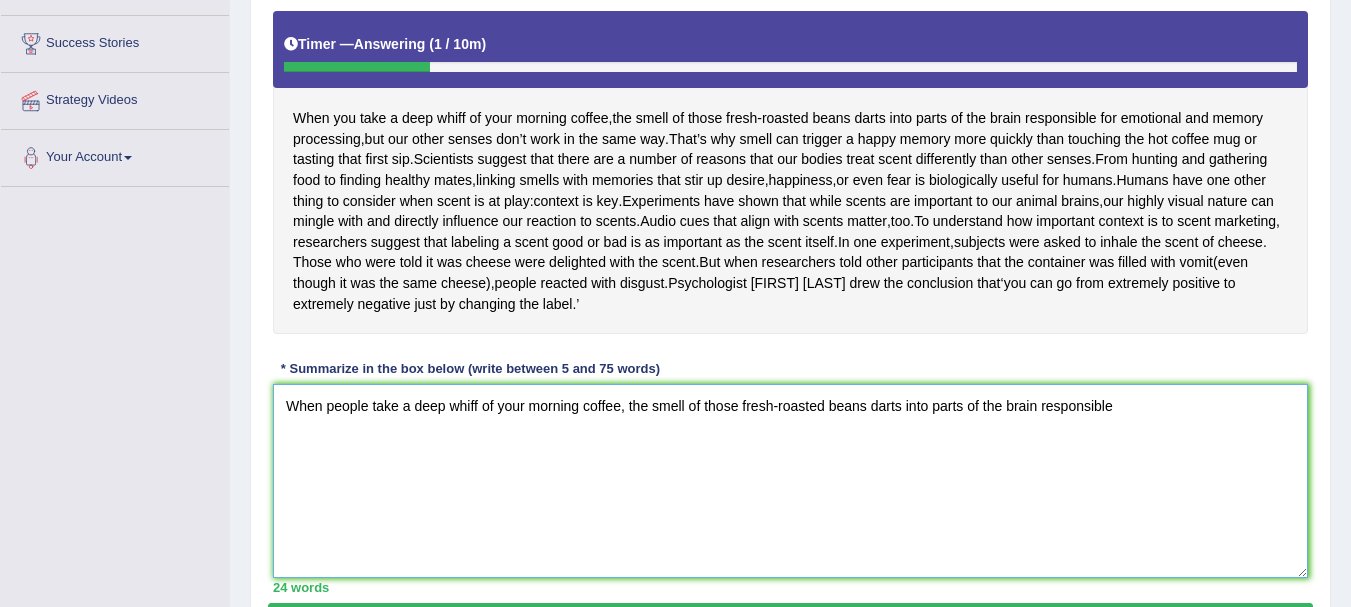 click on "When people take a deep whiff of your morning coffee, the smell of those fresh-roasted beans darts into parts of the brain responsible" at bounding box center [790, 481] 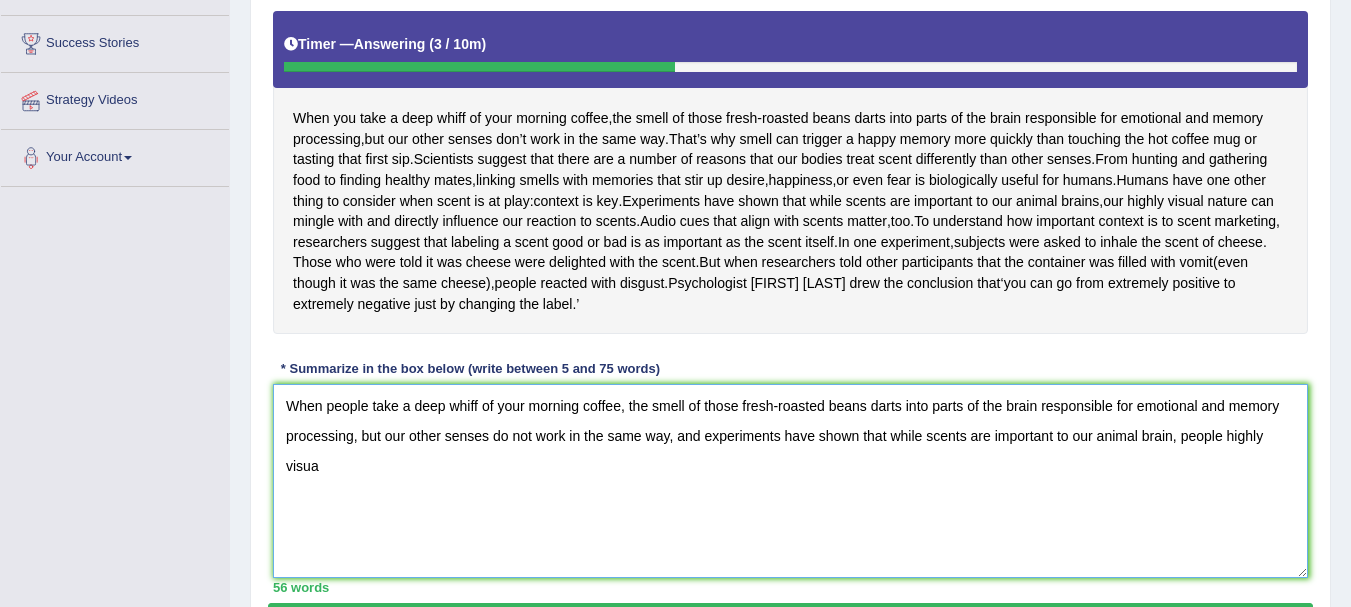 click on "When people take a deep whiff of your morning coffee, the smell of those fresh-roasted beans darts into parts of the brain responsible for emotional and memory processing, but our other senses do not work in the same way, and experiments have shown that while scents are important to our animal brain, people highly visua" at bounding box center (790, 481) 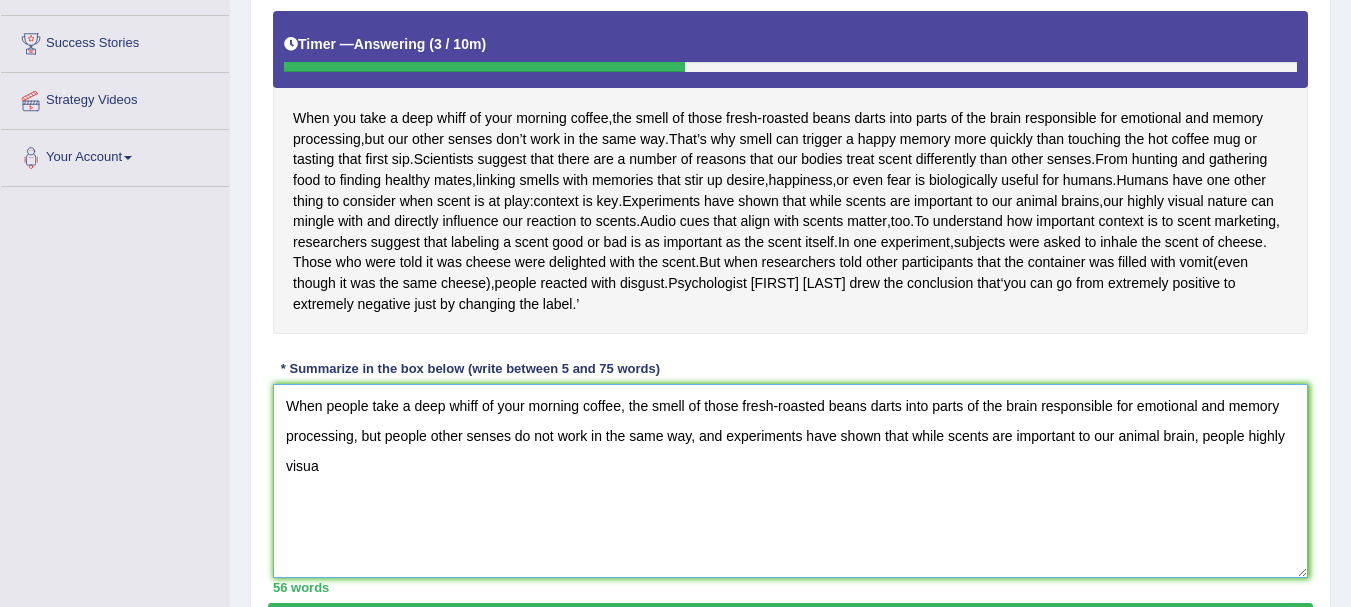 click on "When people take a deep whiff of your morning coffee, the smell of those fresh-roasted beans darts into parts of the brain responsible for emotional and memory processing, but people other senses do not work in the same way, and experiments have shown that while scents are important to our animal brain, people highly visua" at bounding box center [790, 481] 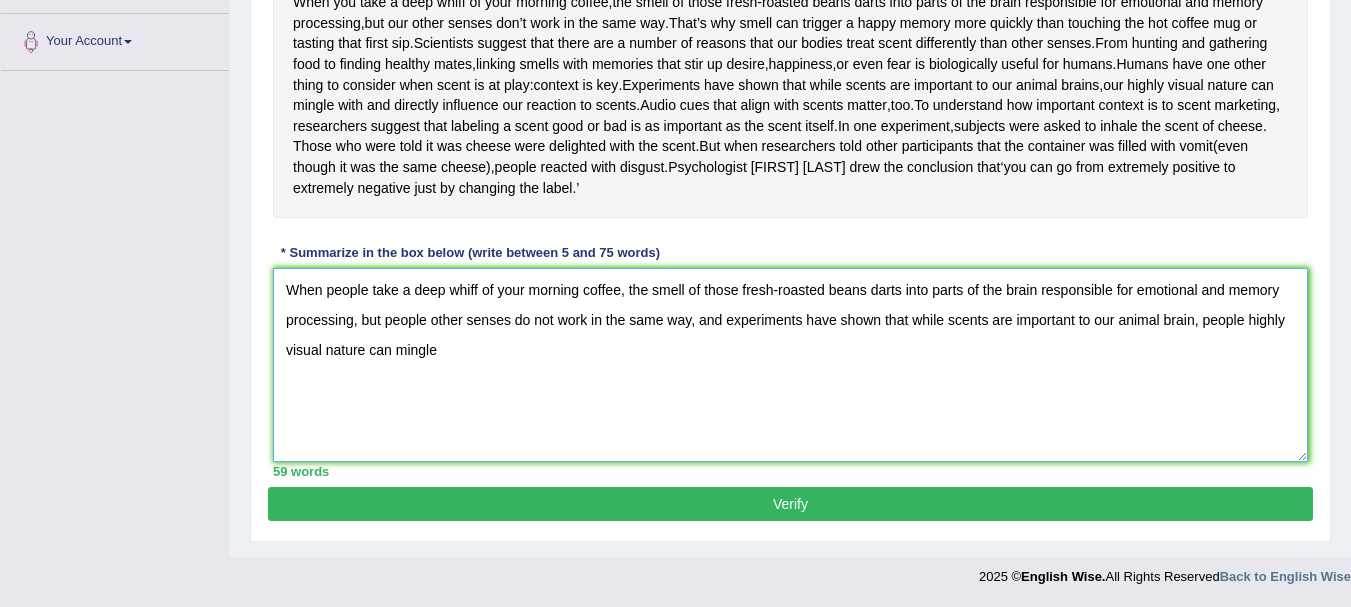 scroll, scrollTop: 524, scrollLeft: 0, axis: vertical 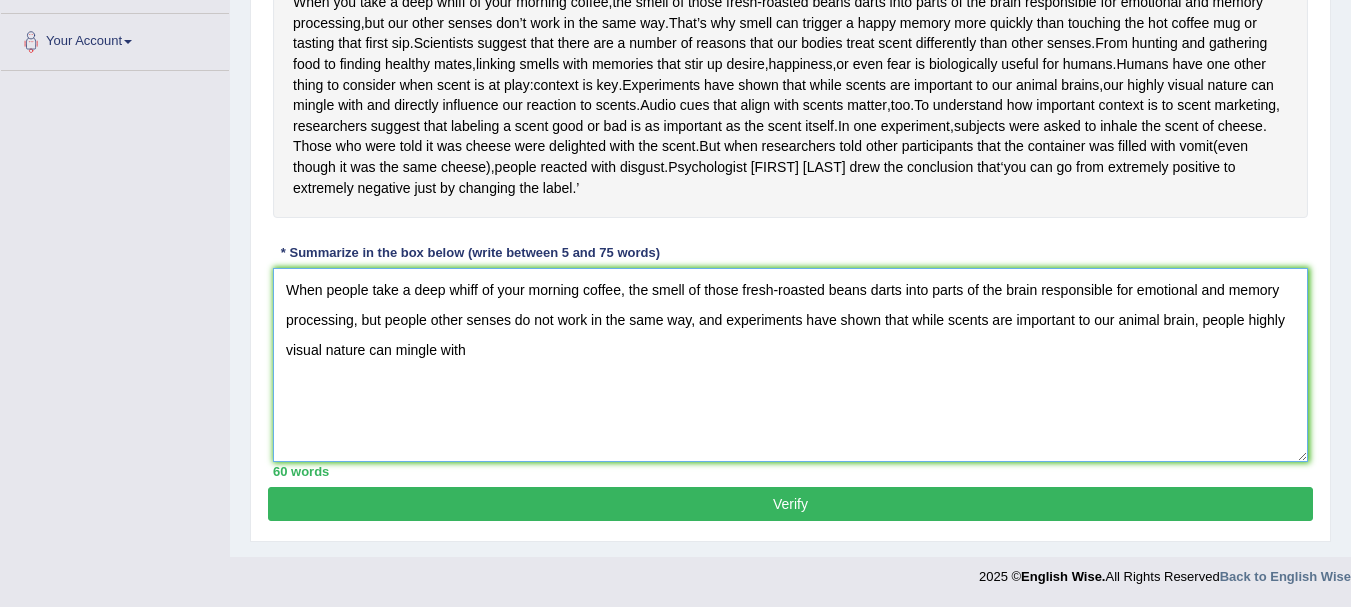 click on "When people take a deep whiff of your morning coffee, the smell of those fresh-roasted beans darts into parts of the brain responsible for emotional and memory processing, but people other senses do not work in the same way, and experiments have shown that while scents are important to our animal brain, people highly visual nature can mingle with" at bounding box center [790, 365] 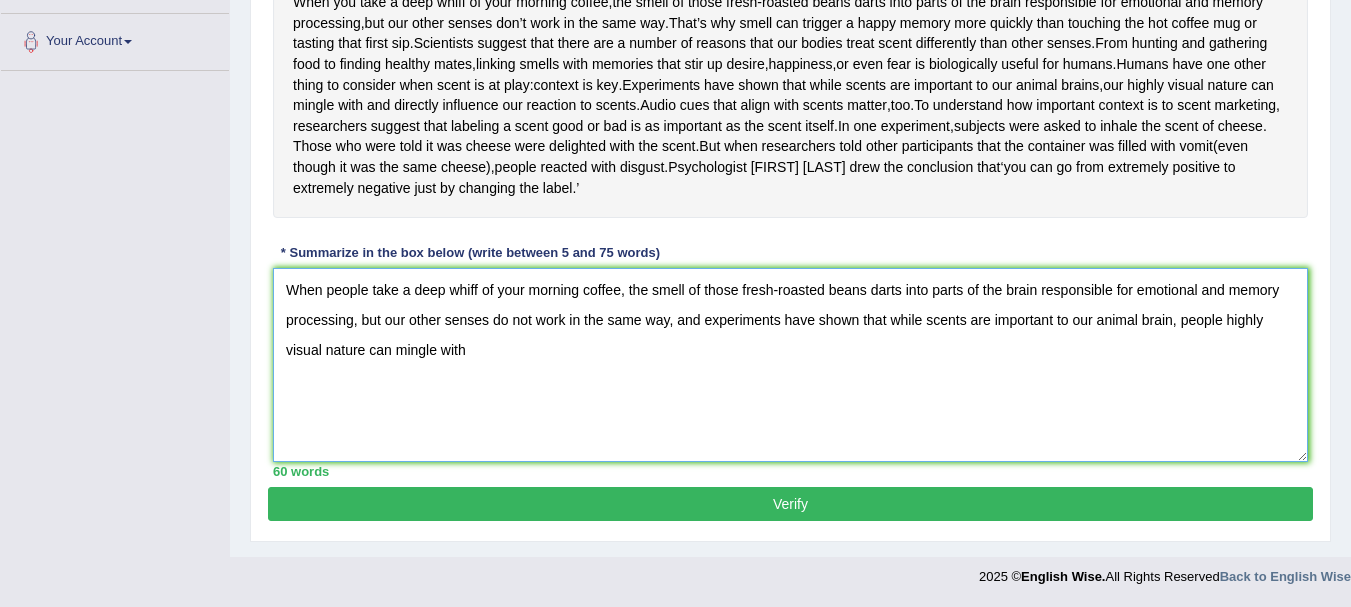 click on "When people take a deep whiff of your morning coffee, the smell of those fresh-roasted beans darts into parts of the brain responsible for emotional and memory processing, but our other senses do not work in the same way, and experiments have shown that while scents are important to our animal brain, people highly visual nature can mingle with" at bounding box center [790, 365] 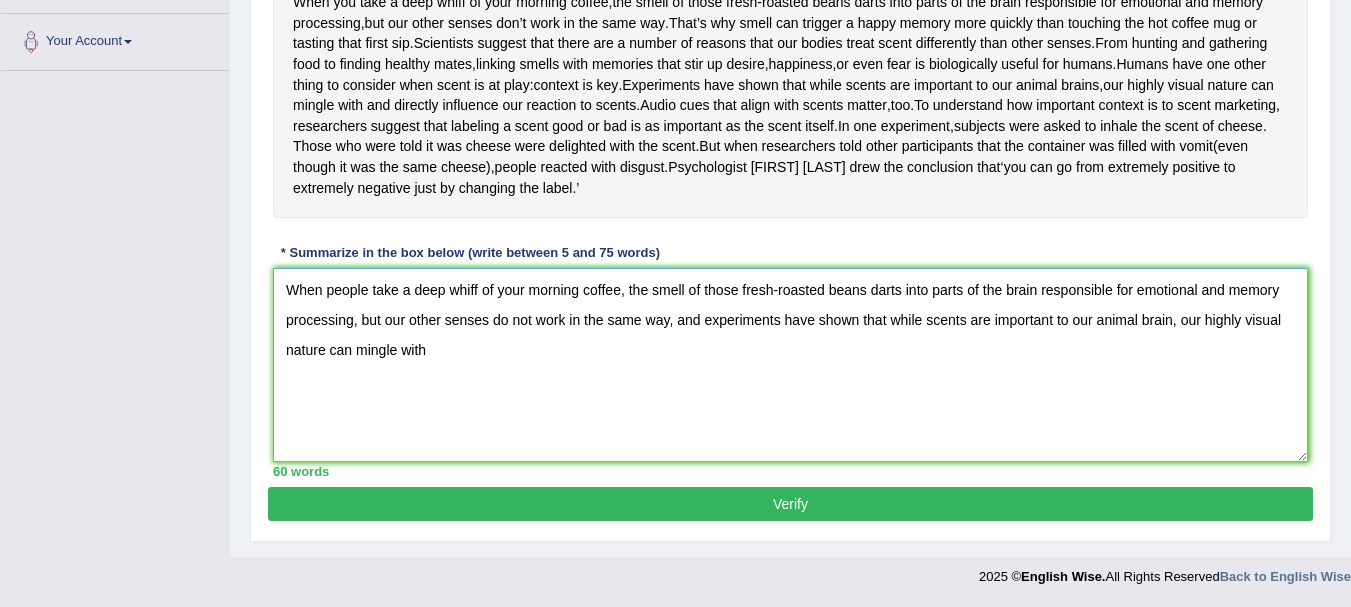 click on "When people take a deep whiff of your morning coffee, the smell of those fresh-roasted beans darts into parts of the brain responsible for emotional and memory processing, but our other senses do not work in the same way, and experiments have shown that while scents are important to our animal brain, our highly visual nature can mingle with" at bounding box center [790, 365] 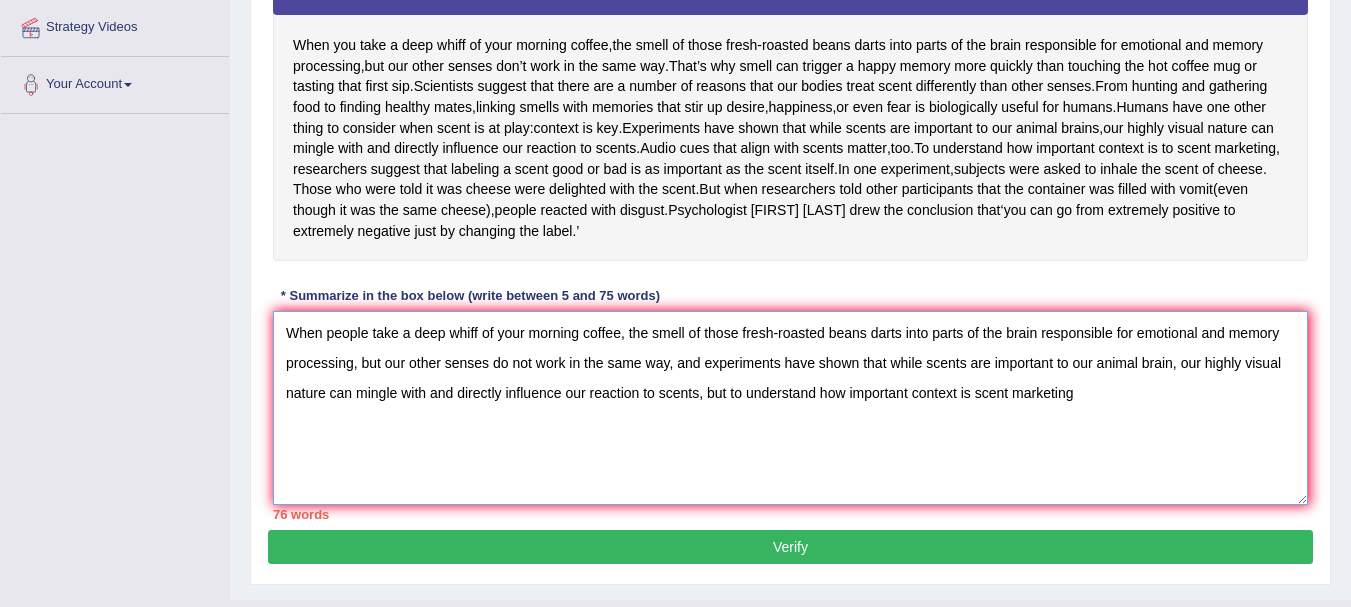 scroll, scrollTop: 443, scrollLeft: 0, axis: vertical 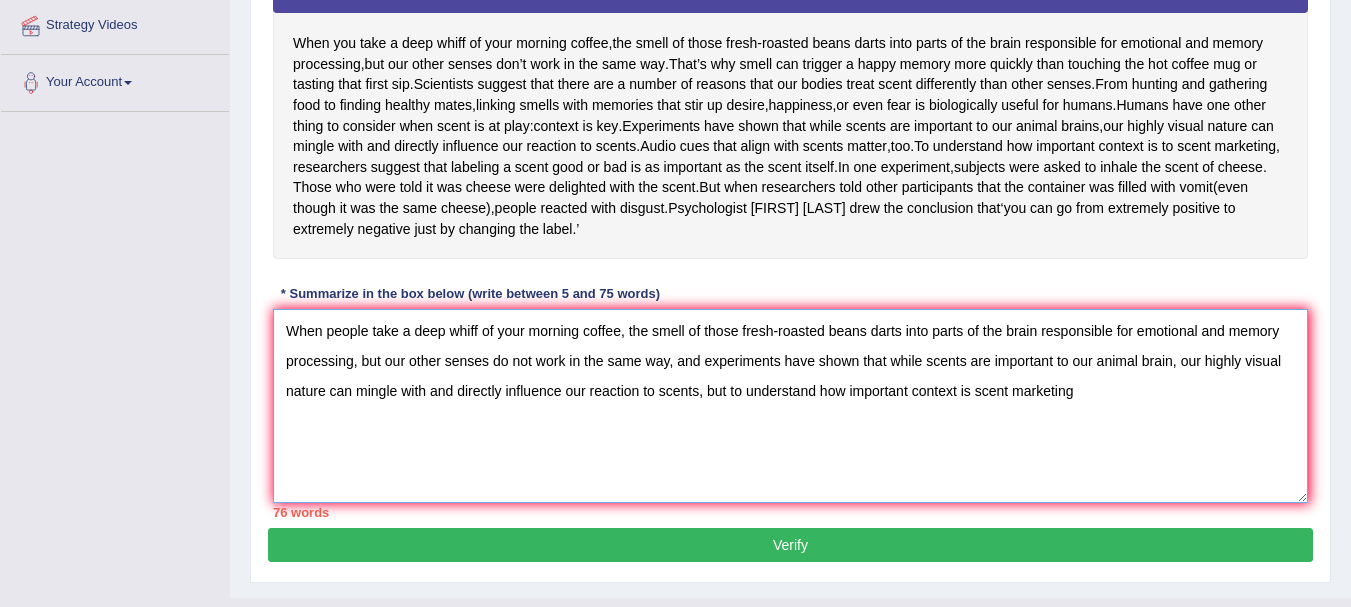 click on "When people take a deep whiff of your morning coffee, the smell of those fresh-roasted beans darts into parts of the brain responsible for emotional and memory processing, but our other senses do not work in the same way, and experiments have shown that while scents are important to our animal brain, our highly visual nature can mingle with and directly influence our reaction to scents, but to understand how important context is scent marketing" at bounding box center (790, 406) 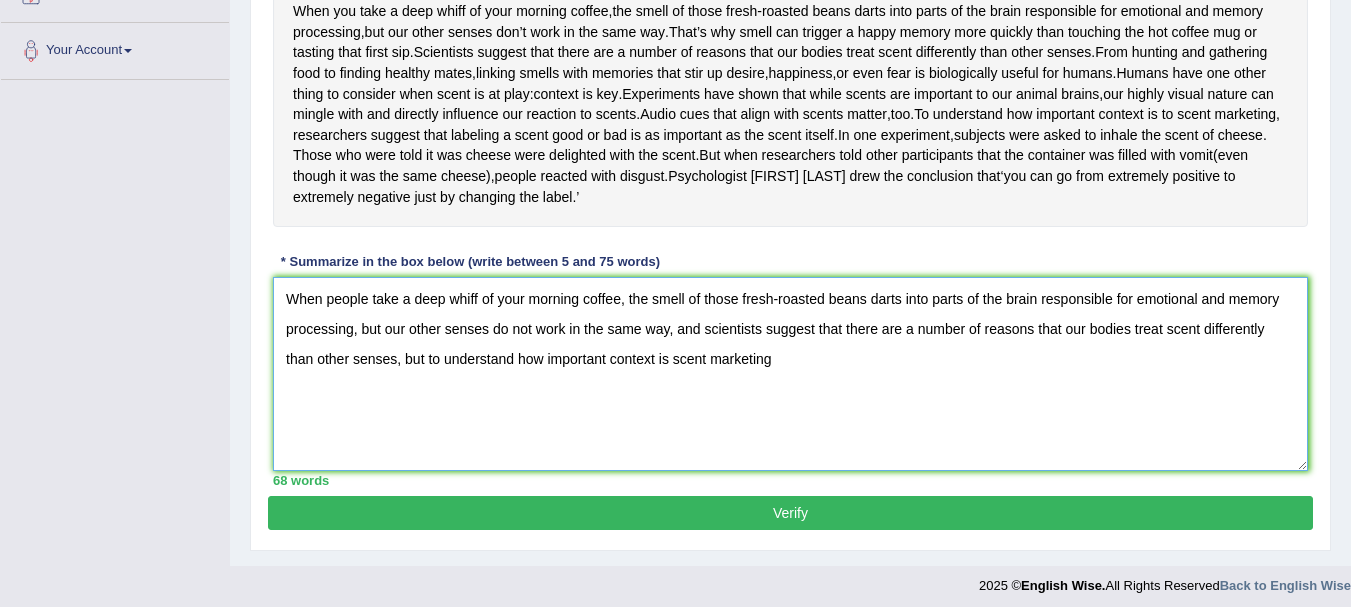 scroll, scrollTop: 479, scrollLeft: 0, axis: vertical 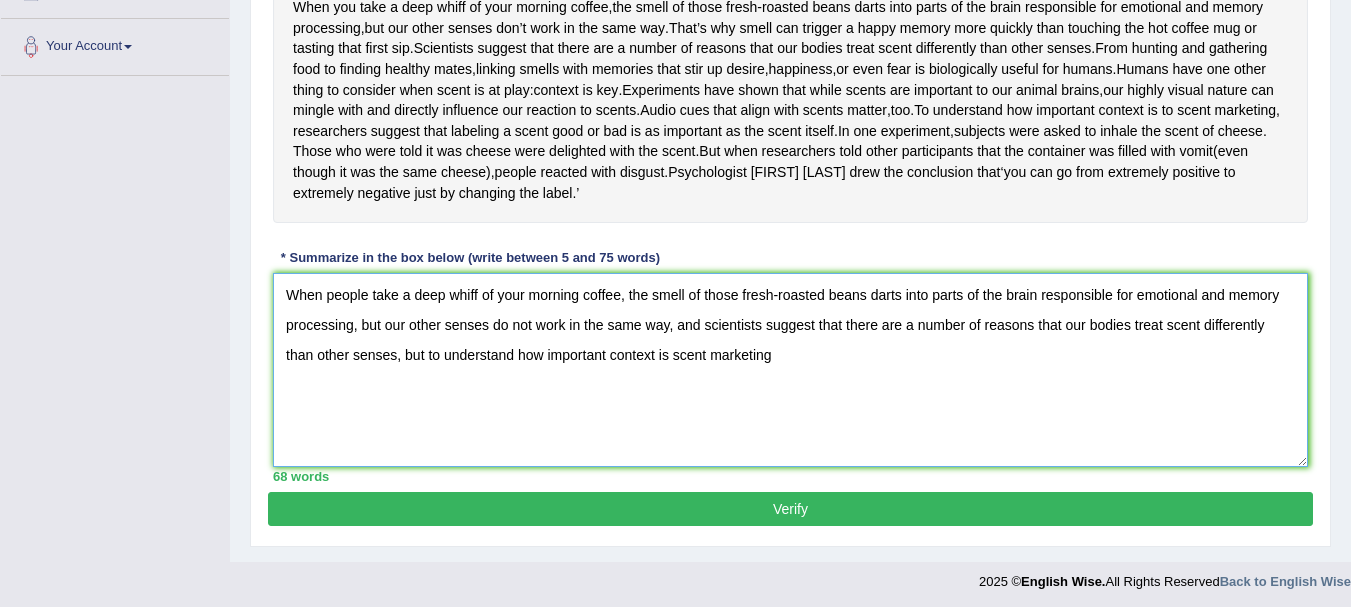 click on "When people take a deep whiff of your morning coffee, the smell of those fresh-roasted beans darts into parts of the brain responsible for emotional and memory processing, but our other senses do not work in the same way, and scientists suggest that there are a number of reasons that our bodies treat scent differently than other senses, but to understand how important context is scent marketing" at bounding box center [790, 370] 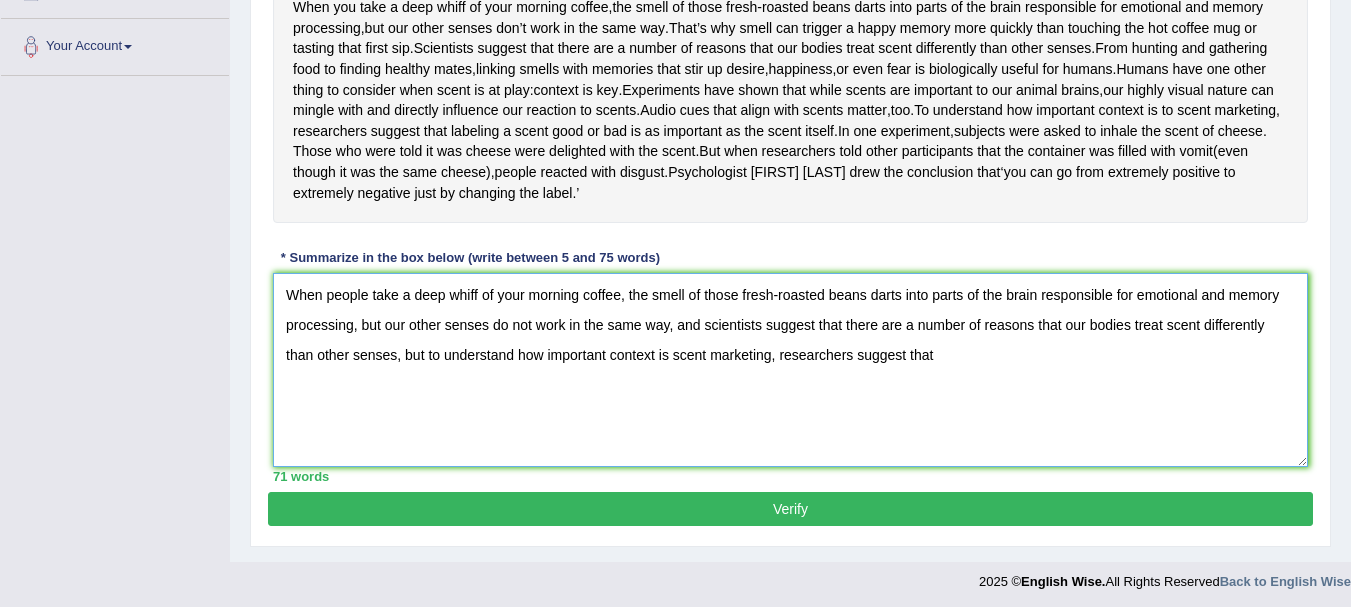 click on "When people take a deep whiff of your morning coffee, the smell of those fresh-roasted beans darts into parts of the brain responsible for emotional and memory processing, but our other senses do not work in the same way, and scientists suggest that there are a number of reasons that our bodies treat scent differently than other senses, but to understand how important context is scent marketing, researchers suggest that" at bounding box center [790, 370] 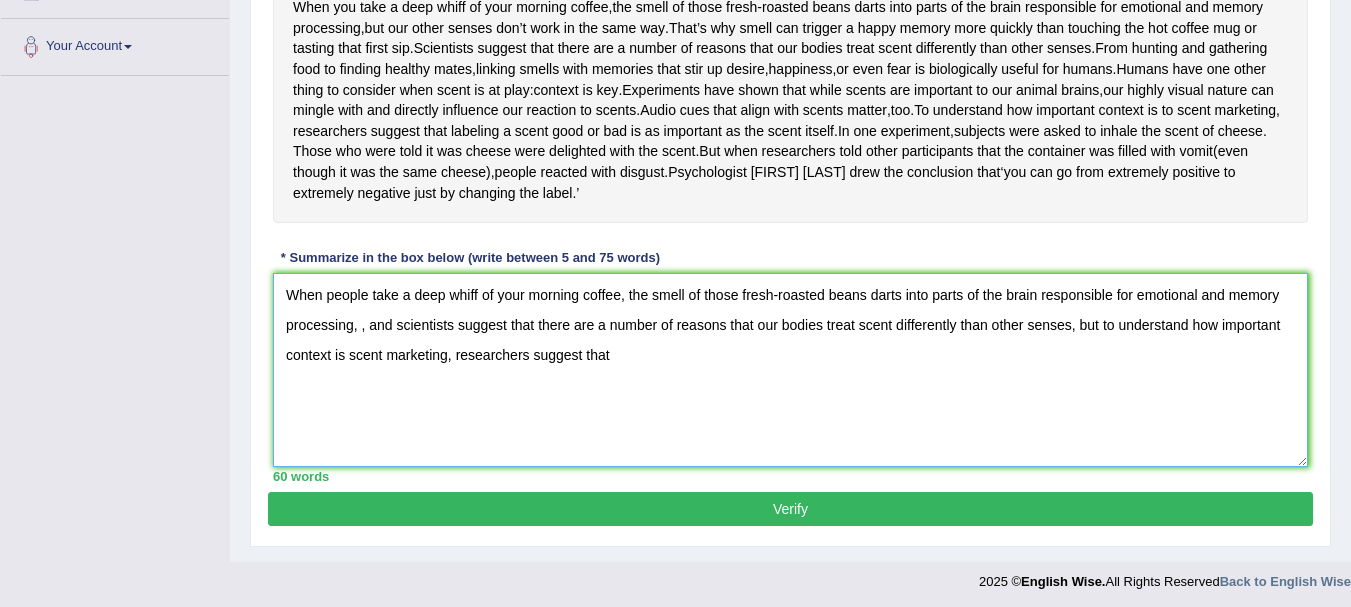 click on "When people take a deep whiff of your morning coffee, the smell of those fresh-roasted beans darts into parts of the brain responsible for emotional and memory processing, , and scientists suggest that there are a number of reasons that our bodies treat scent differently than other senses, but to understand how important context is scent marketing, researchers suggest that" at bounding box center (790, 370) 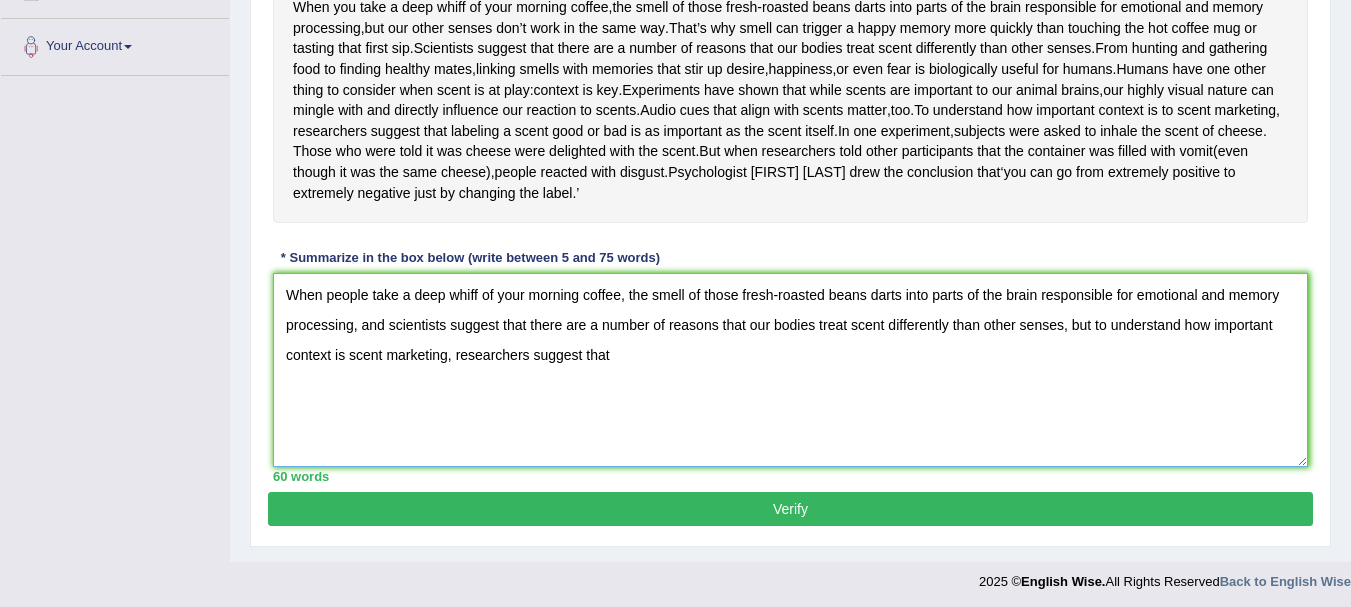 click on "When people take a deep whiff of your morning coffee, the smell of those fresh-roasted beans darts into parts of the brain responsible for emotional and memory processing, and scientists suggest that there are a number of reasons that our bodies treat scent differently than other senses, but to understand how important context is scent marketing, researchers suggest that" at bounding box center [790, 370] 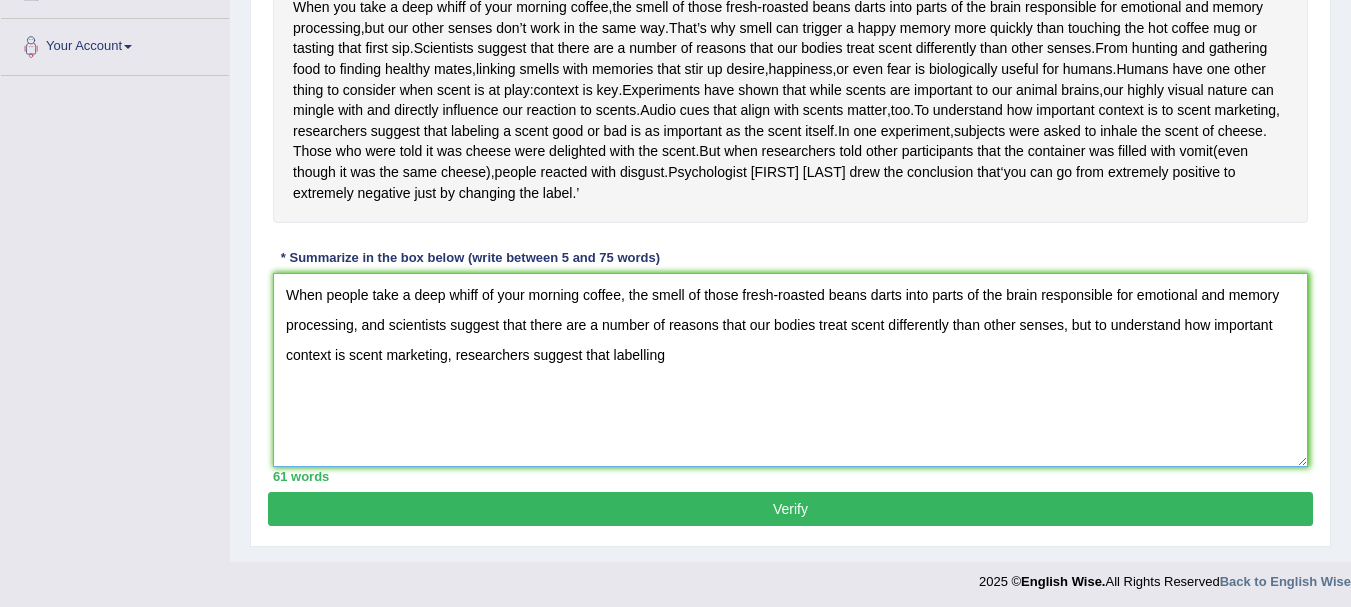 click on "When people take a deep whiff of your morning coffee, the smell of those fresh-roasted beans darts into parts of the brain responsible for emotional and memory processing, and scientists suggest that there are a number of reasons that our bodies treat scent differently than other senses, but to understand how important context is scent marketing, researchers suggest that labelling" at bounding box center (790, 370) 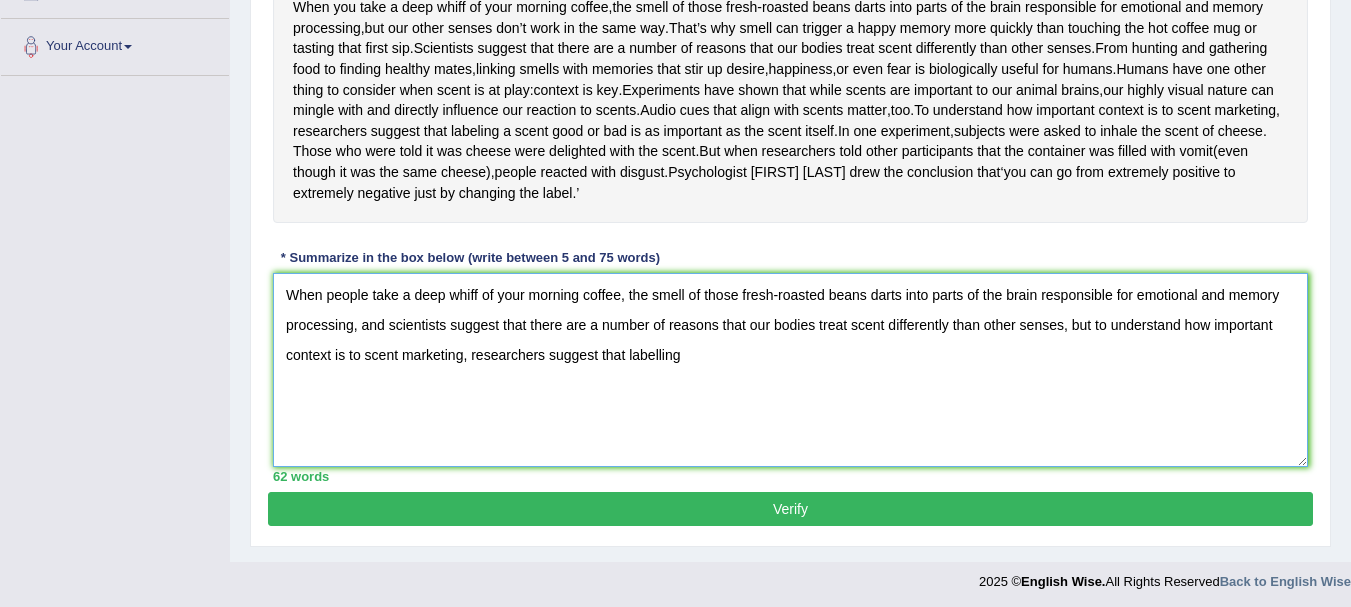click on "When people take a deep whiff of your morning coffee, the smell of those fresh-roasted beans darts into parts of the brain responsible for emotional and memory processing, and scientists suggest that there are a number of reasons that our bodies treat scent differently than other senses, but to understand how important context is to scent marketing, researchers suggest that labelling" at bounding box center [790, 370] 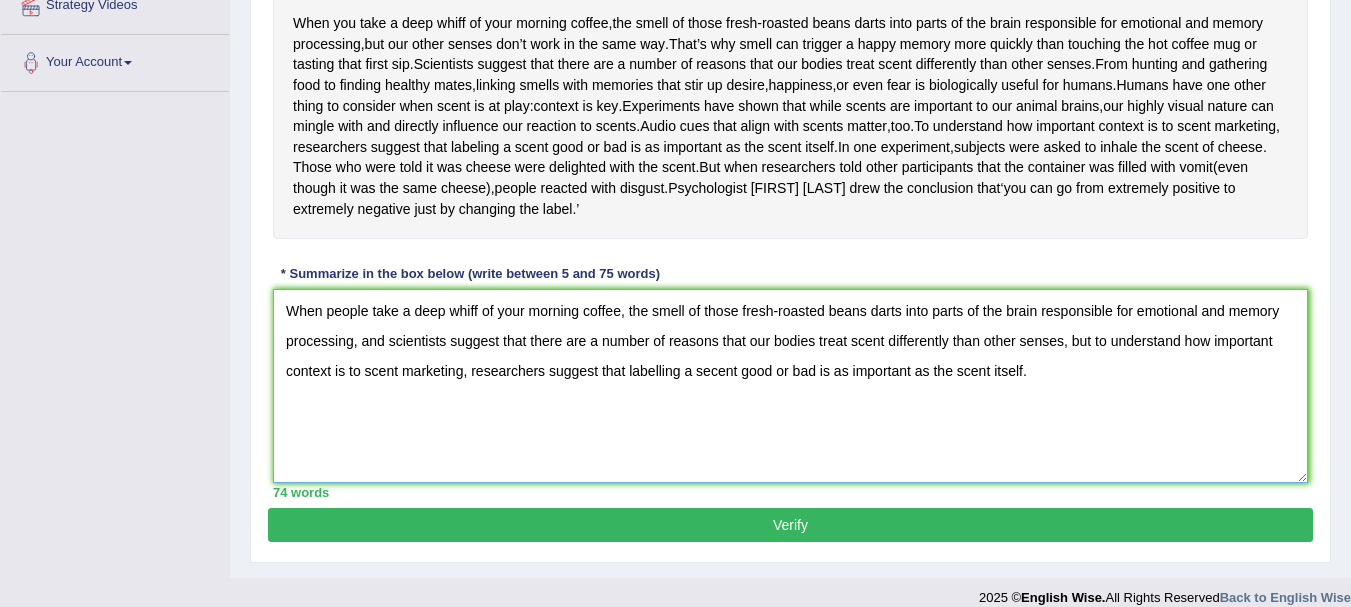 scroll, scrollTop: 455, scrollLeft: 0, axis: vertical 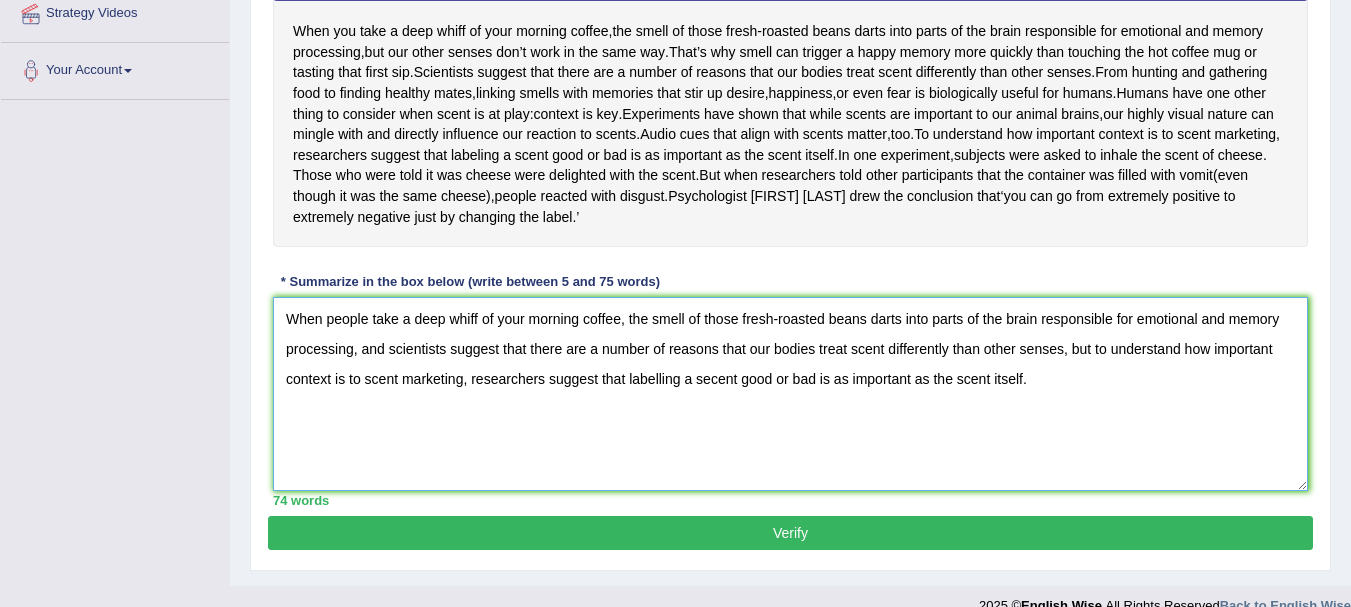 type on "When people take a deep whiff of your morning coffee, the smell of those fresh-roasted beans darts into parts of the brain responsible for emotional and memory processing, and scientists suggest that there are a number of reasons that our bodies treat scent differently than other senses, but to understand how important context is to scent marketing, researchers suggest that labelling a secent good or bad is as important as the scent itself." 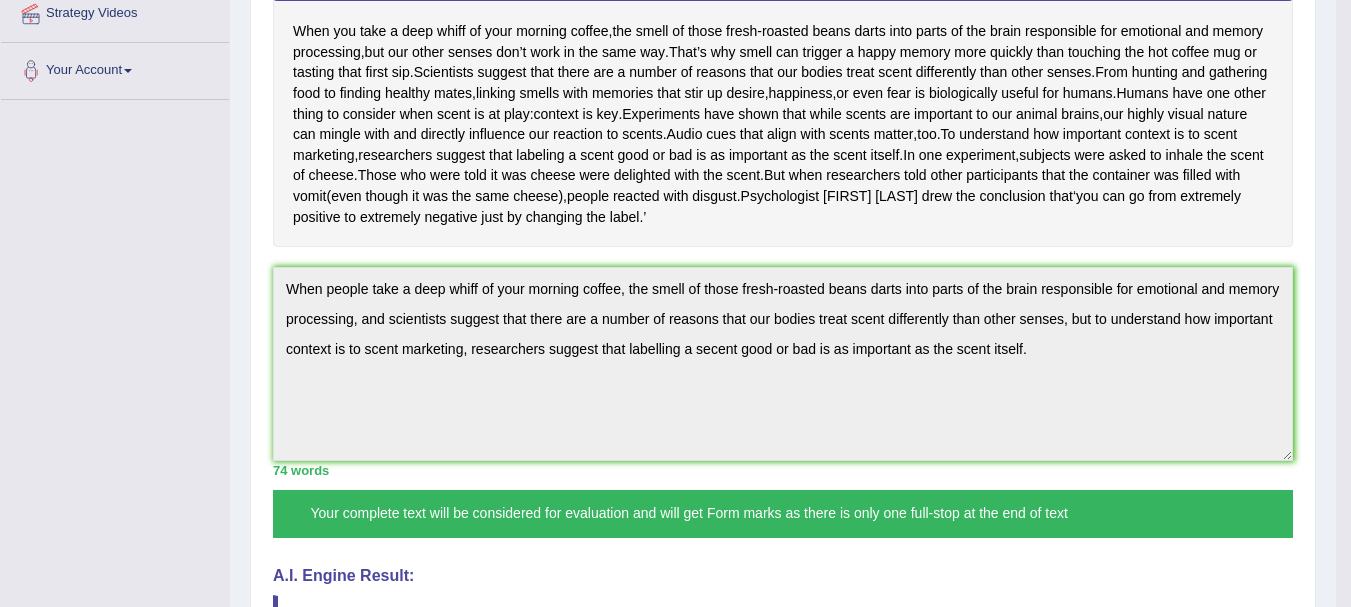 drag, startPoint x: 1363, startPoint y: 340, endPoint x: 1357, endPoint y: 328, distance: 13.416408 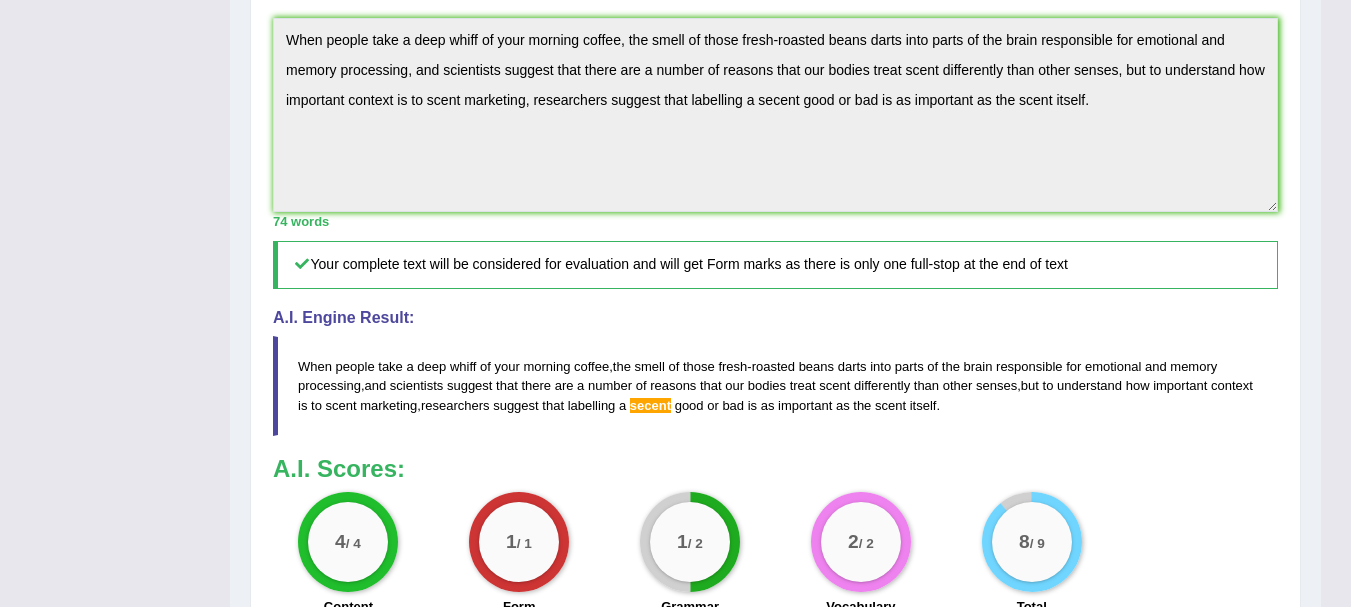 scroll, scrollTop: 695, scrollLeft: 0, axis: vertical 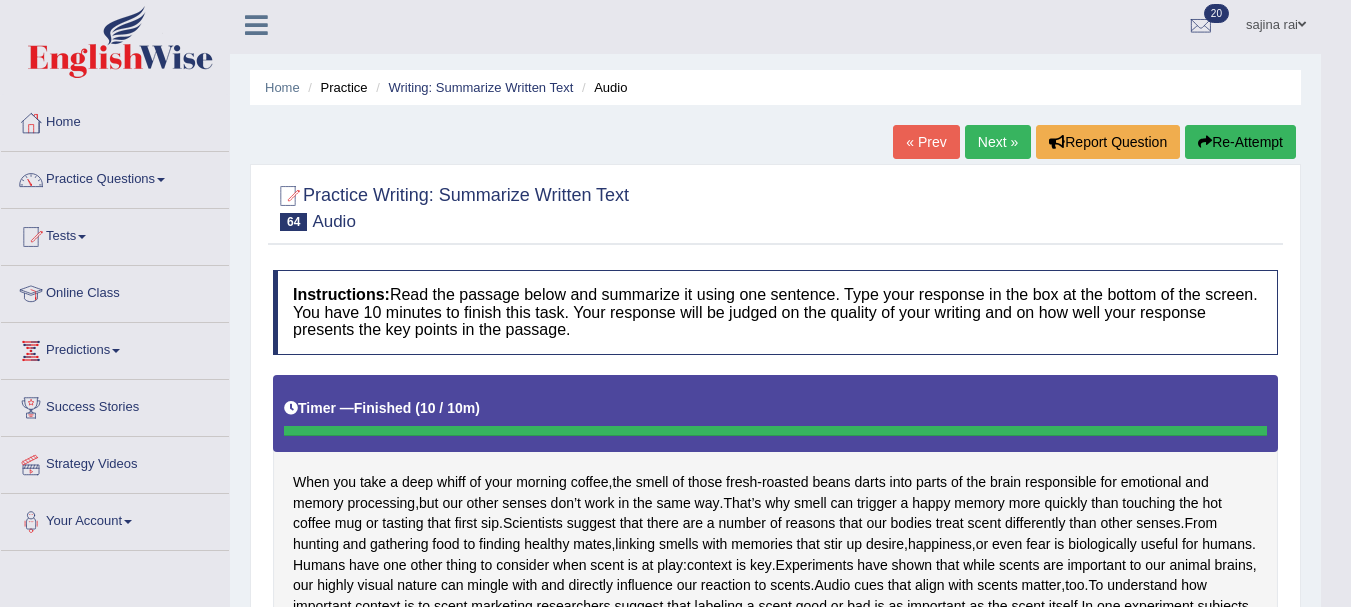 click on "Next »" at bounding box center [998, 142] 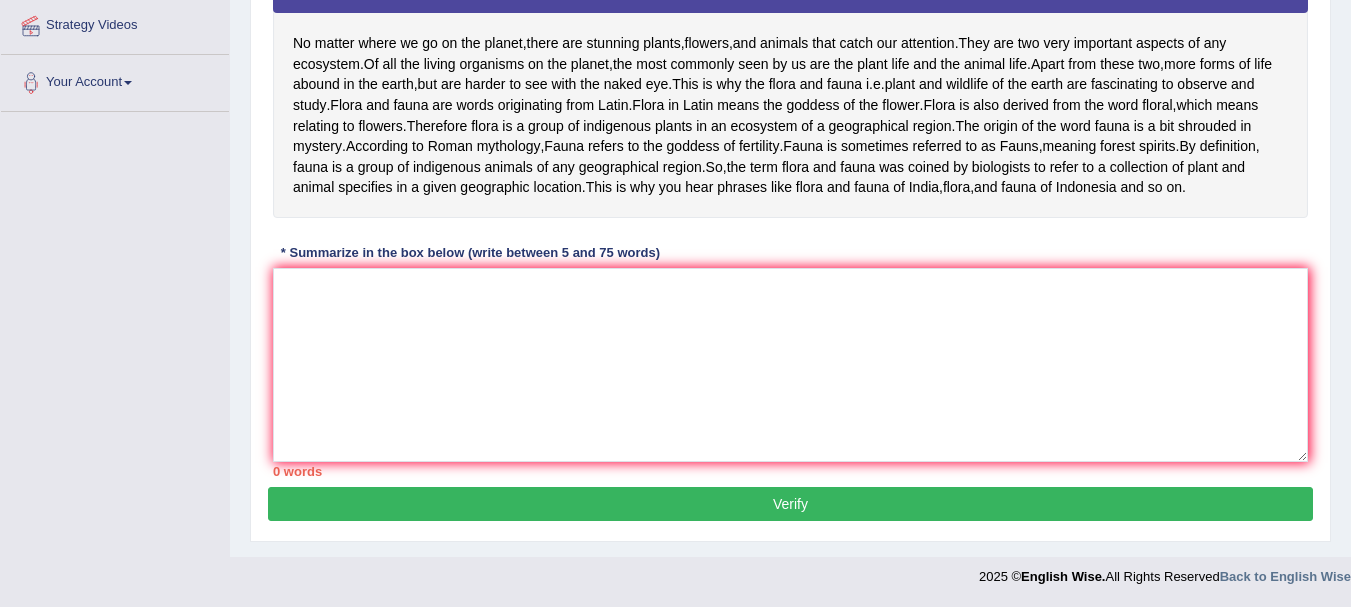 scroll, scrollTop: 415, scrollLeft: 0, axis: vertical 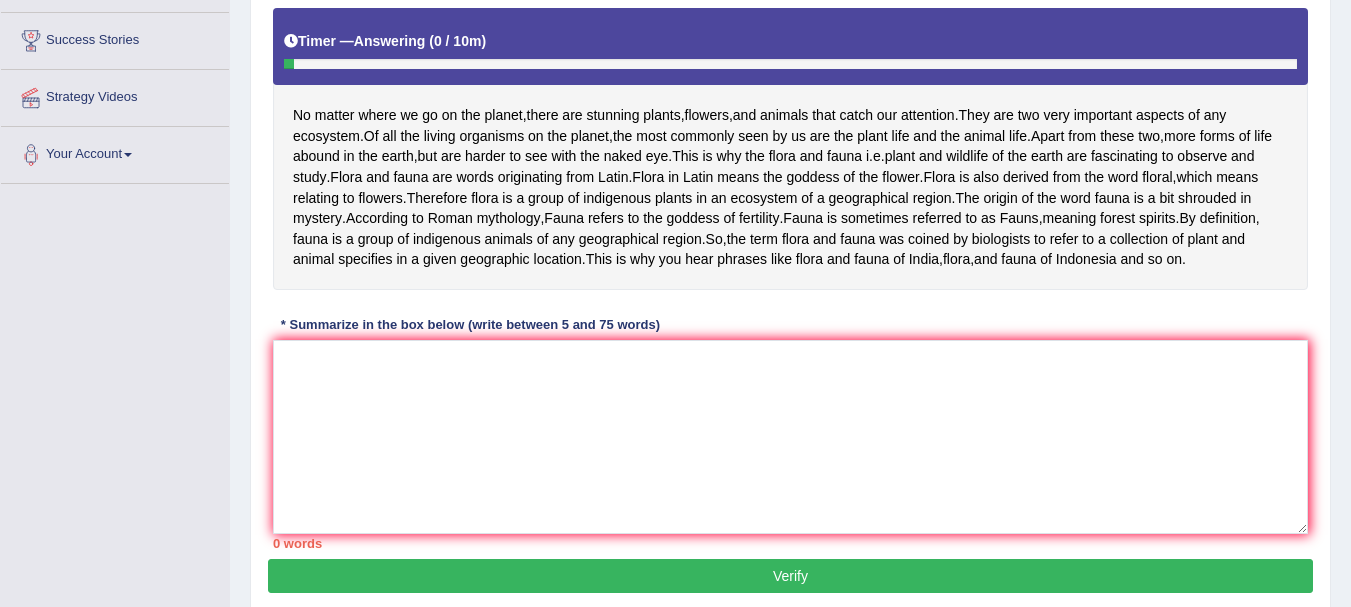 click on "Toggle navigation
Home
Practice Questions   Speaking Practice Read Aloud
Repeat Sentence
Describe Image
Re-tell Lecture
Answer Short Question
Summarize Group Discussion
Respond To A Situation
Writing Practice  Summarize Written Text
Write Essay
Reading Practice  Reading & Writing: Fill In The Blanks
Choose Multiple Answers
Re-order Paragraphs
Fill In The Blanks
Choose Single Answer
Listening Practice  Summarize Spoken Text
Highlight Incorrect Words
Highlight Correct Summary
Select Missing Word
Choose Single Answer
Choose Multiple Answers
Fill In The Blanks
Write From Dictation
Pronunciation
Tests
Take Mock Test" at bounding box center [675, -68] 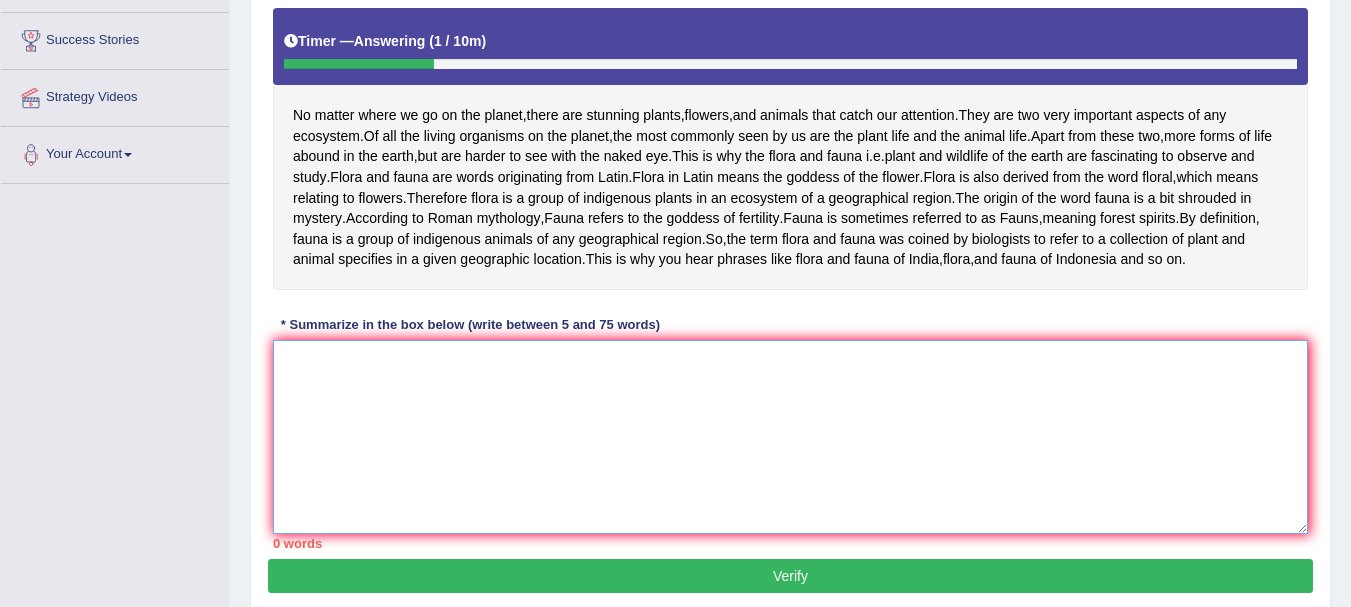 click at bounding box center (790, 437) 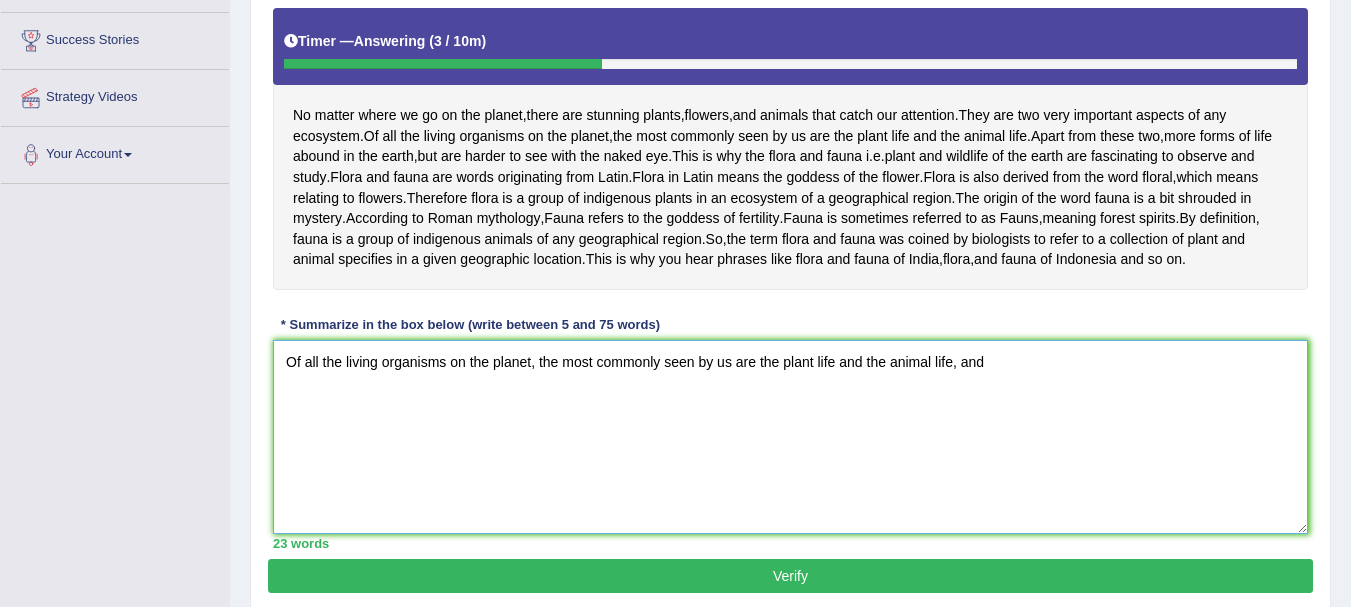 click on "Of all the living organisms on the planet, the most commonly seen by us are the plant life and the animal life, and" at bounding box center [790, 437] 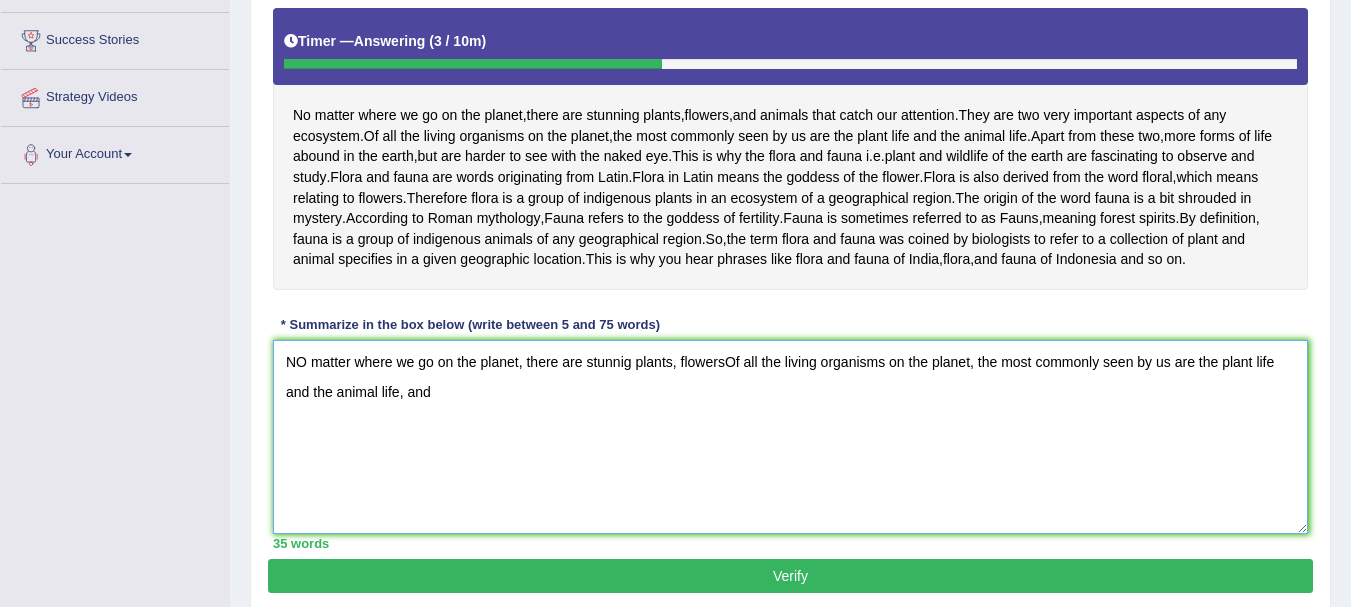 click on "NO matter where we go on the planet, there are stunnig plants, flowersOf all the living organisms on the planet, the most commonly seen by us are the plant life and the animal life, and" at bounding box center (790, 437) 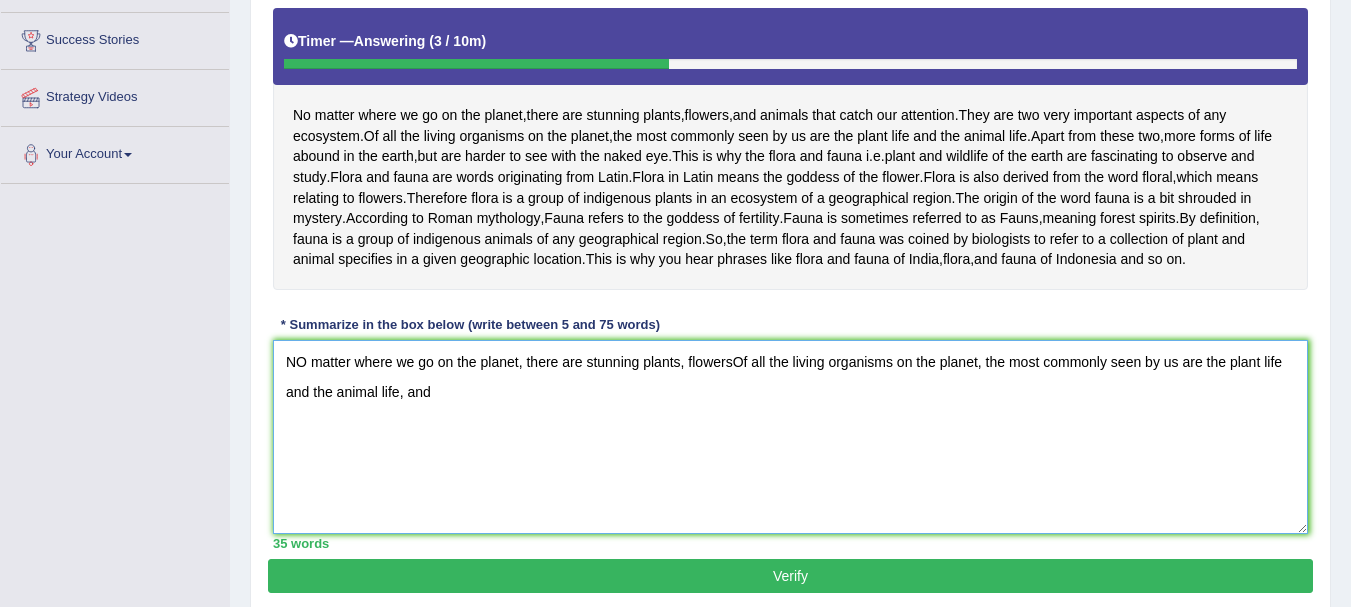 click on "NO matter where we go on the planet, there are stunning plants, flowersOf all the living organisms on the planet, the most commonly seen by us are the plant life and the animal life, and" at bounding box center (790, 437) 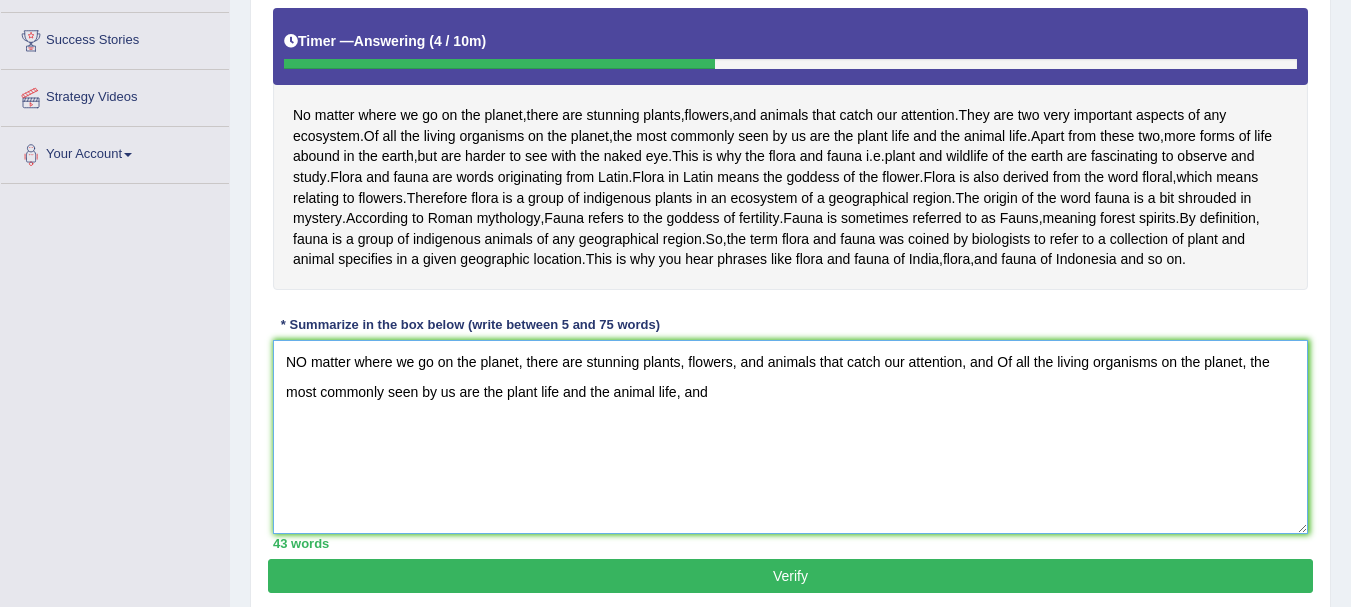 click on "NO matter where we go on the planet, there are stunning plants, flowers, and animals that catch our attention, and Of all the living organisms on the planet, the most commonly seen by us are the plant life and the animal life, and" at bounding box center (790, 437) 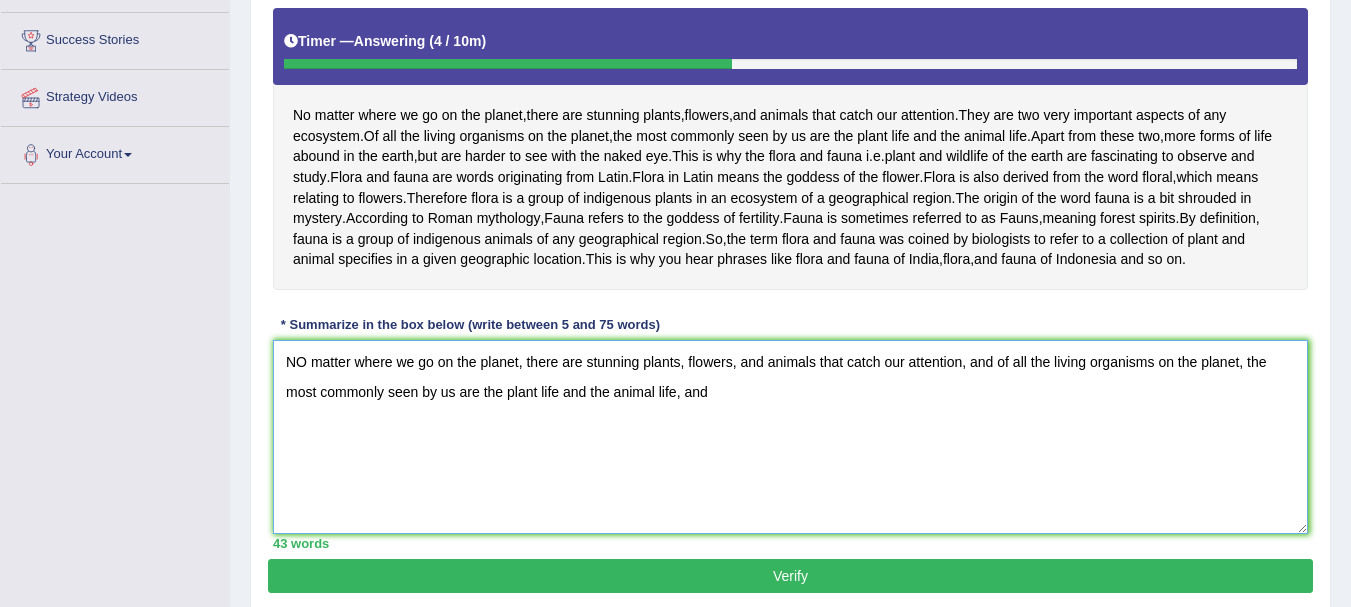 click on "NO matter where we go on the planet, there are stunning plants, flowers, and animals that catch our attention, and of all the living organisms on the planet, the most commonly seen by us are the plant life and the animal life, and" at bounding box center [790, 437] 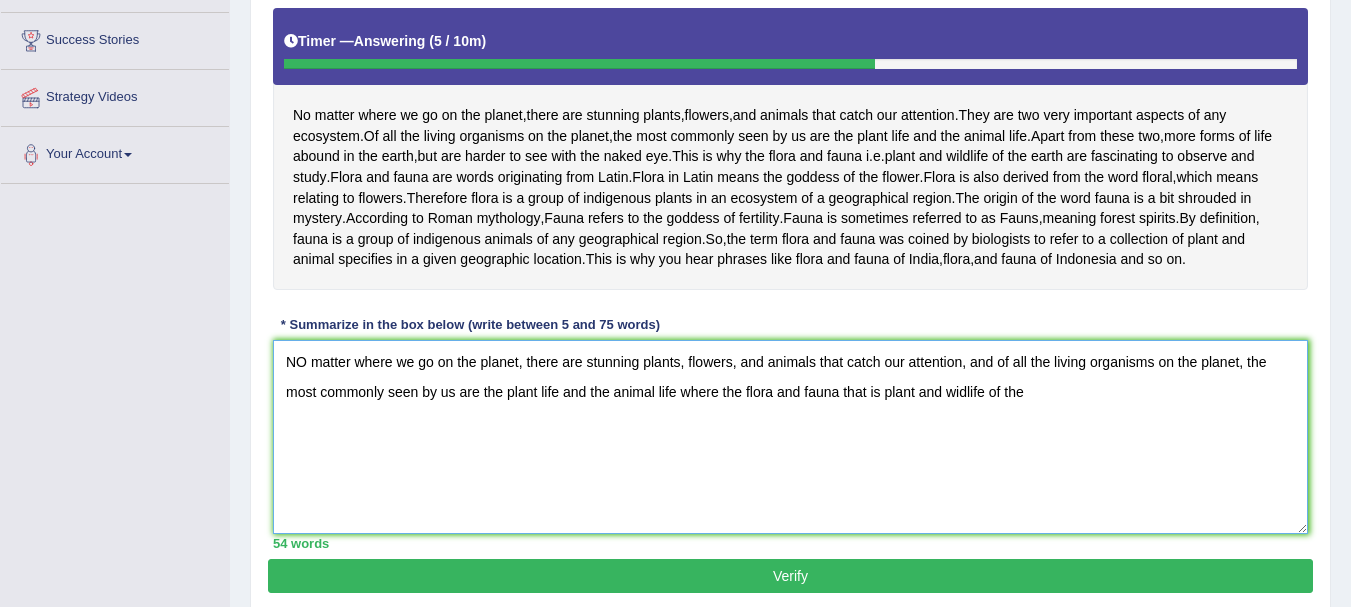 click on "NO matter where we go on the planet, there are stunning plants, flowers, and animals that catch our attention, and of all the living organisms on the planet, the most commonly seen by us are the plant life and the animal life where the flora and fauna that is plant and widlife of the" at bounding box center (790, 437) 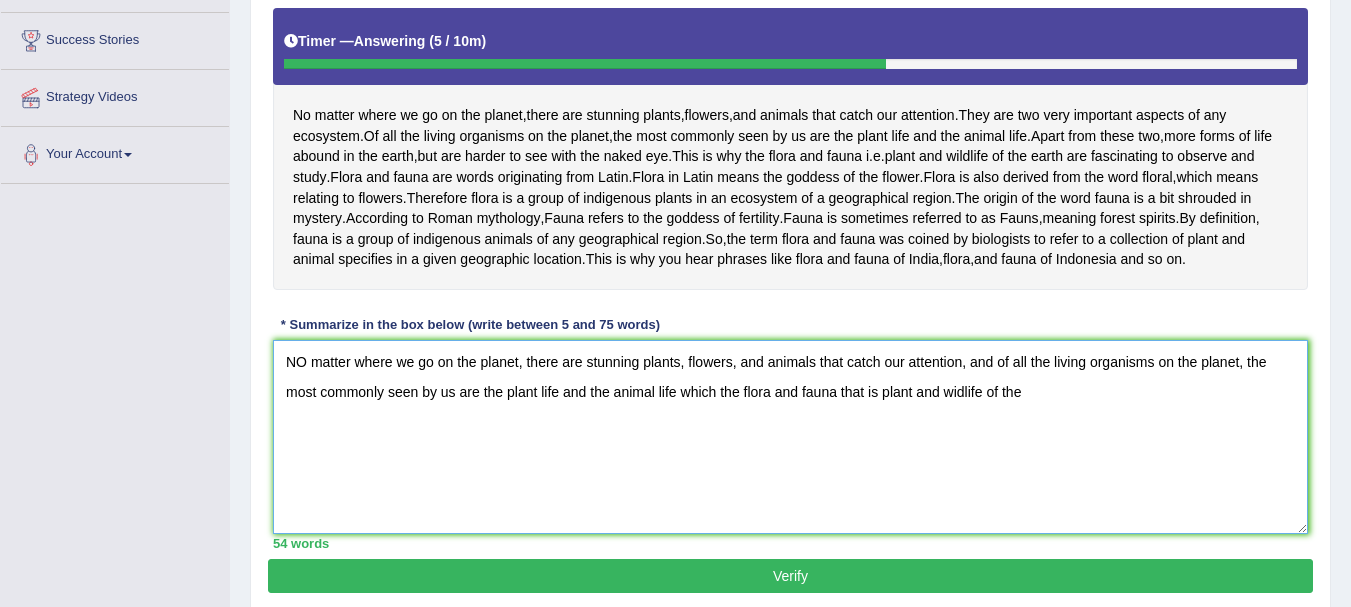 click on "NO matter where we go on the planet, there are stunning plants, flowers, and animals that catch our attention, and of all the living organisms on the planet, the most commonly seen by us are the plant life and the animal life which the flora and fauna that is plant and widlife of the" at bounding box center [790, 437] 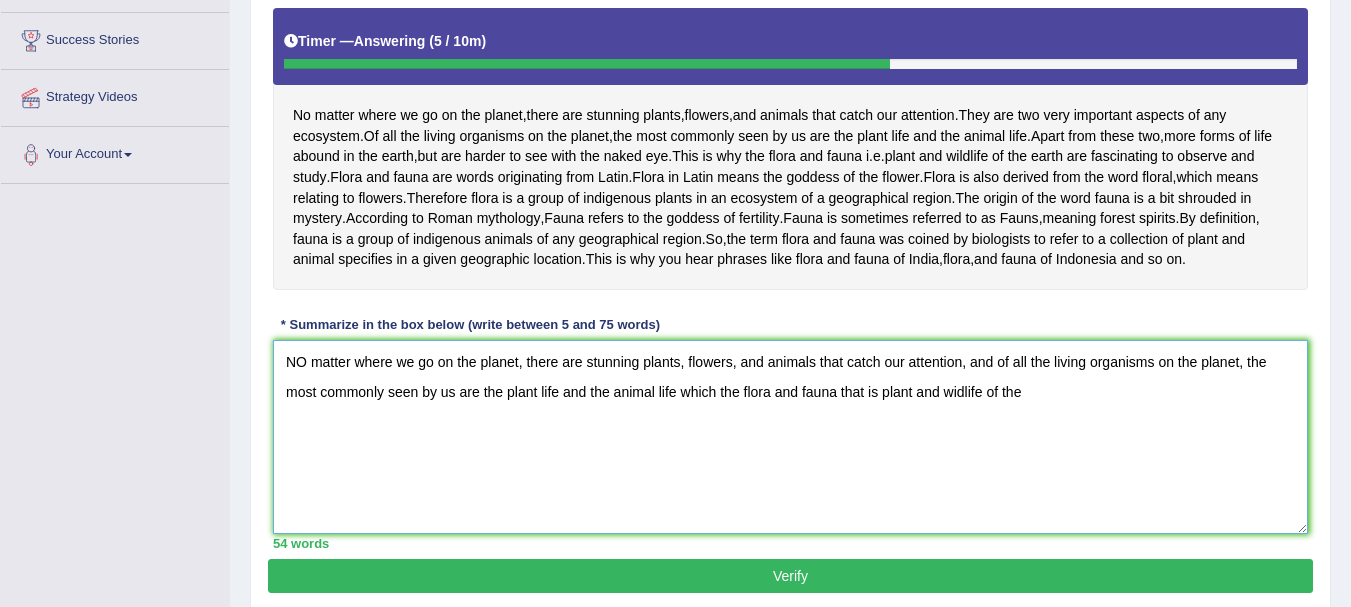 click on "NO matter where we go on the planet, there are stunning plants, flowers, and animals that catch our attention, and of all the living organisms on the planet, the most commonly seen by us are the plant life and the animal life which the flora and fauna that is plant and widlife of the" at bounding box center (790, 437) 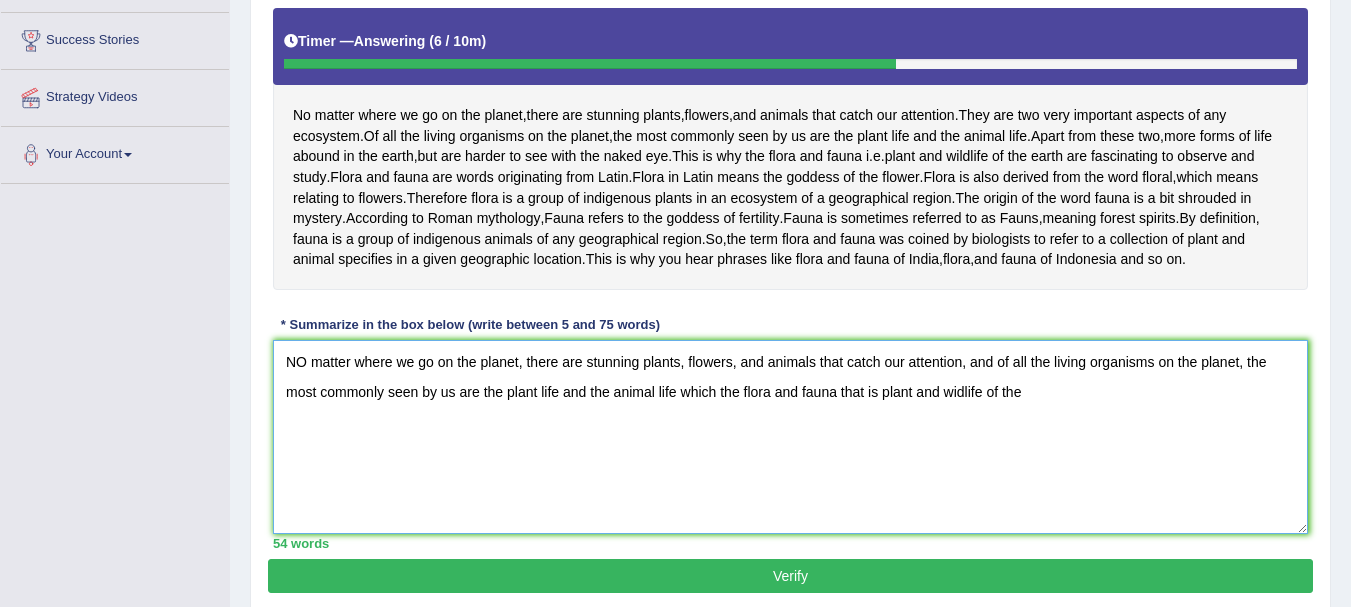click on "NO matter where we go on the planet, there are stunning plants, flowers, and animals that catch our attention, and of all the living organisms on the planet, the most commonly seen by us are the plant life and the animal life which the flora and fauna that is plant and widlife of the" at bounding box center [790, 437] 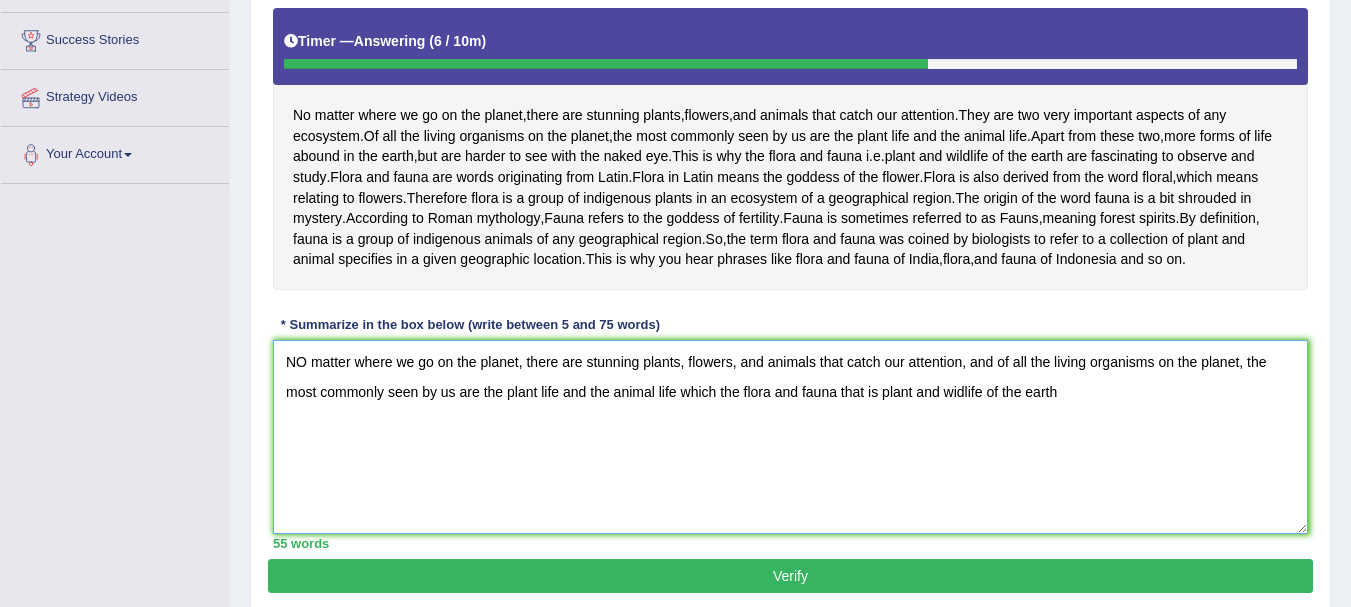 click on "NO matter where we go on the planet, there are stunning plants, flowers, and animals that catch our attention, and of all the living organisms on the planet, the most commonly seen by us are the plant life and the animal life which the flora and fauna that is plant and widlife of the earth" at bounding box center (790, 437) 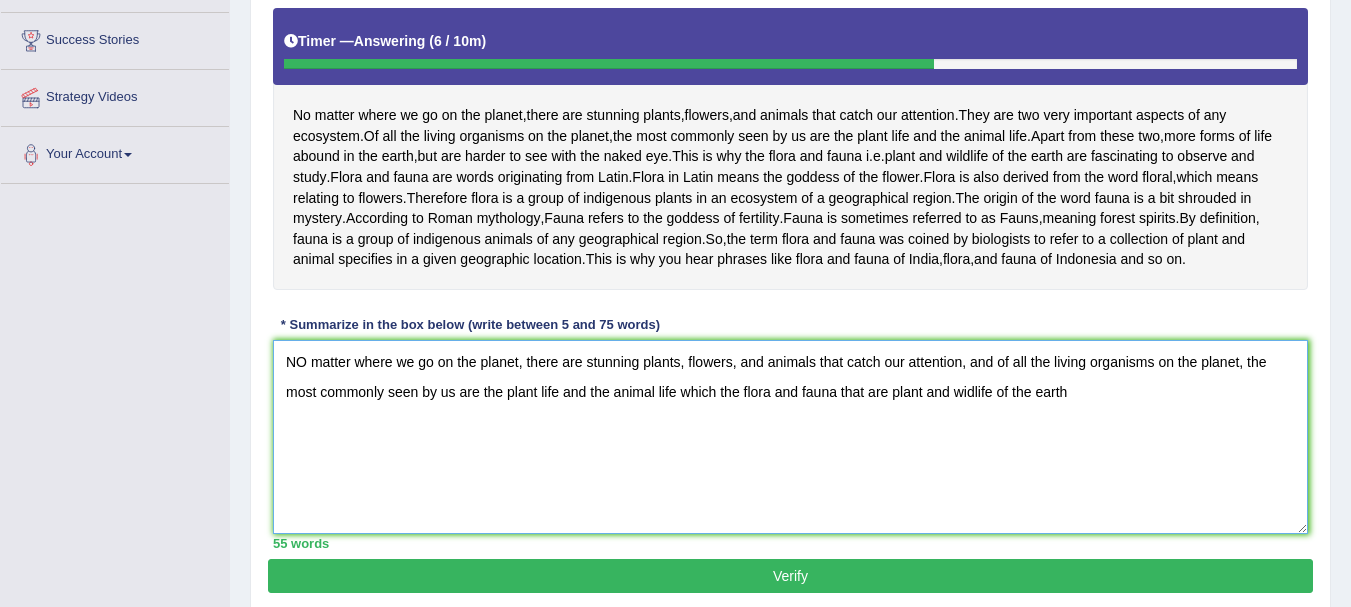 click on "NO matter where we go on the planet, there are stunning plants, flowers, and animals that catch our attention, and of all the living organisms on the planet, the most commonly seen by us are the plant life and the animal life which the flora and fauna that are plant and widlife of the earth" at bounding box center (790, 437) 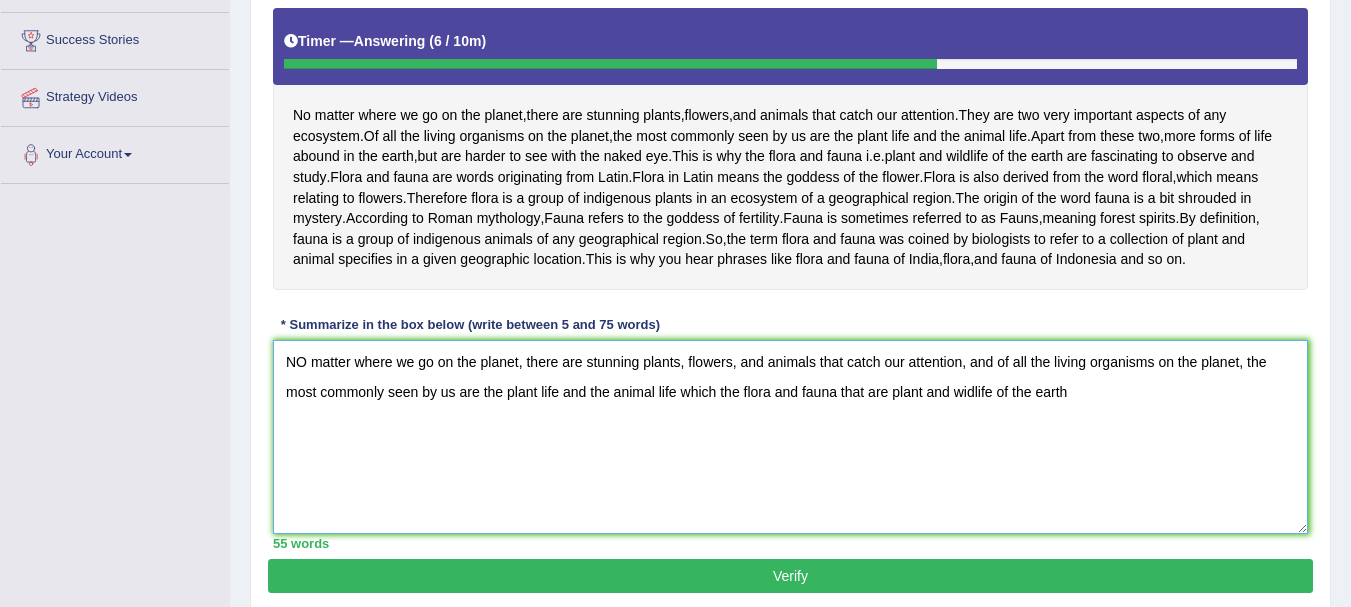 click on "NO matter where we go on the planet, there are stunning plants, flowers, and animals that catch our attention, and of all the living organisms on the planet, the most commonly seen by us are the plant life and the animal life which the flora and fauna that are plant and widlife of the earth" at bounding box center [790, 437] 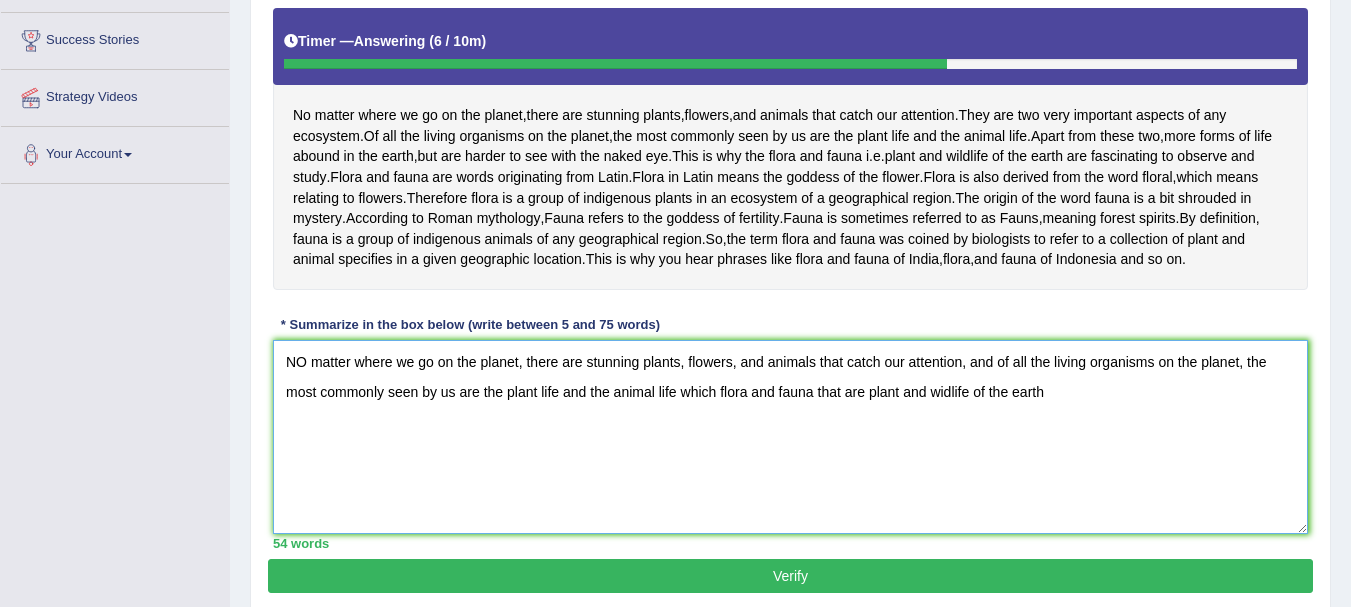 click on "NO matter where we go on the planet, there are stunning plants, flowers, and animals that catch our attention, and of all the living organisms on the planet, the most commonly seen by us are the plant life and the animal life which flora and fauna that are plant and widlife of the earth" at bounding box center [790, 437] 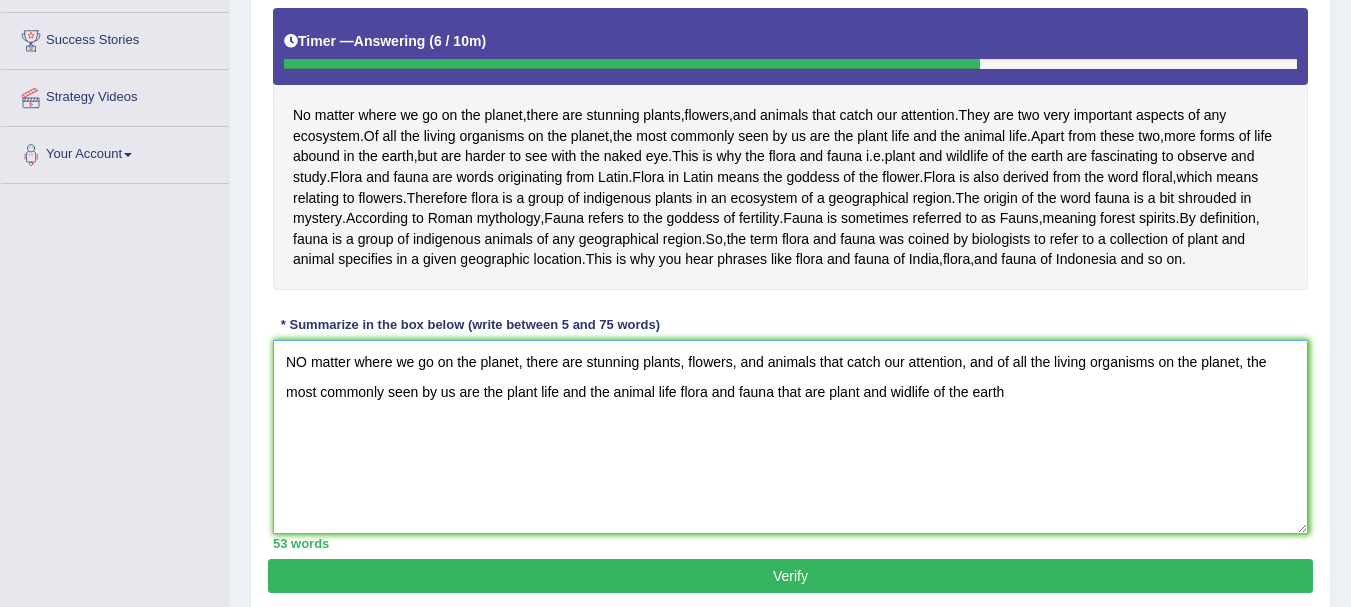 click on "NO matter where we go on the planet, there are stunning plants, flowers, and animals that catch our attention, and of all the living organisms on the planet, the most commonly seen by us are the plant life and the animal life flora and fauna that are plant and widlife of the earth" at bounding box center [790, 437] 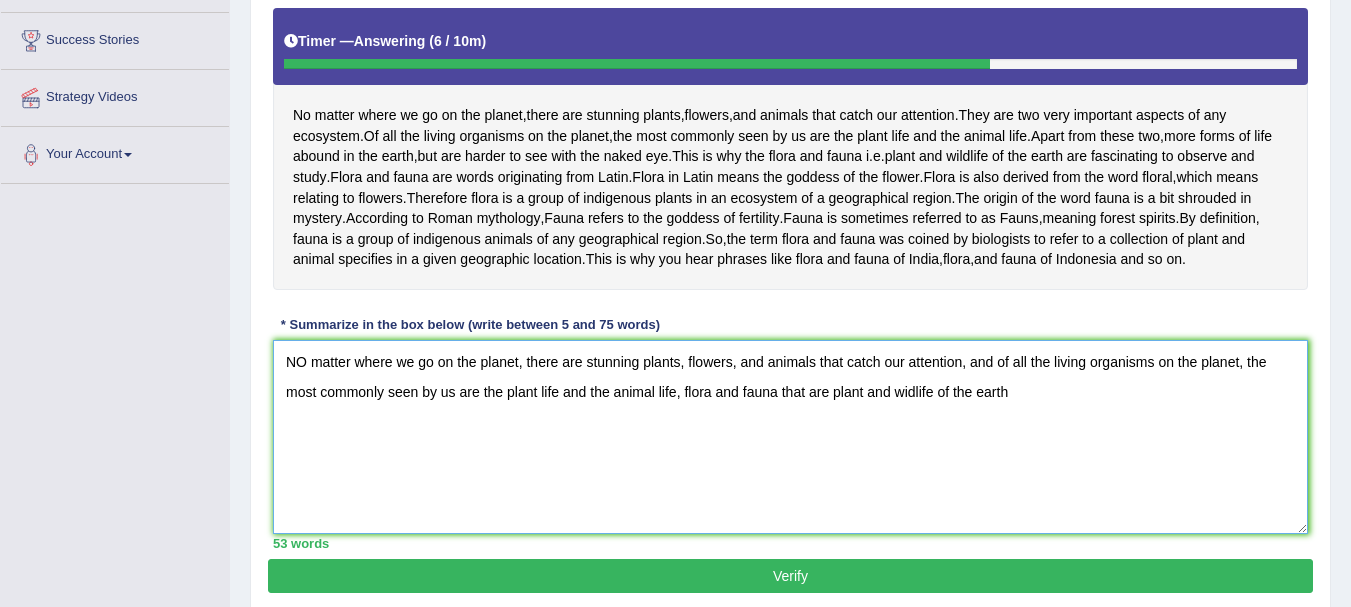 click on "NO matter where we go on the planet, there are stunning plants, flowers, and animals that catch our attention, and of all the living organisms on the planet, the most commonly seen by us are the plant life and the animal life, flora and fauna that are plant and widlife of the earth" at bounding box center [790, 437] 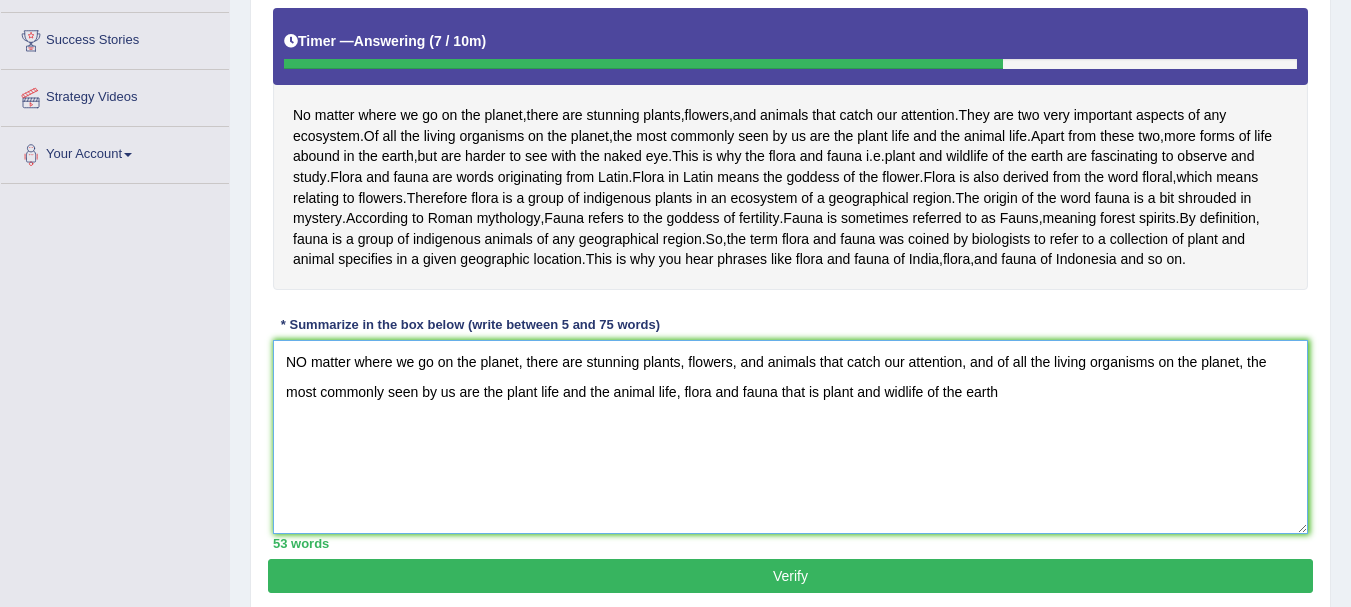 click on "NO matter where we go on the planet, there are stunning plants, flowers, and animals that catch our attention, and of all the living organisms on the planet, the most commonly seen by us are the plant life and the animal life, flora and fauna that is plant and widlife of the earth" at bounding box center [790, 437] 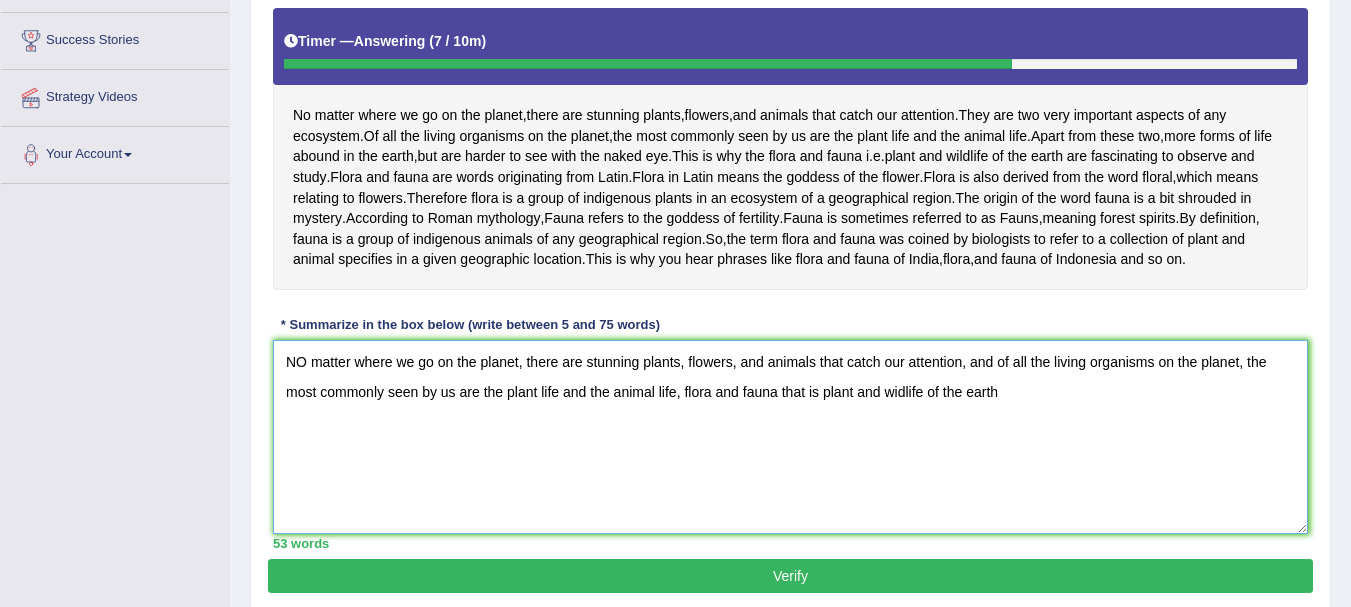 click on "NO matter where we go on the planet, there are stunning plants, flowers, and animals that catch our attention, and of all the living organisms on the planet, the most commonly seen by us are the plant life and the animal life, flora and fauna that is plant and widlife of the earth" at bounding box center [790, 437] 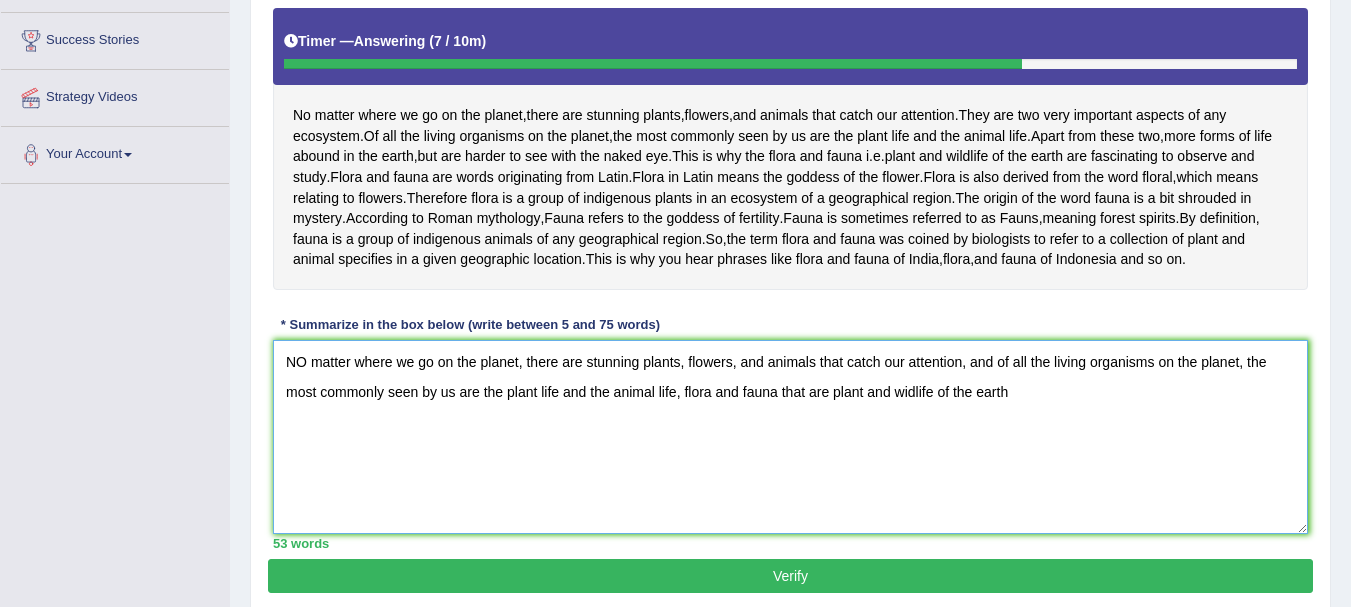 click on "NO matter where we go on the planet, there are stunning plants, flowers, and animals that catch our attention, and of all the living organisms on the planet, the most commonly seen by us are the plant life and the animal life, flora and fauna that are plant and widlife of the earth" at bounding box center [790, 437] 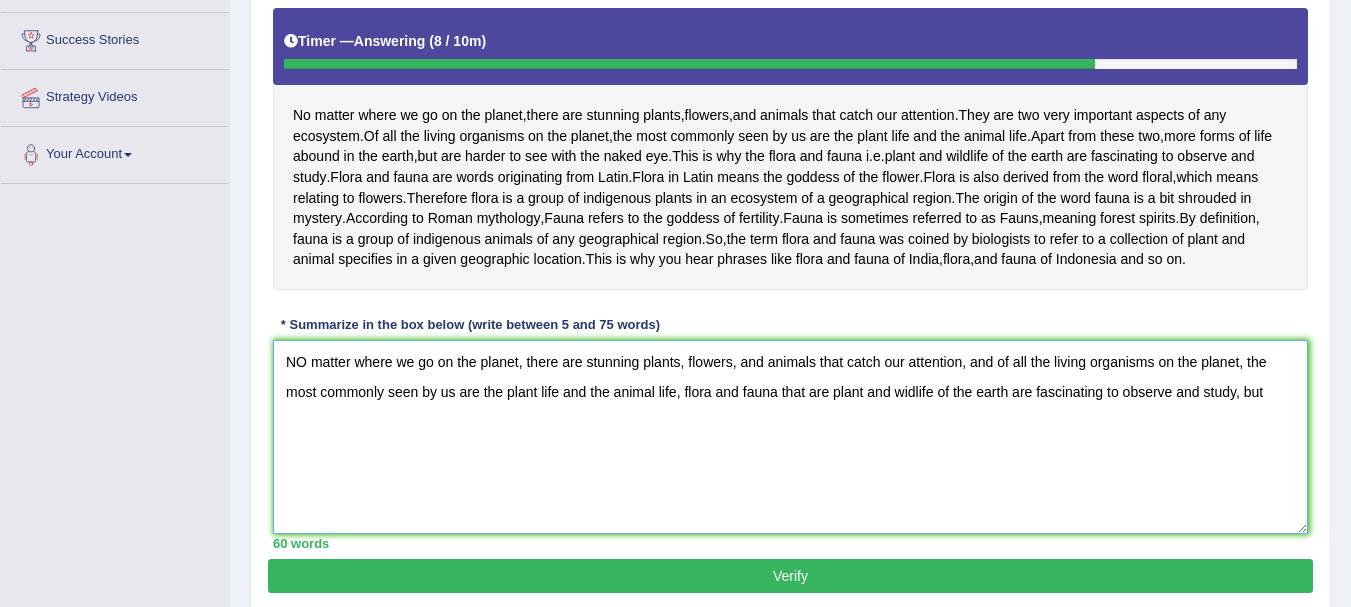 click on "NO matter where we go on the planet, there are stunning plants, flowers, and animals that catch our attention, and of all the living organisms on the planet, the most commonly seen by us are the plant life and the animal life, flora and fauna that are plant and widlife of the earth are fascinating to observe and study, but" at bounding box center (790, 437) 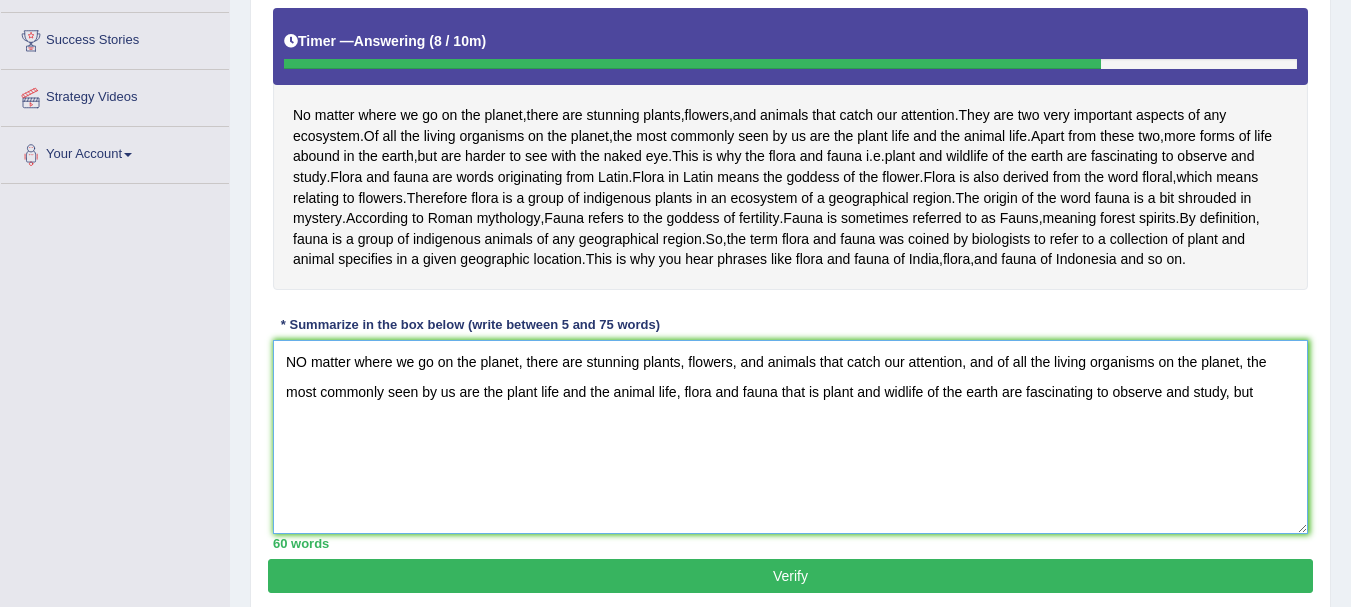 click on "NO matter where we go on the planet, there are stunning plants, flowers, and animals that catch our attention, and of all the living organisms on the planet, the most commonly seen by us are the plant life and the animal life, flora and fauna that is plant and widlife of the earth are fascinating to observe and study, but" at bounding box center (790, 437) 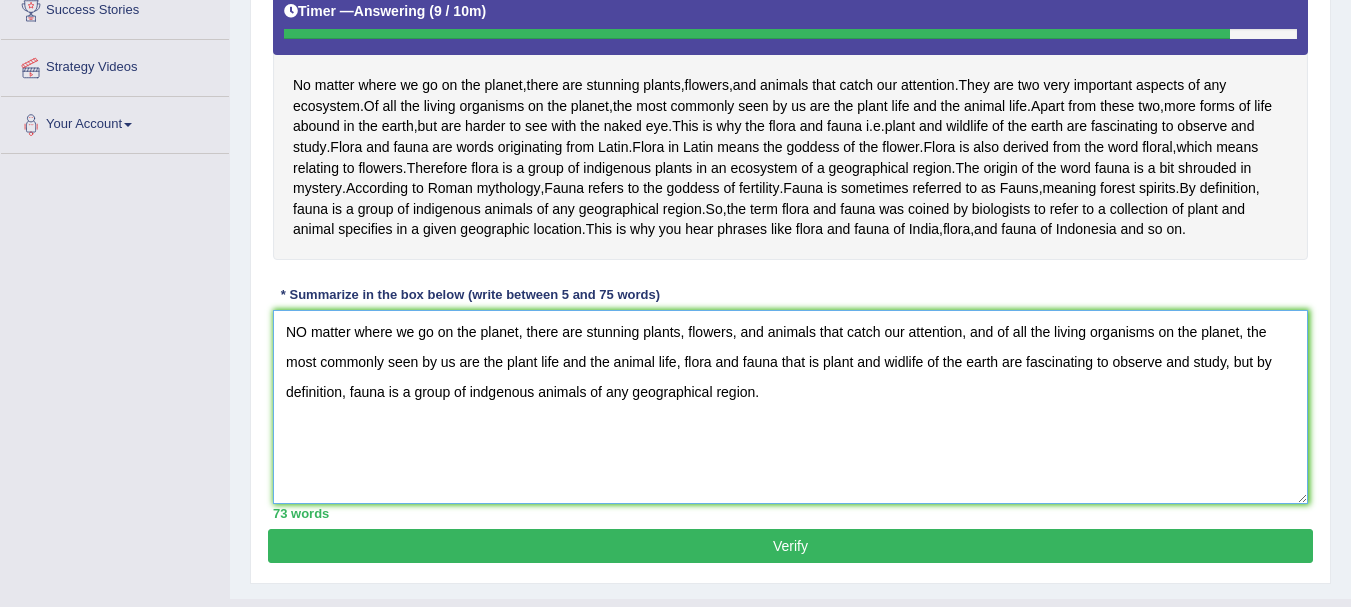scroll, scrollTop: 403, scrollLeft: 0, axis: vertical 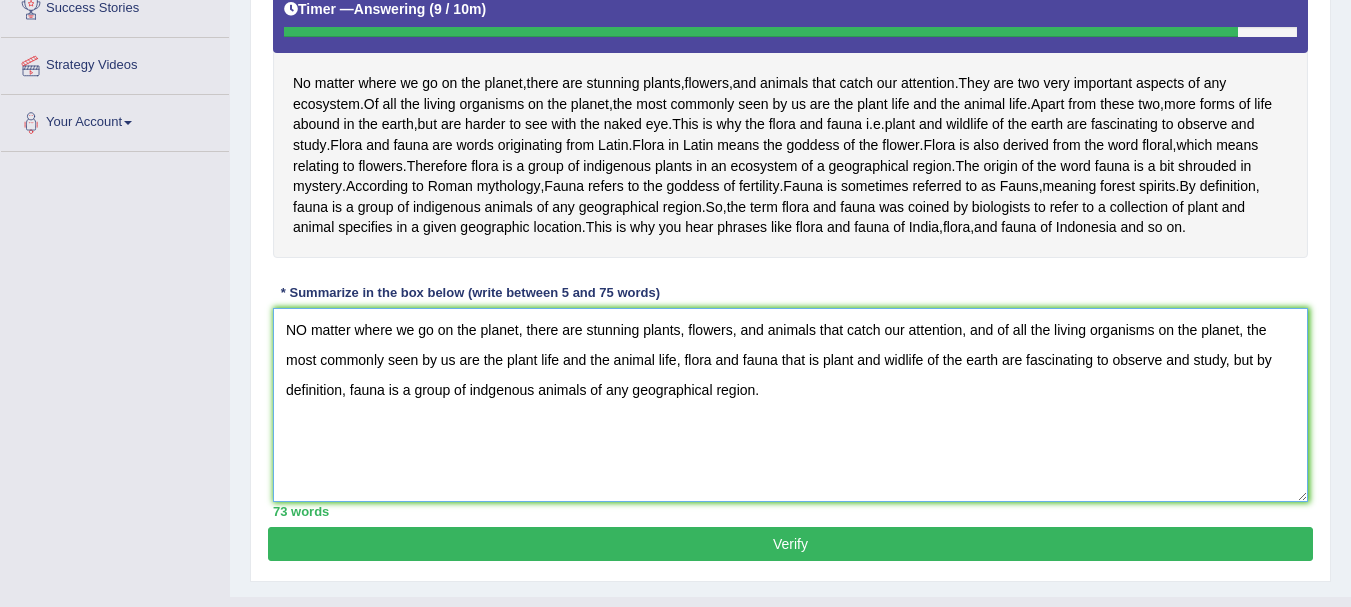 click on "NO matter where we go on the planet, there are stunning plants, flowers, and animals that catch our attention, and of all the living organisms on the planet, the most commonly seen by us are the plant life and the animal life, flora and fauna that is plant and widlife of the earth are fascinating to observe and study, but by definition, fauna is a group of indgenous animals of any geographical region." at bounding box center [790, 405] 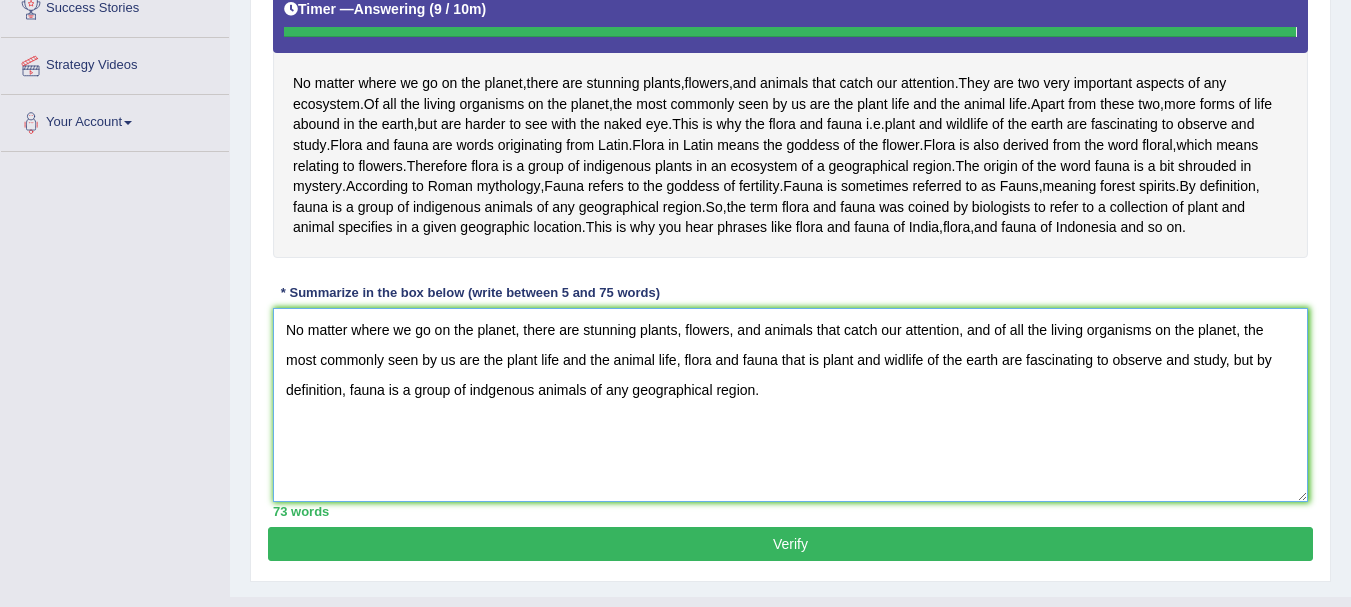 type on "No matter where we go on the planet, there are stunning plants, flowers, and animals that catch our attention, and of all the living organisms on the planet, the most commonly seen by us are the plant life and the animal life, flora and fauna that is plant and widlife of the earth are fascinating to observe and study, but by definition, fauna is a group of indgenous animals of any geographical region." 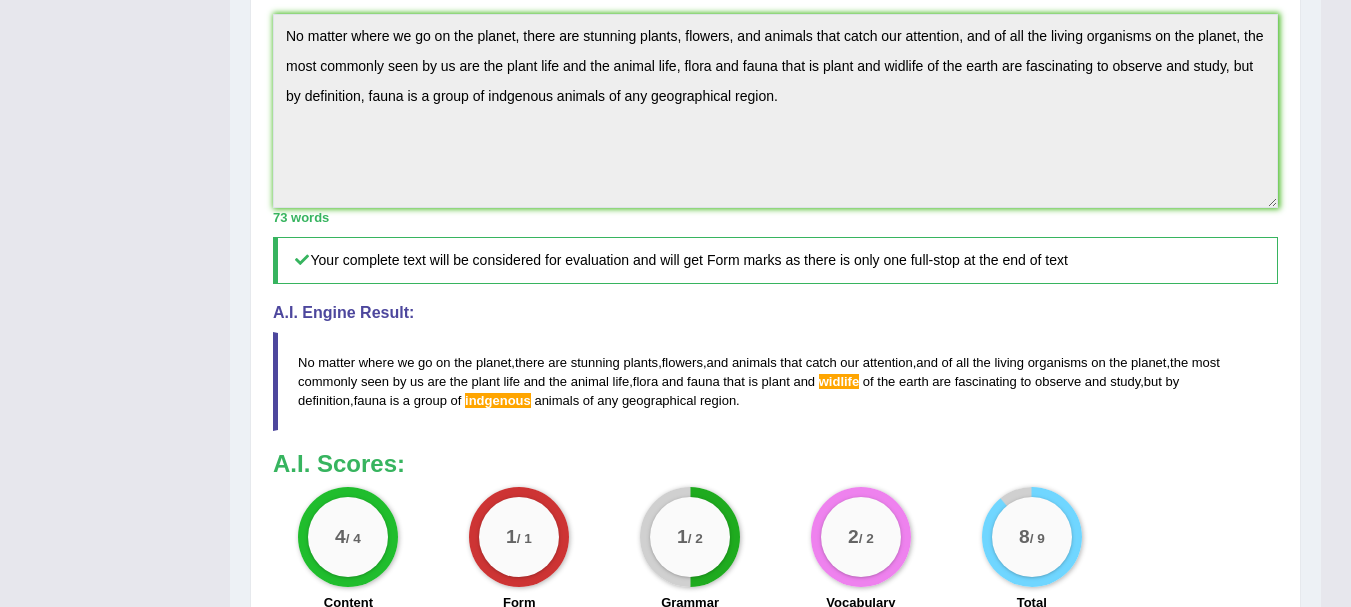 scroll, scrollTop: 693, scrollLeft: 0, axis: vertical 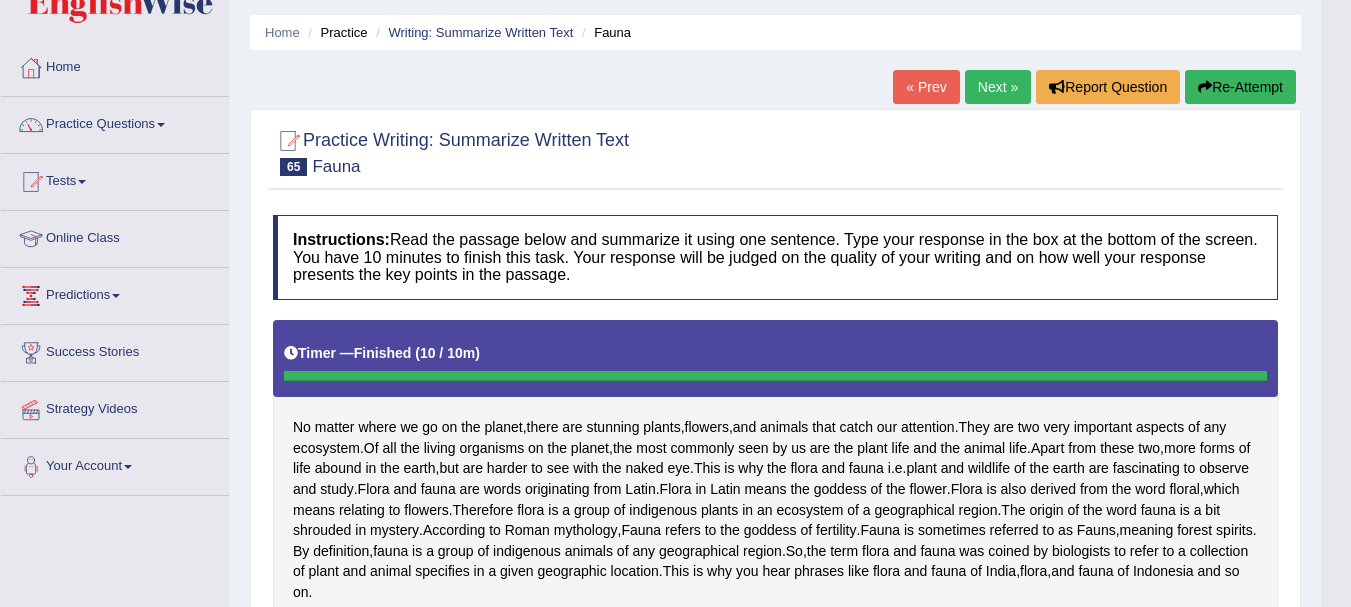 click on "Next »" at bounding box center (998, 87) 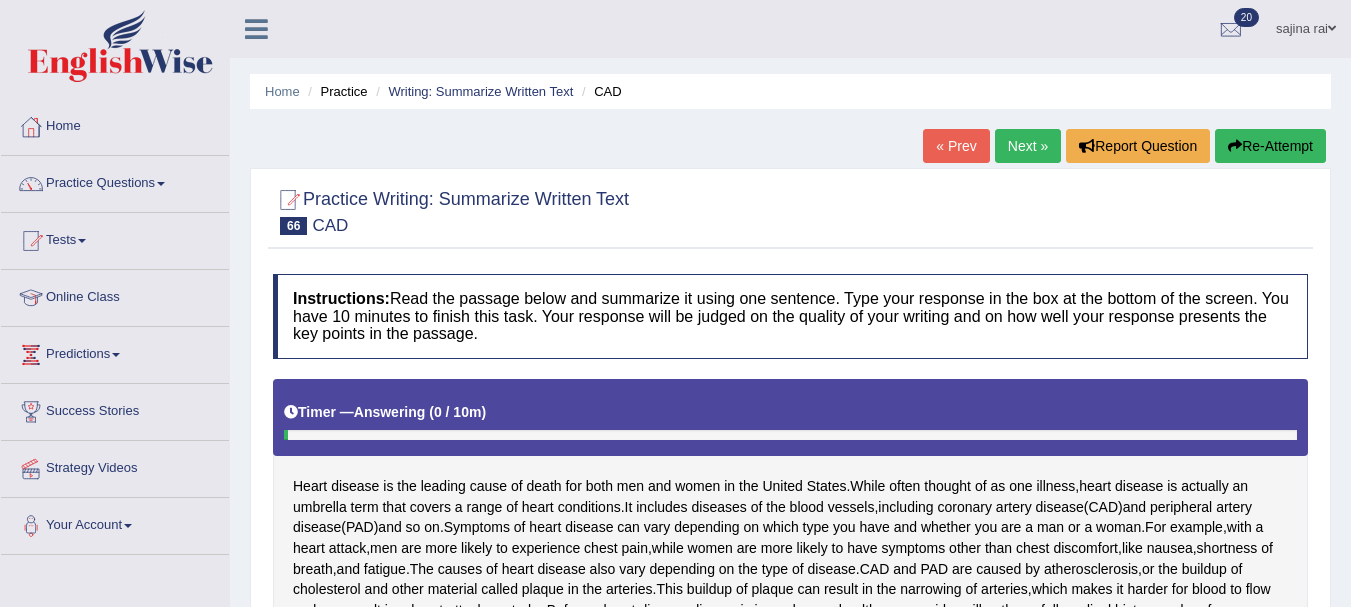 scroll, scrollTop: 0, scrollLeft: 0, axis: both 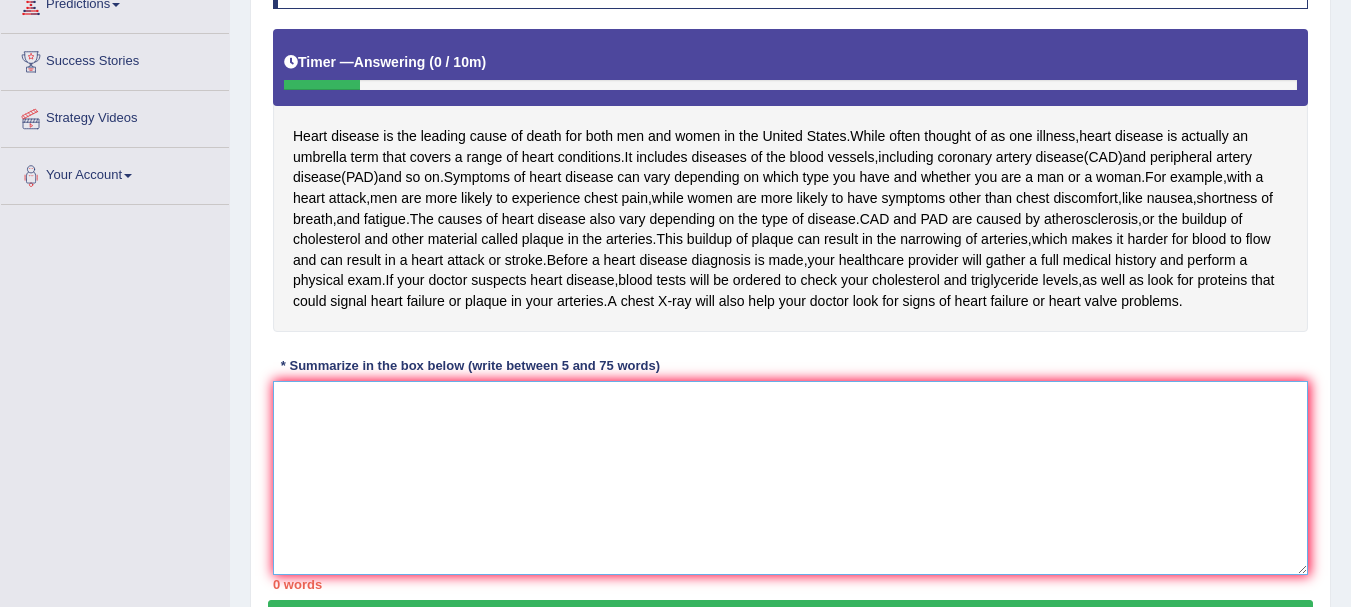 click at bounding box center (790, 478) 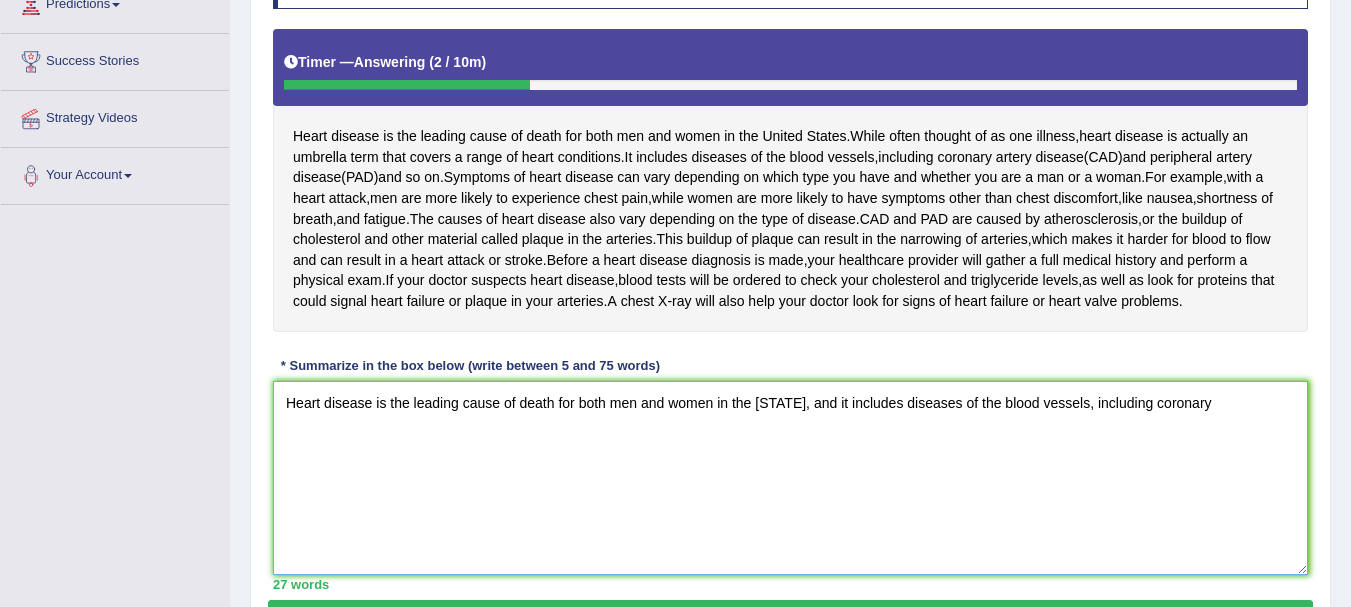 click on "Heart disease is the leading cause of death for both men and women in the United States, and it includes diseases of the blood vessels, including coronary" at bounding box center (790, 478) 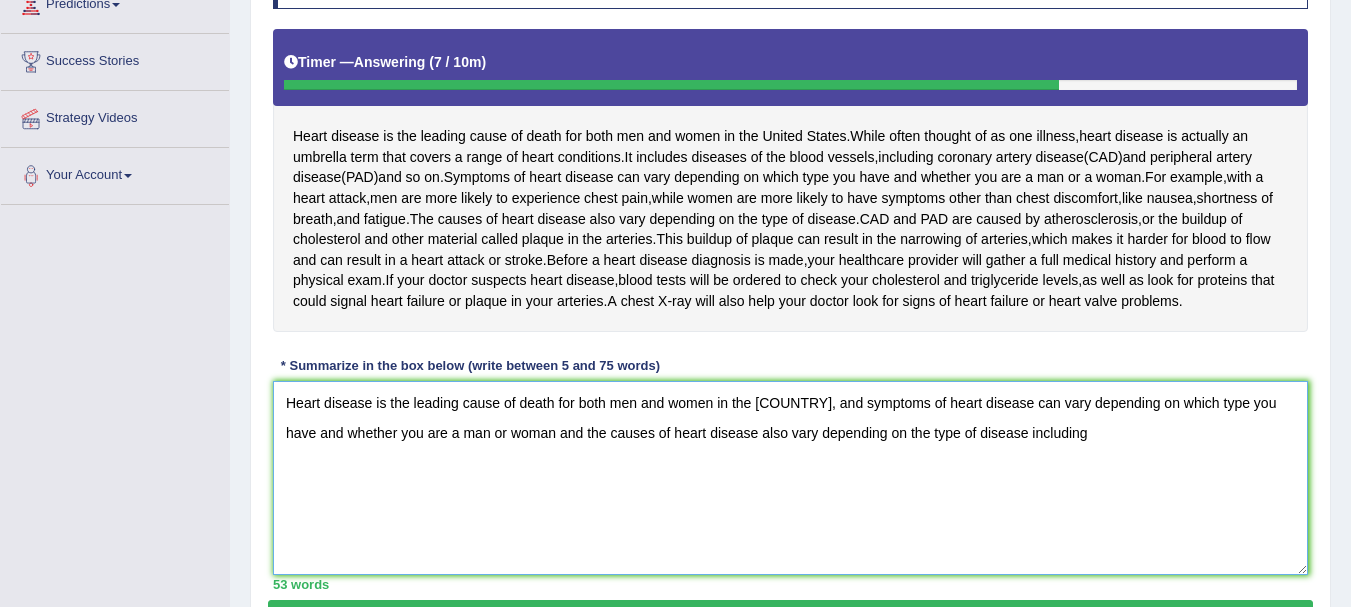 click on "Heart disease is the leading cause of death for both men and women in the United States, and symptoms of heart disease can vary depending on which type you have and whether you are a man or woman and the causes of heart disease also vary depending on the type of disease including" at bounding box center [790, 478] 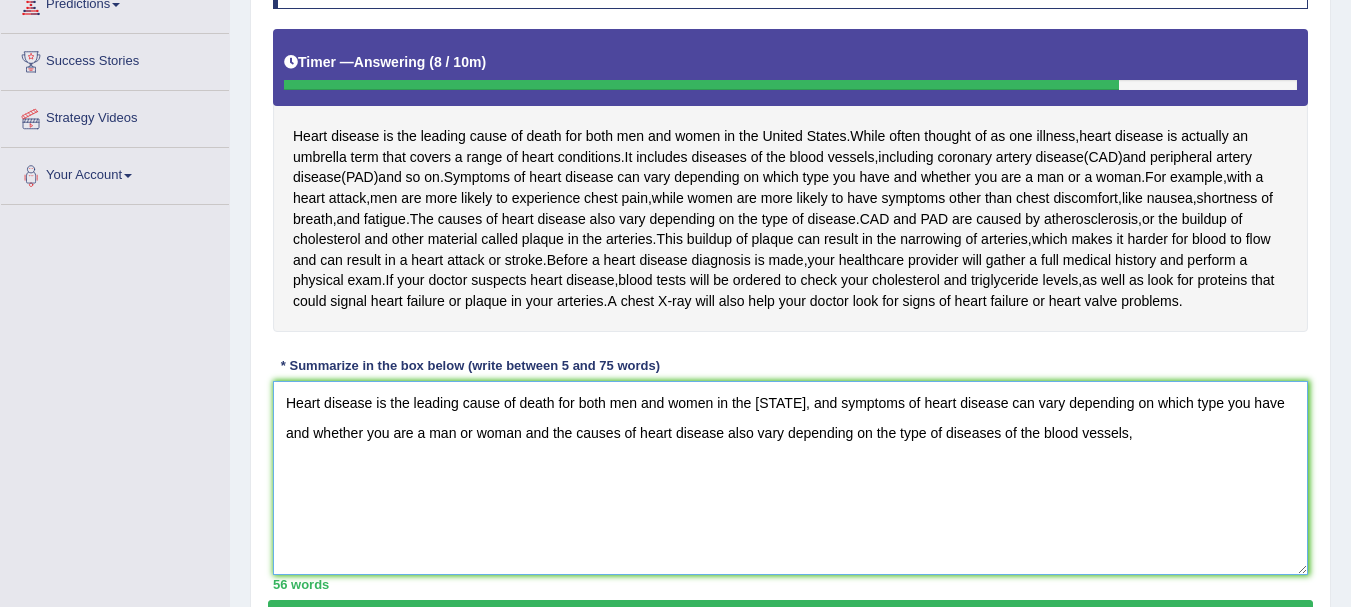 click on "Heart disease is the leading cause of death for both men and women in the United States, and symptoms of heart disease can vary depending on which type you have and whether you are a man or woman and the causes of heart disease also vary depending on the type of diseases of the blood vessels," at bounding box center [790, 478] 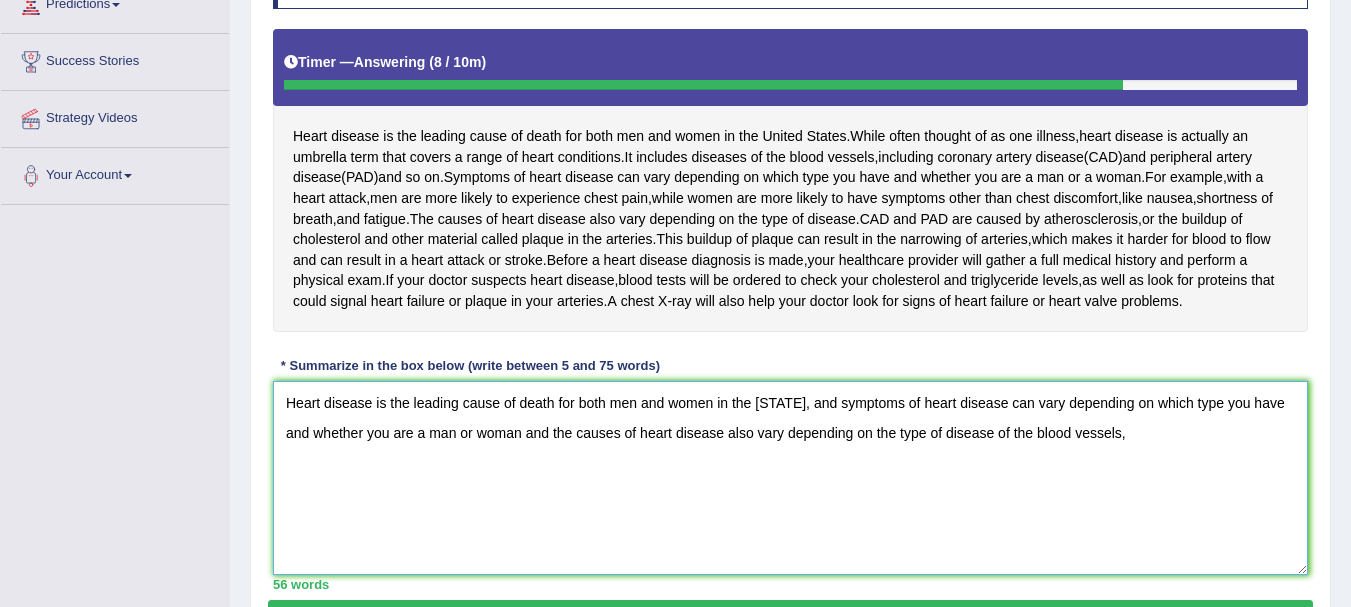 click on "Heart disease is the leading cause of death for both men and women in the United States, and symptoms of heart disease can vary depending on which type you have and whether you are a man or woman and the causes of heart disease also vary depending on the type of disease of the blood vessels," at bounding box center (790, 478) 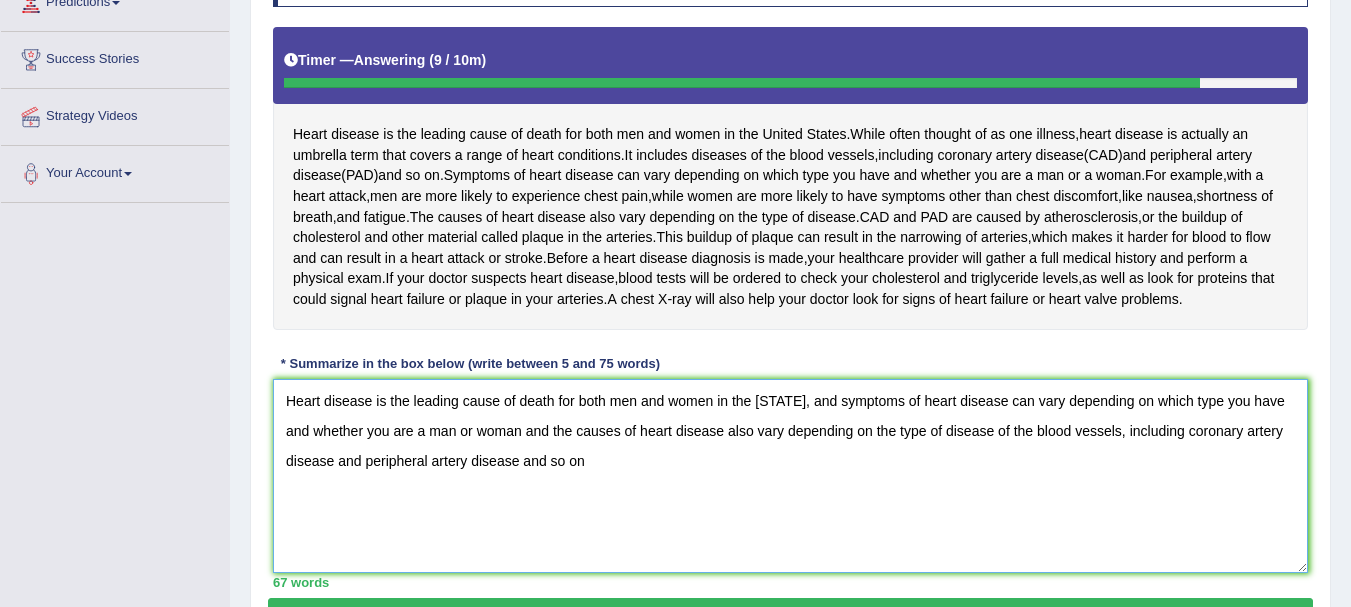 scroll, scrollTop: 546, scrollLeft: 0, axis: vertical 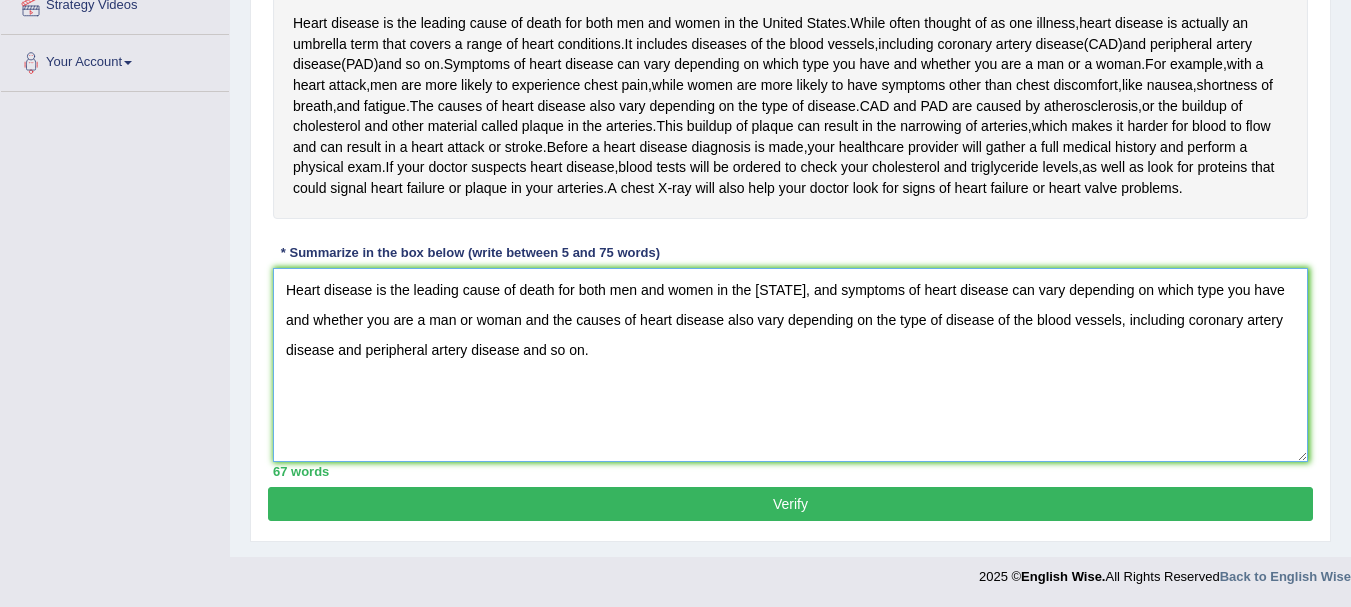 click on "Heart disease is the leading cause of death for both men and women in the United States, and symptoms of heart disease can vary depending on which type you have and whether you are a man or woman and the causes of heart disease also vary depending on the type of disease of the blood vessels, including coronary artery disease and peripheral artery disease and so on." at bounding box center (790, 365) 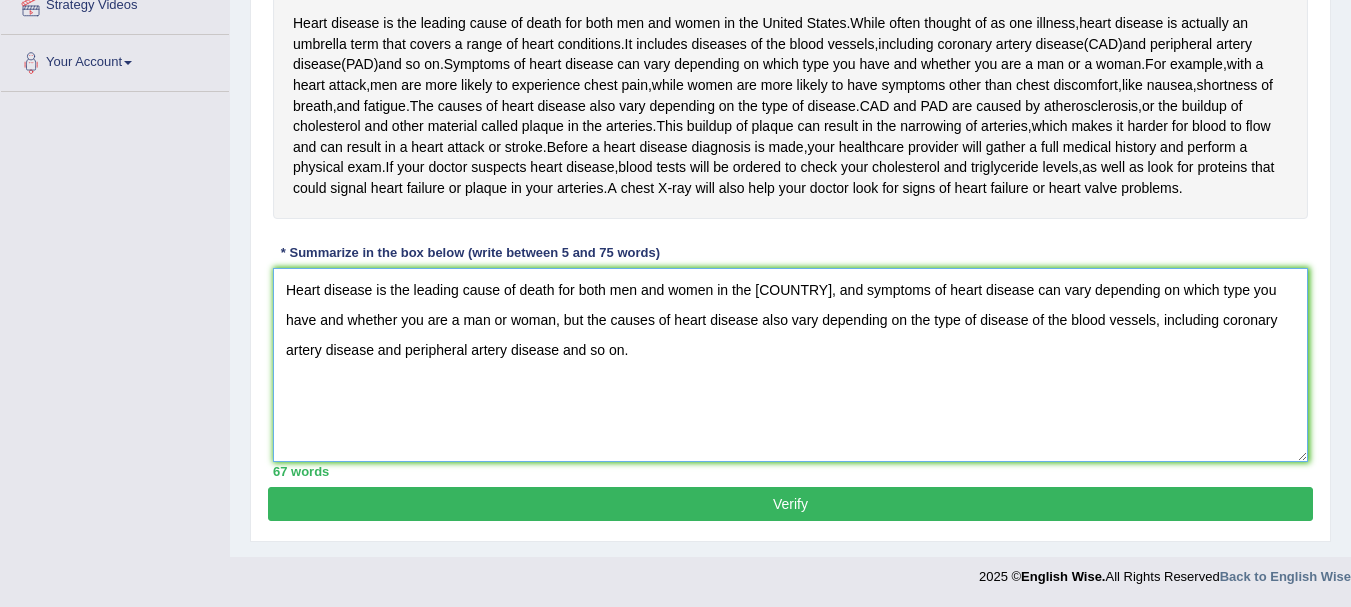 type on "Heart disease is the leading cause of death for both men and women in the United States, and symptoms of heart disease can vary depending on which type you have and whether you are a man or woman, but the causes of heart disease also vary depending on the type of disease of the blood vessels, including coronary artery disease and peripheral artery disease and so on." 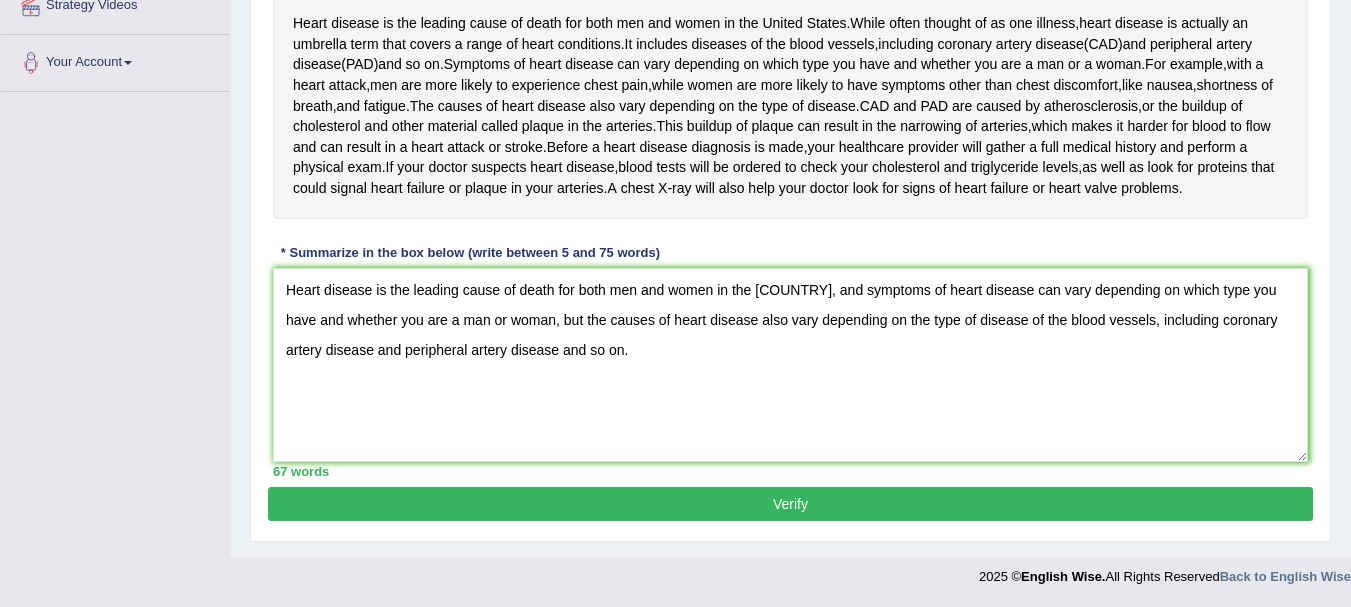 click on "Practice Writing: Summarize Written Text
66
CAD
Instructions:  Read the passage below and summarize it using one sentence. Type your response in the box at the bottom of the screen. You have 10 minutes to finish this task. Your response will be judged on the quality of your writing and on how well your response presents the key points in the passage.
Timer —  Answering   ( 9 / 10m ) Skip Heart   disease   is   the   leading   cause   of   death   for   both   men   and   women   in   the   United   States .  While   often   thought   of   as   one   illness ,  heart   disease   is   actually   an   umbrella   term   that   covers   a   range   of   heart   conditions .  It   includes   diseases   of   the   blood   vessels ,  including   coronary   artery   disease  ( CAD )  and   peripheral   artery   disease  ( PAD )  and   so   on .  Symptoms   of   heart   disease   can   vary   depending   on   which   type   you   have" at bounding box center [790, 123] 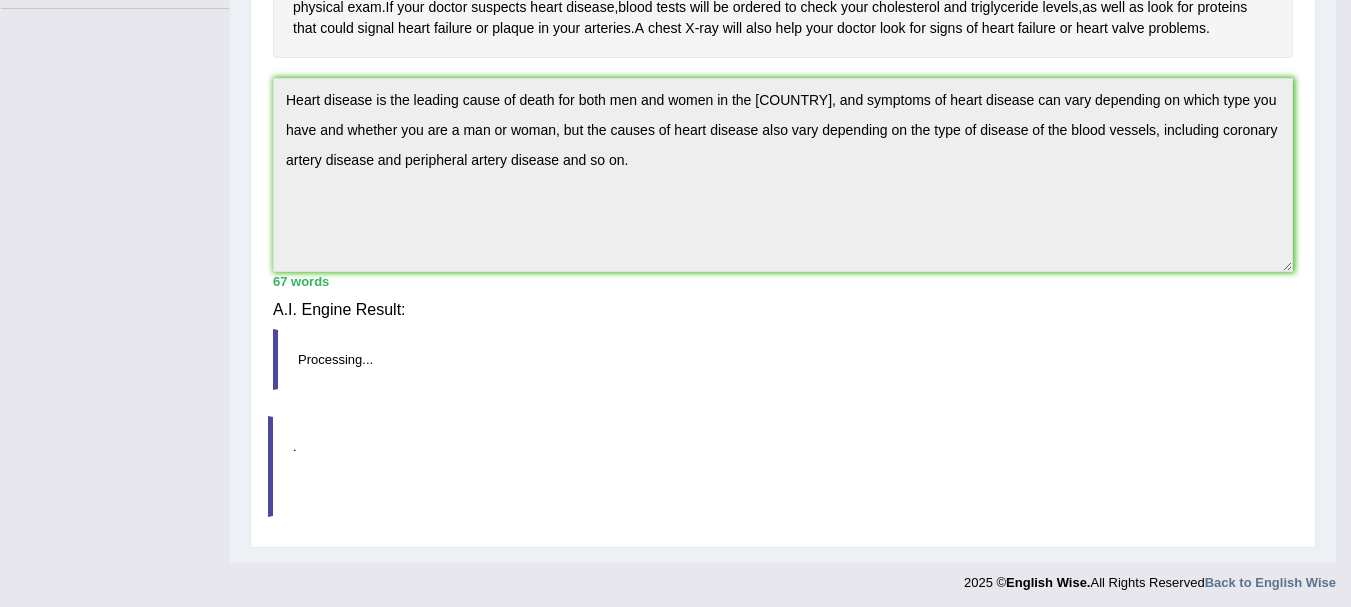 scroll, scrollTop: 457, scrollLeft: 0, axis: vertical 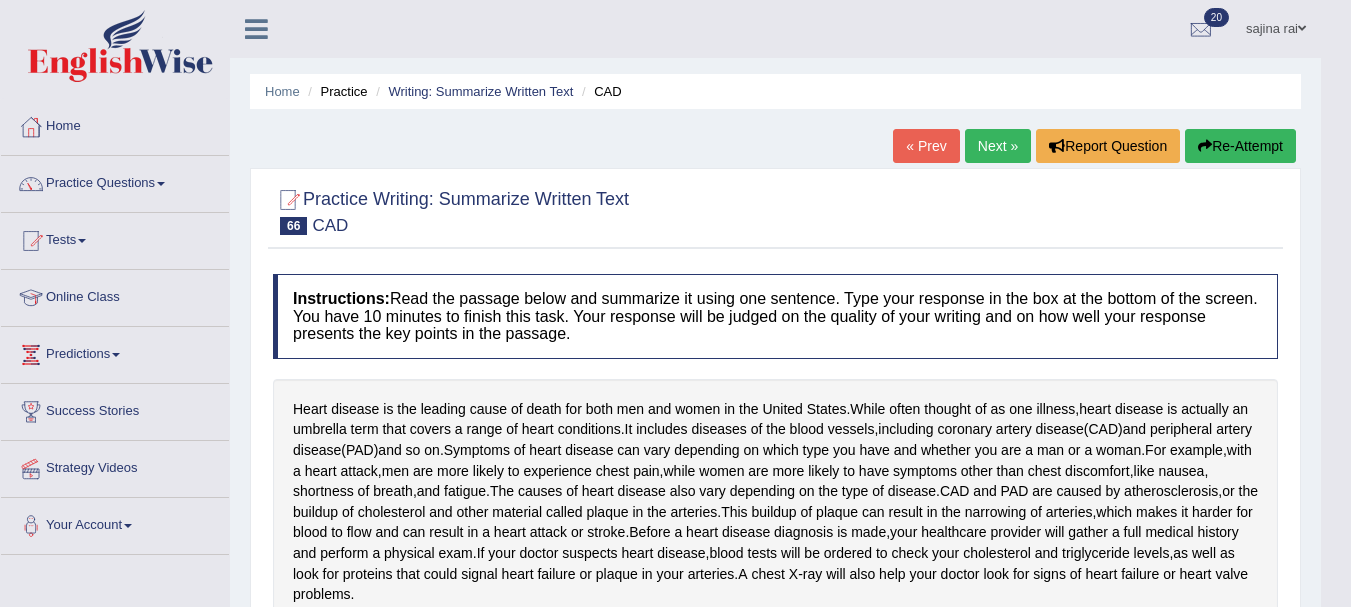 click on "Next »" at bounding box center (998, 146) 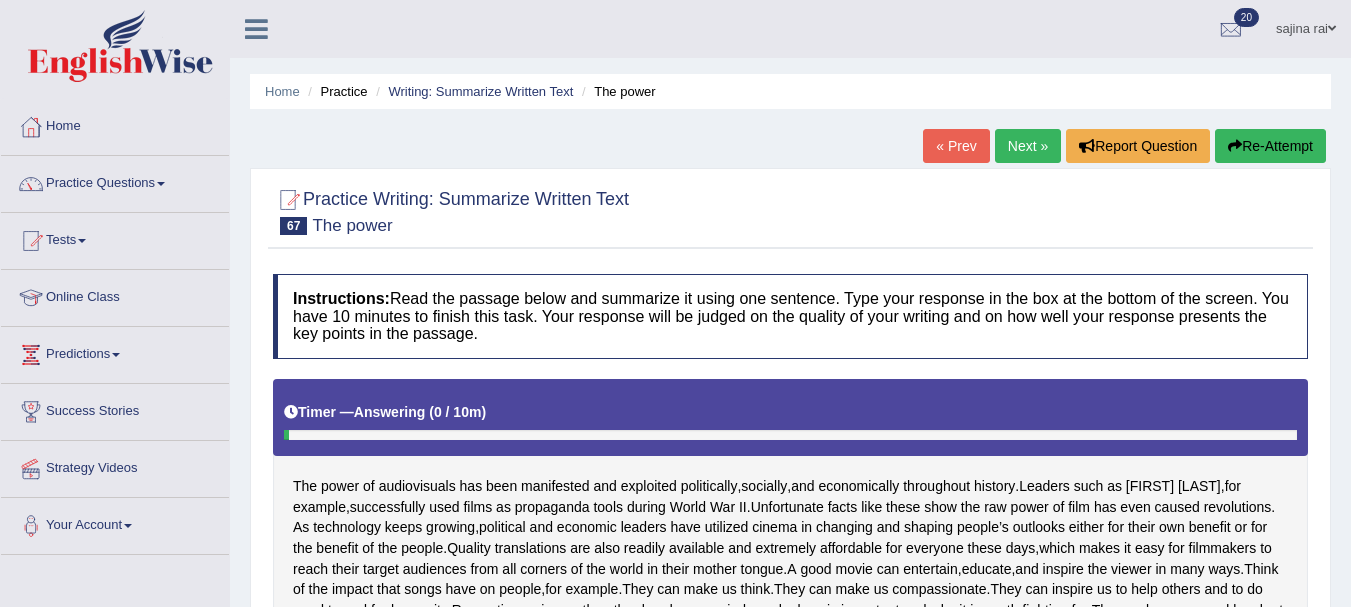 scroll, scrollTop: 0, scrollLeft: 0, axis: both 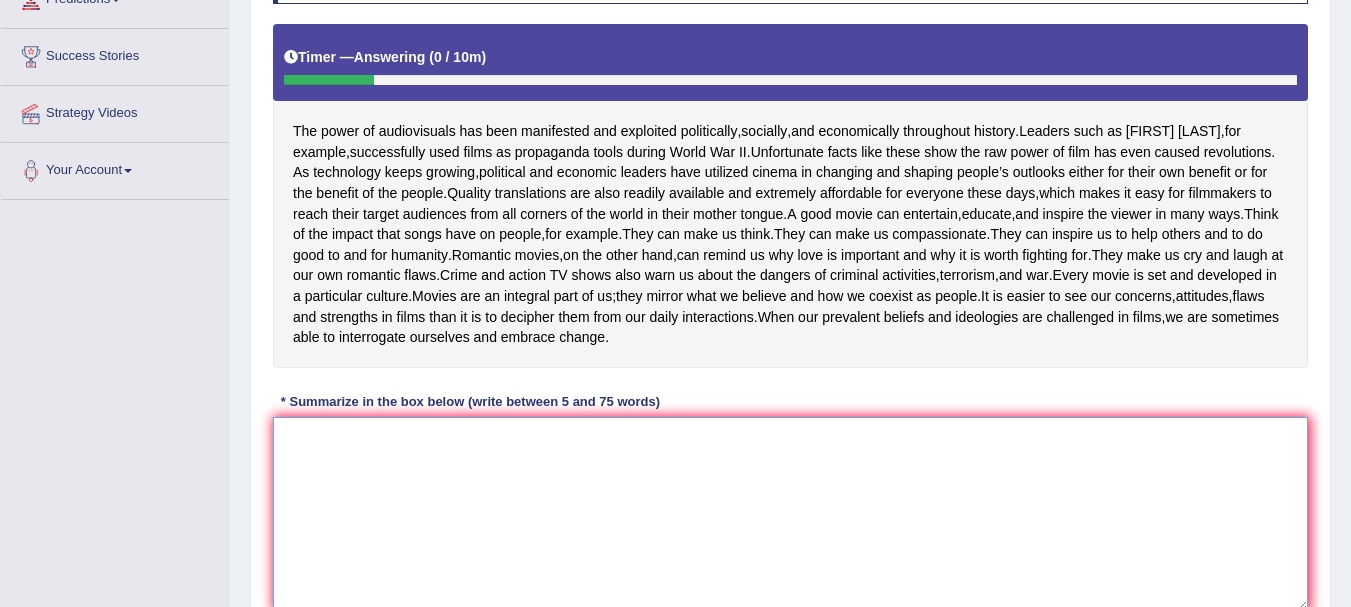 click at bounding box center [790, 514] 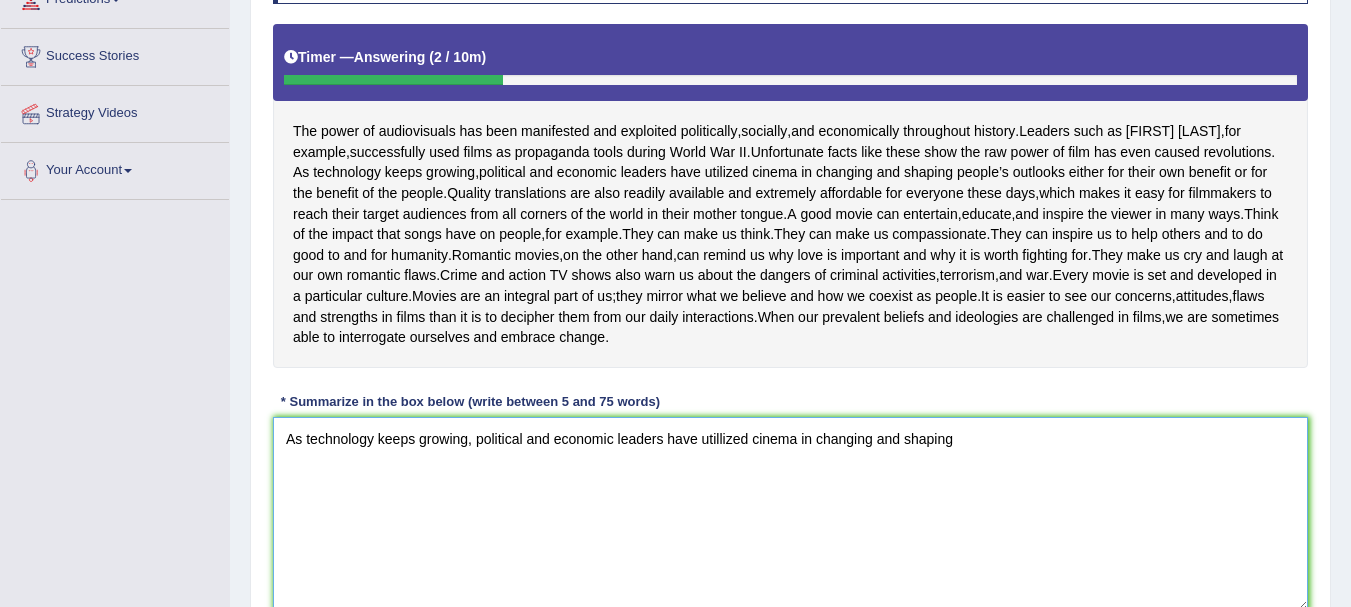 click on "As technology keeps growing, political and economic leaders have utillized cinema in changing and shaping" at bounding box center [790, 514] 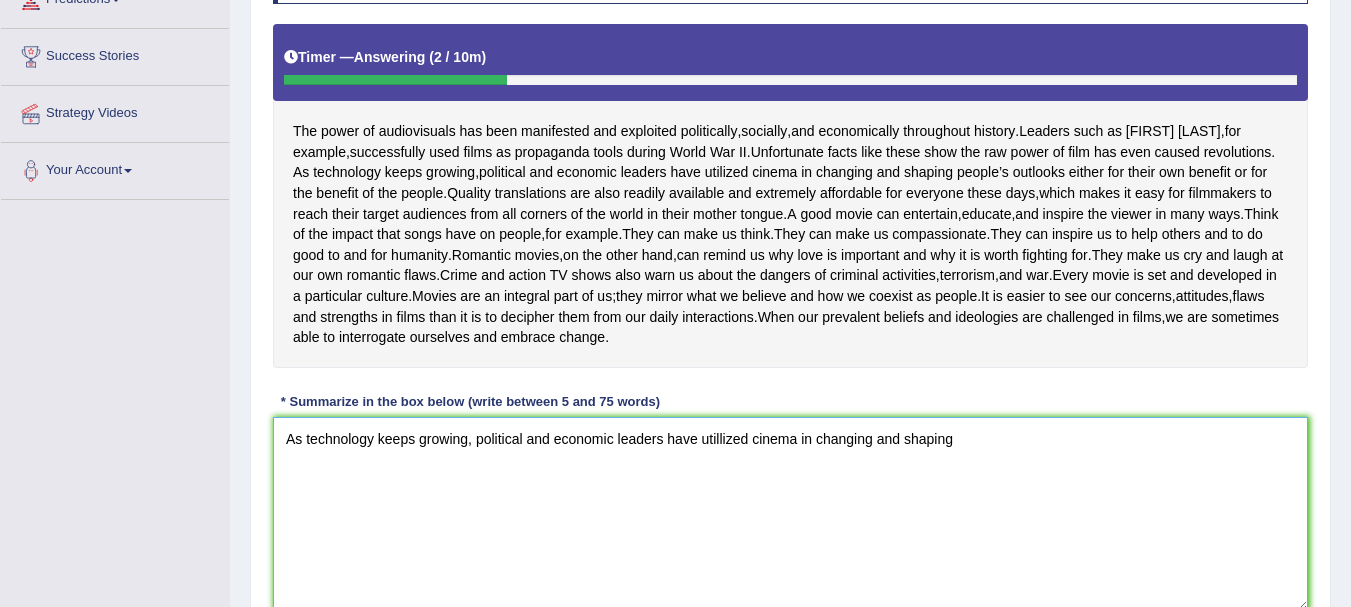 click on "As technology keeps growing, political and economic leaders have utillized cinema in changing and shaping" at bounding box center (790, 514) 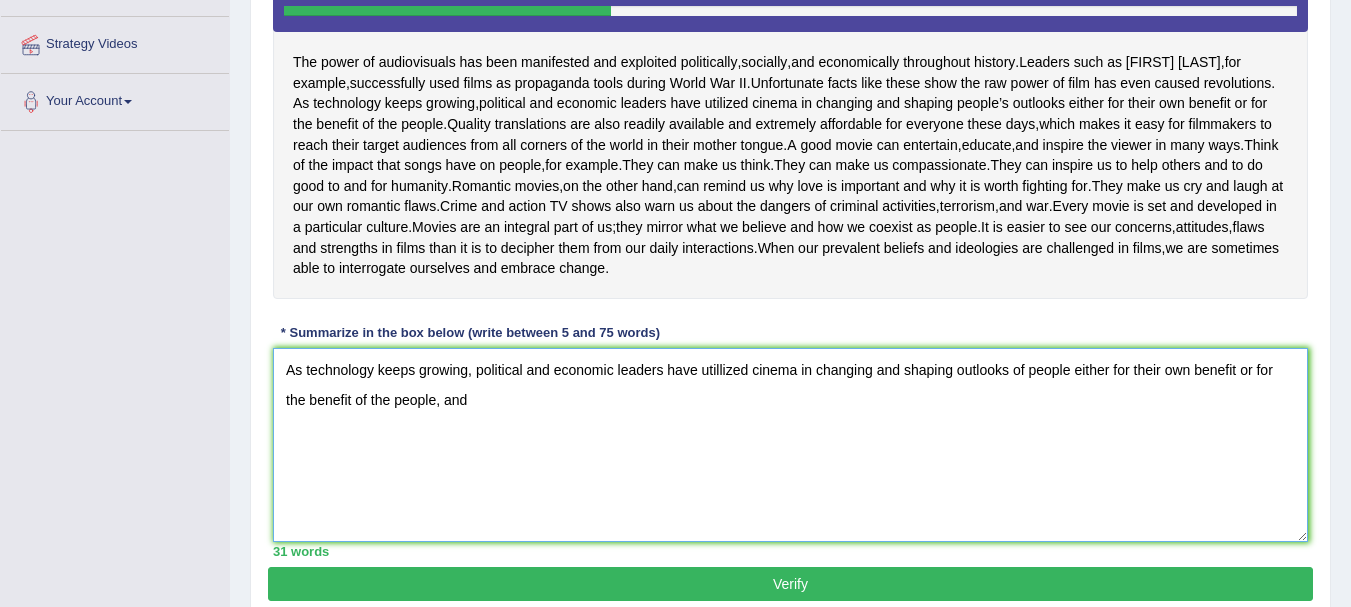 scroll, scrollTop: 428, scrollLeft: 0, axis: vertical 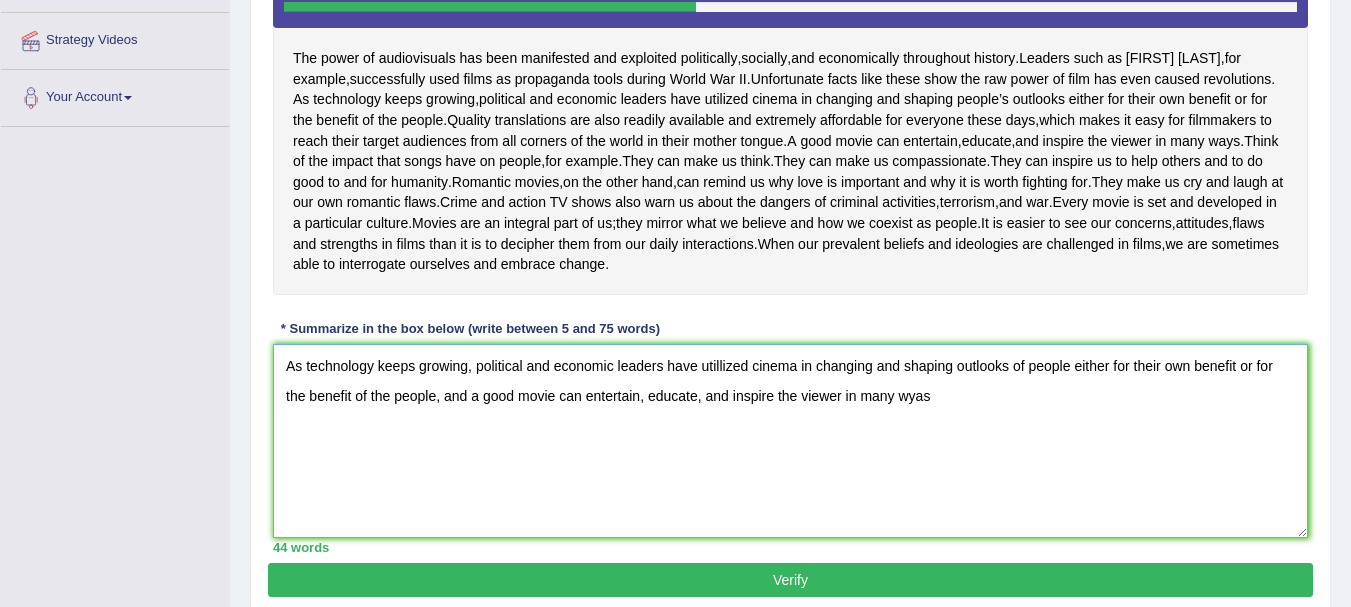 click on "As technology keeps growing, political and economic leaders have utillized cinema in changing and shaping outlooks of people either for their own benefit or for the benefit of the people, and a good movie can entertain, educate, and inspire the viewer in many wyas" at bounding box center (790, 441) 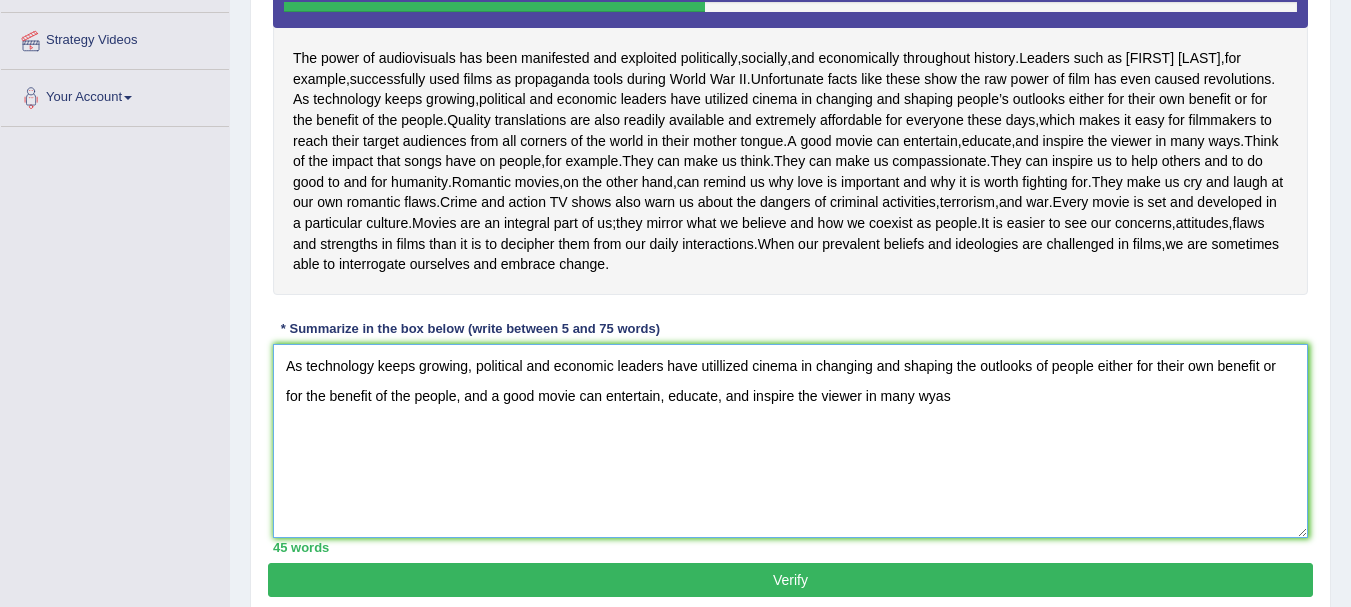 click on "As technology keeps growing, political and economic leaders have utillized cinema in changing and shaping the outlooks of people either for their own benefit or for the benefit of the people, and a good movie can entertain, educate, and inspire the viewer in many wyas" at bounding box center [790, 441] 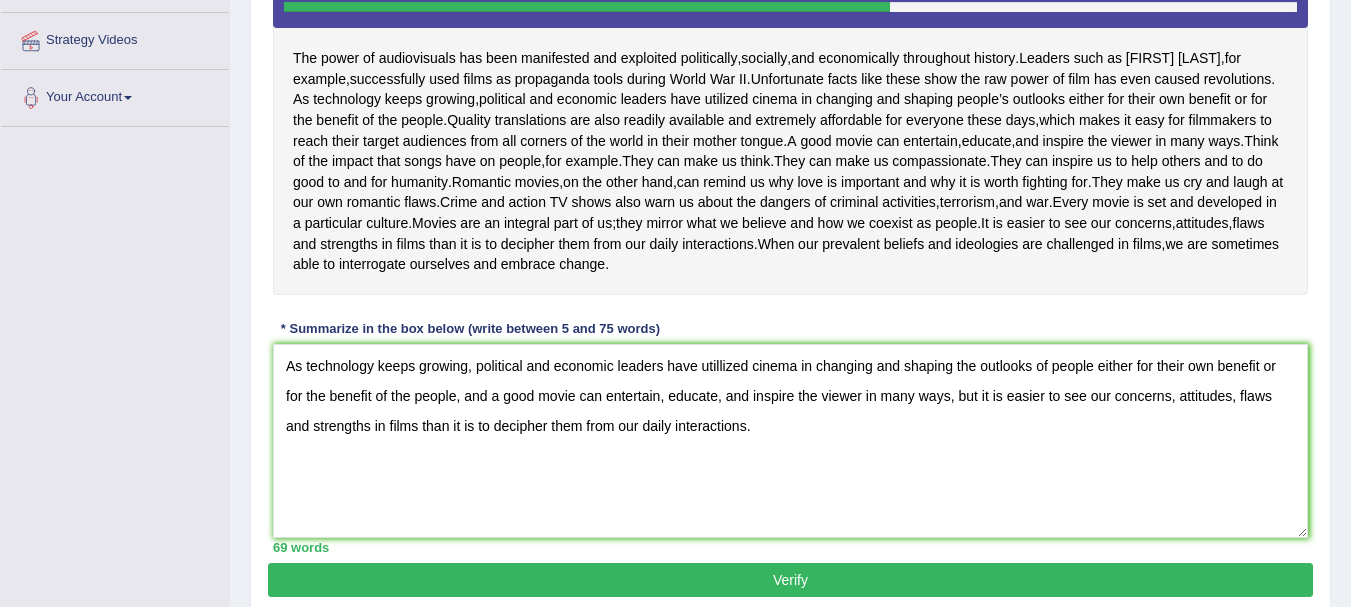 drag, startPoint x: 1350, startPoint y: 392, endPoint x: 1358, endPoint y: 465, distance: 73.43705 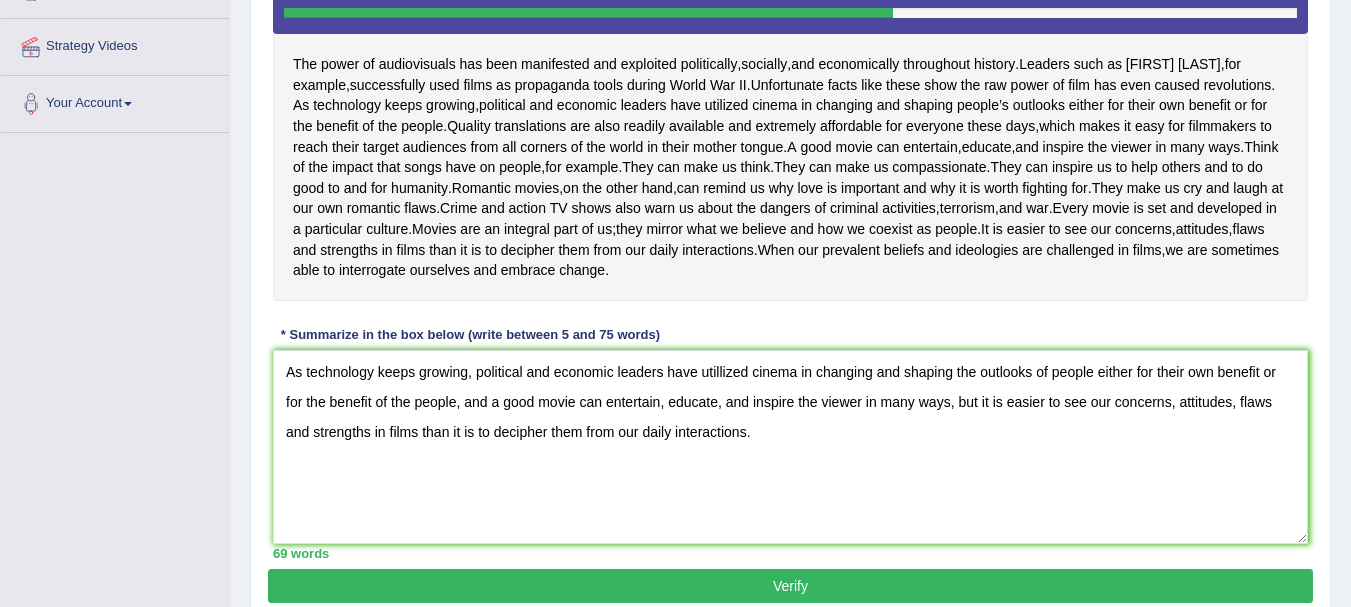 scroll, scrollTop: 414, scrollLeft: 0, axis: vertical 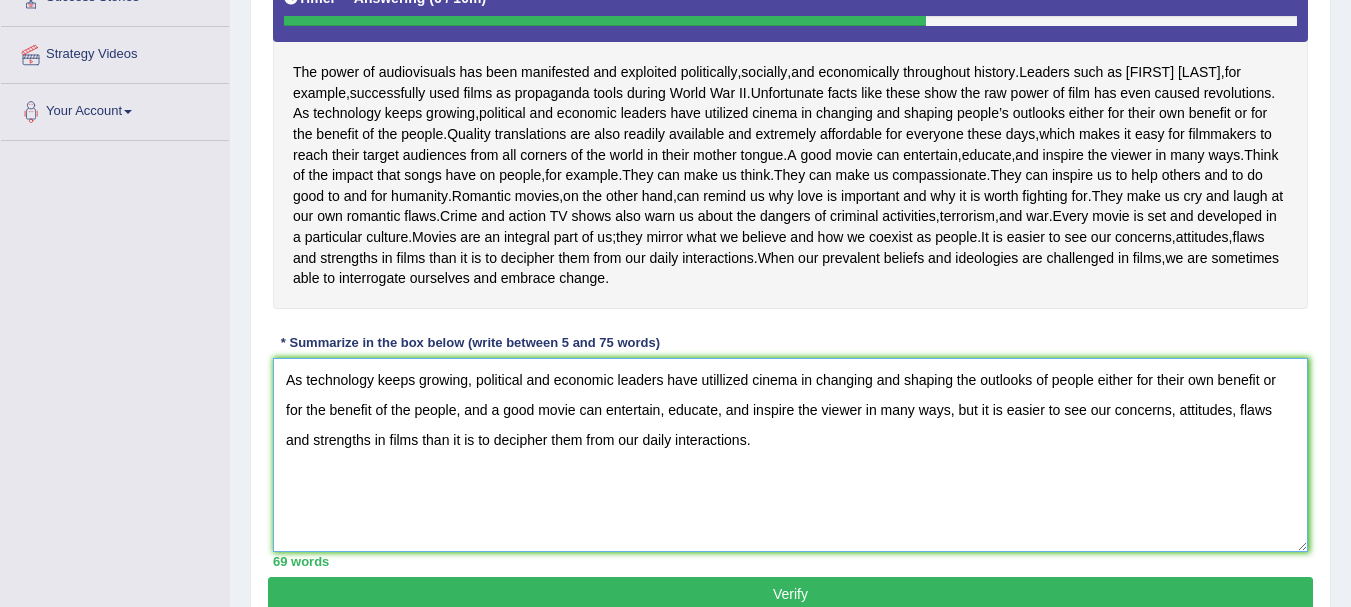 click on "As technology keeps growing, political and economic leaders have utillized cinema in changing and shaping the outlooks of people either for their own benefit or for the benefit of the people, and a good movie can entertain, educate, and inspire the viewer in many ways, but it is easier to see our concerns, attitudes, flaws and strengths in films than it is to decipher them from our daily interactions." at bounding box center [790, 455] 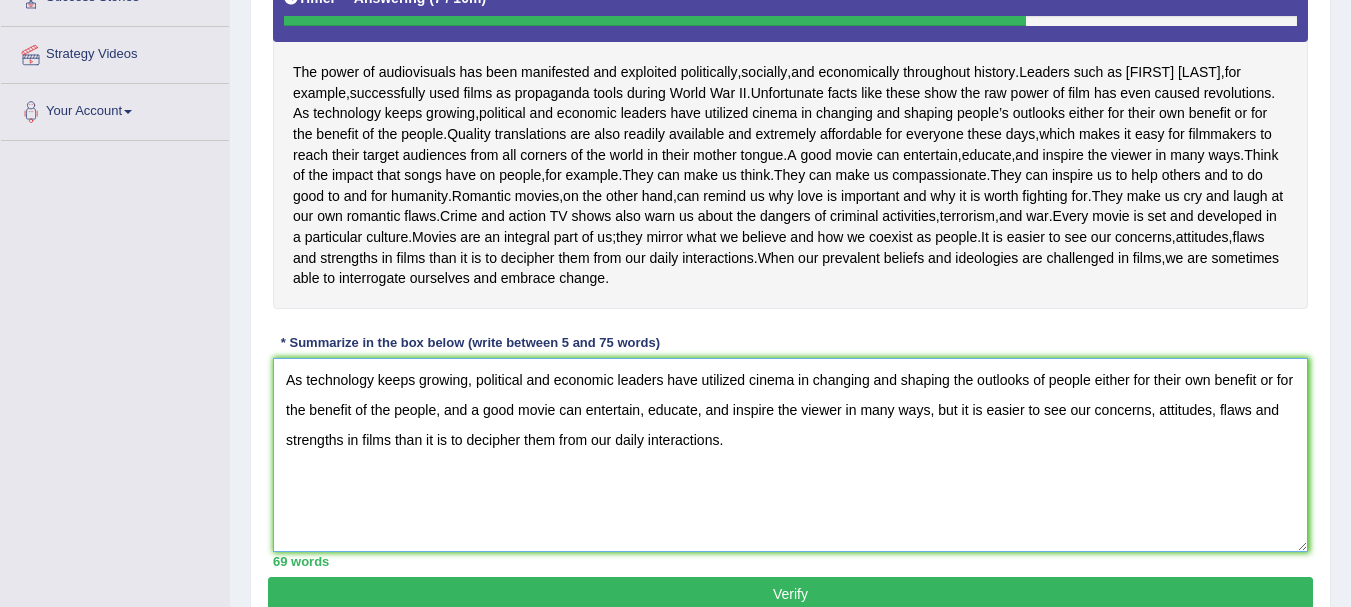 scroll, scrollTop: 587, scrollLeft: 0, axis: vertical 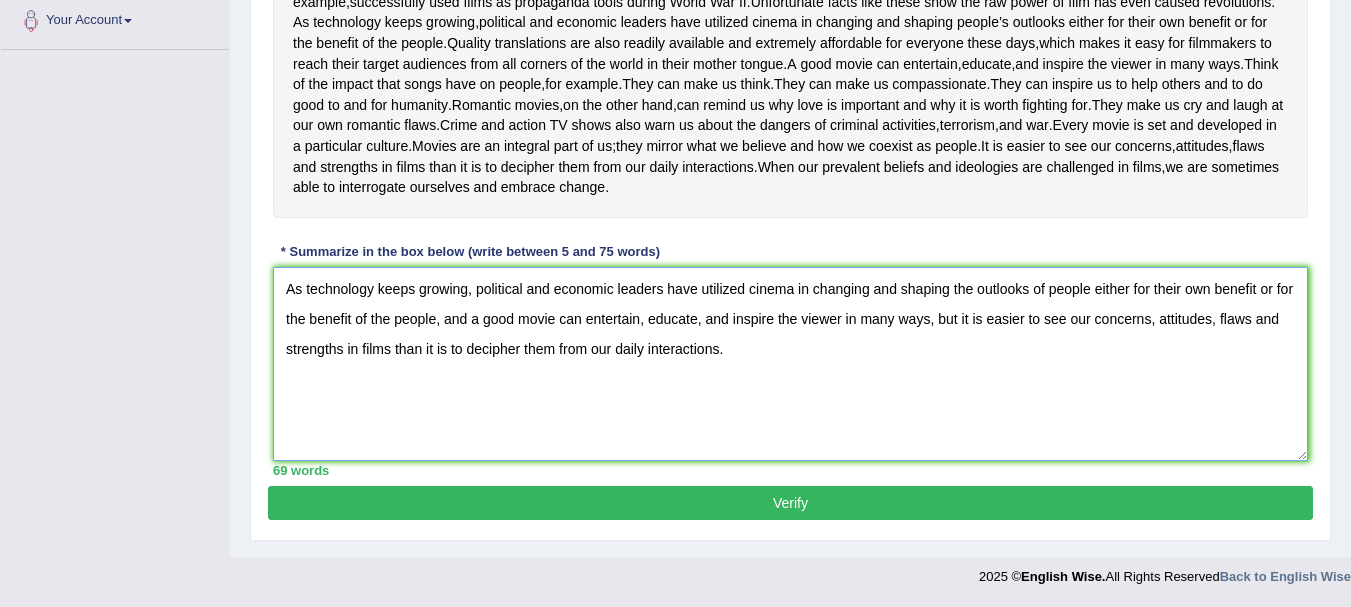 type on "As technology keeps growing, political and economic leaders have utilized cinema in changing and shaping the outlooks of people either for their own benefit or for the benefit of the people, and a good movie can entertain, educate, and inspire the viewer in many ways, but it is easier to see our concerns, attitudes, flaws and strengths in films than it is to decipher them from our daily interactions." 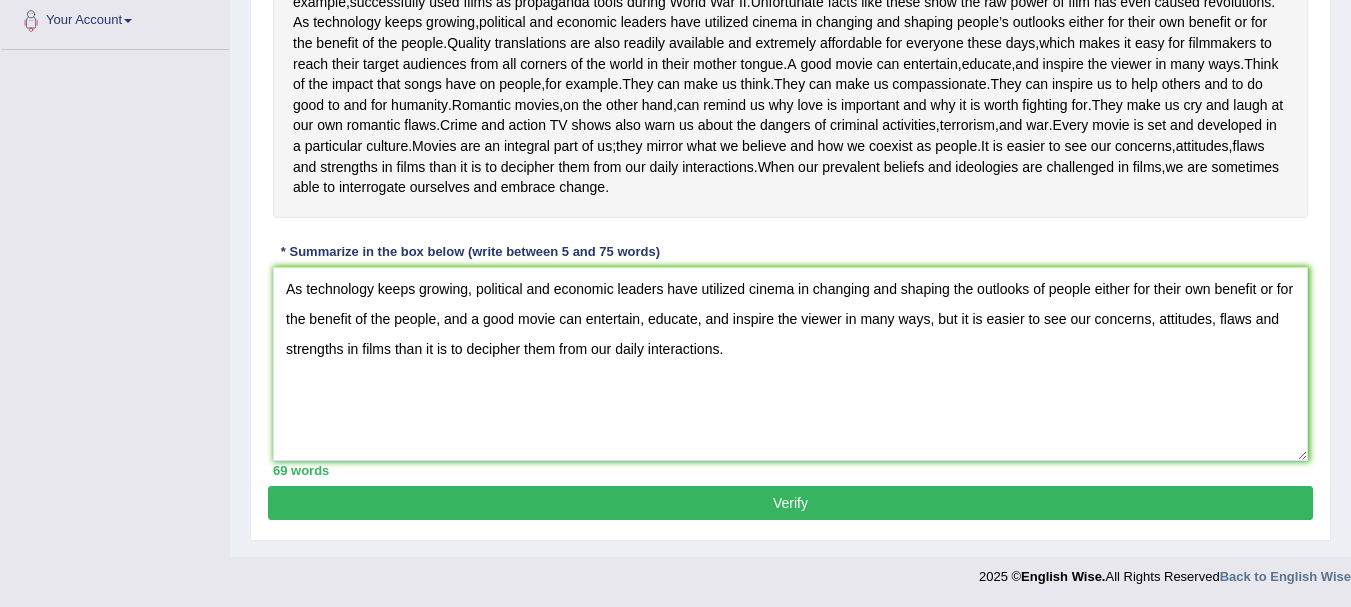 click on "Verify" at bounding box center (790, 503) 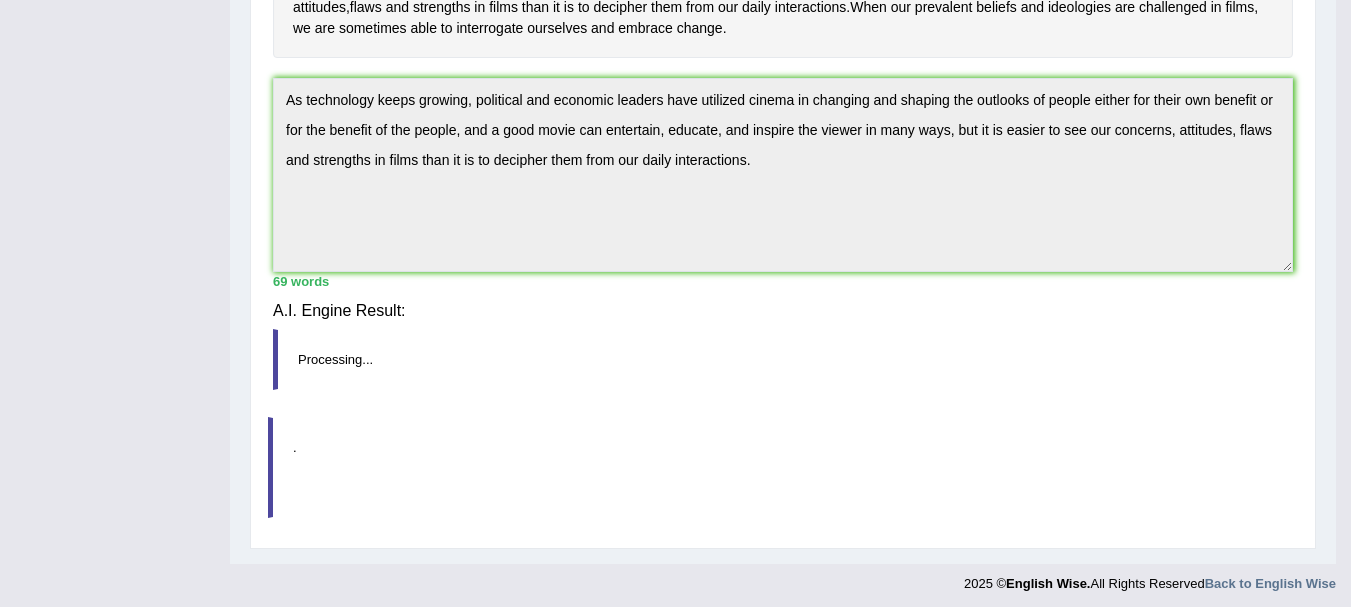 scroll, scrollTop: 498, scrollLeft: 0, axis: vertical 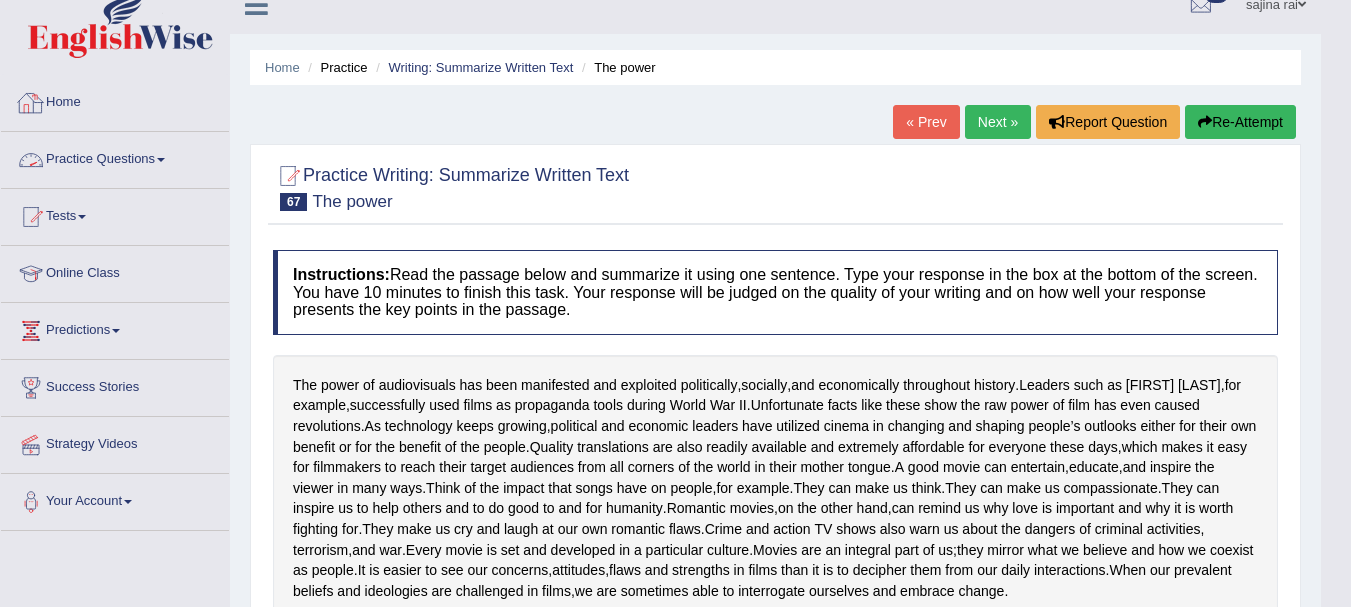 click on "Practice Questions" at bounding box center (115, 157) 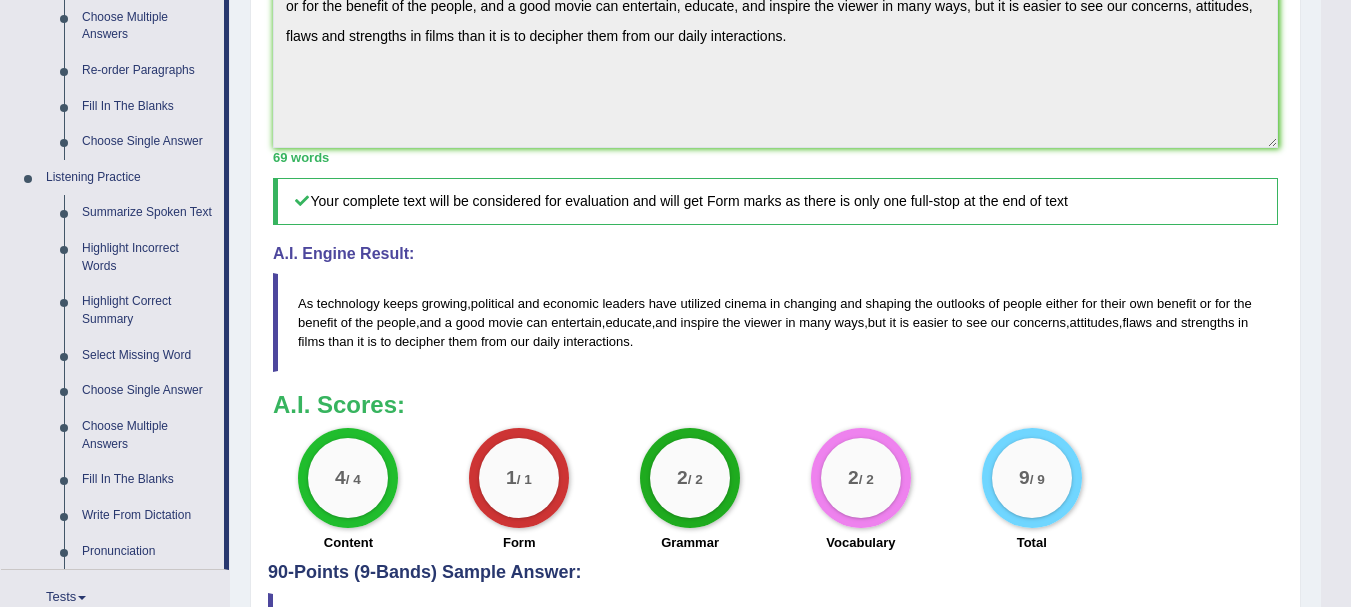 scroll, scrollTop: 714, scrollLeft: 0, axis: vertical 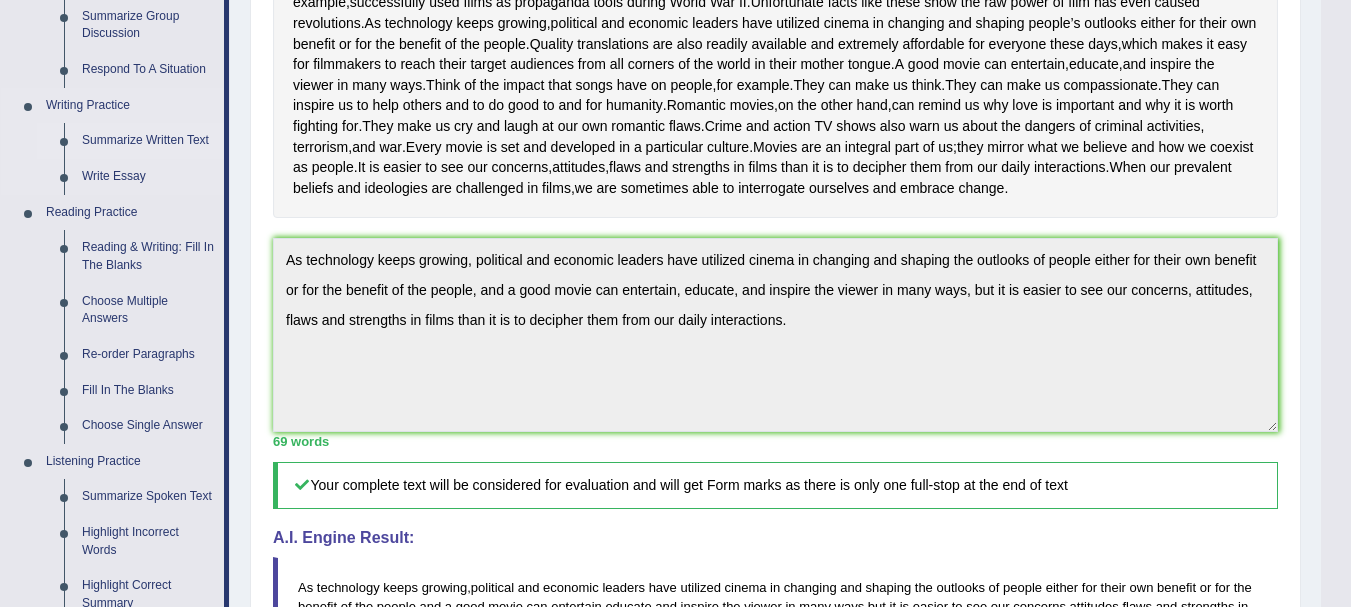 click on "Summarize Written Text" at bounding box center (148, 141) 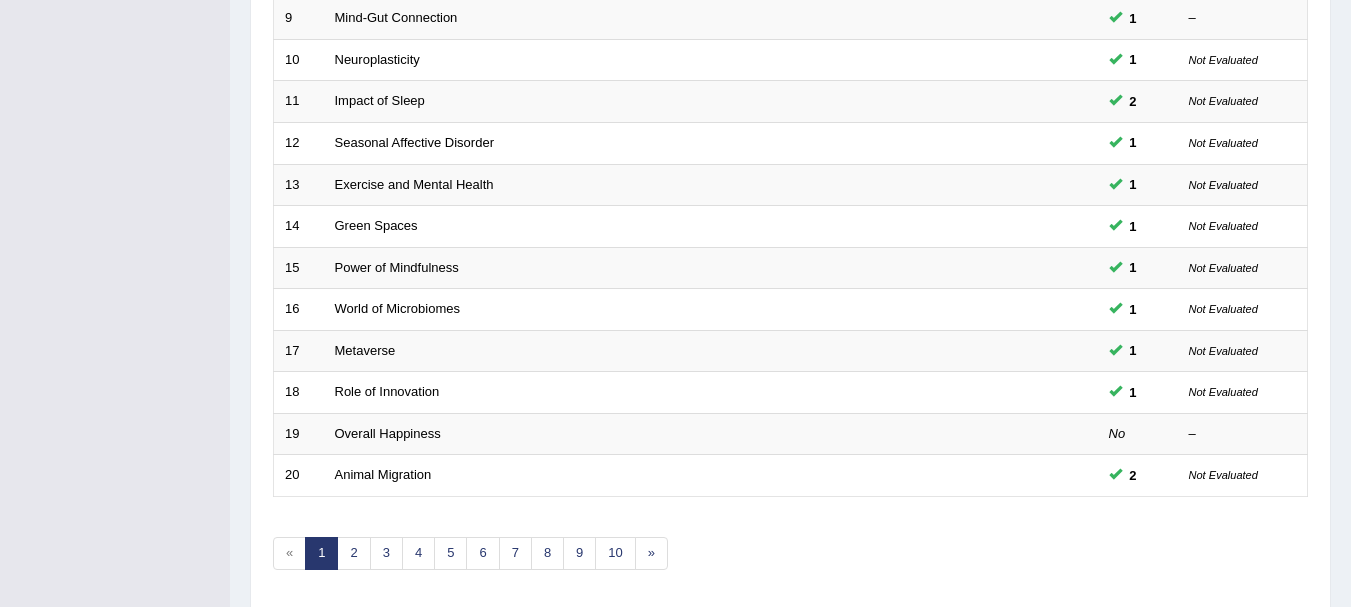 scroll, scrollTop: 654, scrollLeft: 0, axis: vertical 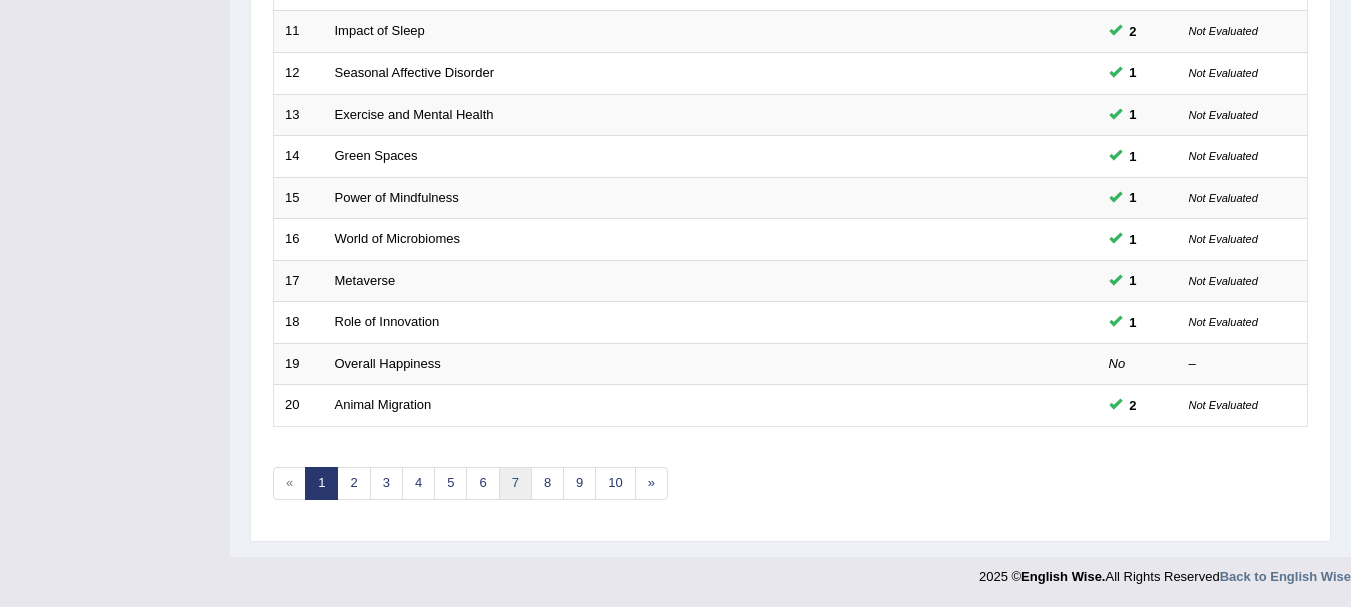 click on "Toggle navigation
Home
Practice Questions   Speaking Practice Read Aloud
Repeat Sentence
Describe Image
Re-tell Lecture
Answer Short Question
Summarize Group Discussion
Respond To A Situation
Writing Practice  Summarize Written Text
Write Essay
Reading Practice  Reading & Writing: Fill In The Blanks
Choose Multiple Answers
Re-order Paragraphs
Fill In The Blanks
Choose Single Answer
Listening Practice  Summarize Spoken Text
Highlight Incorrect Words
Highlight Correct Summary
Select Missing Word
Choose Single Answer
Choose Multiple Answers
Fill In The Blanks
Write From Dictation
Pronunciation
Tests
Take Mock Test" at bounding box center [675, -414] 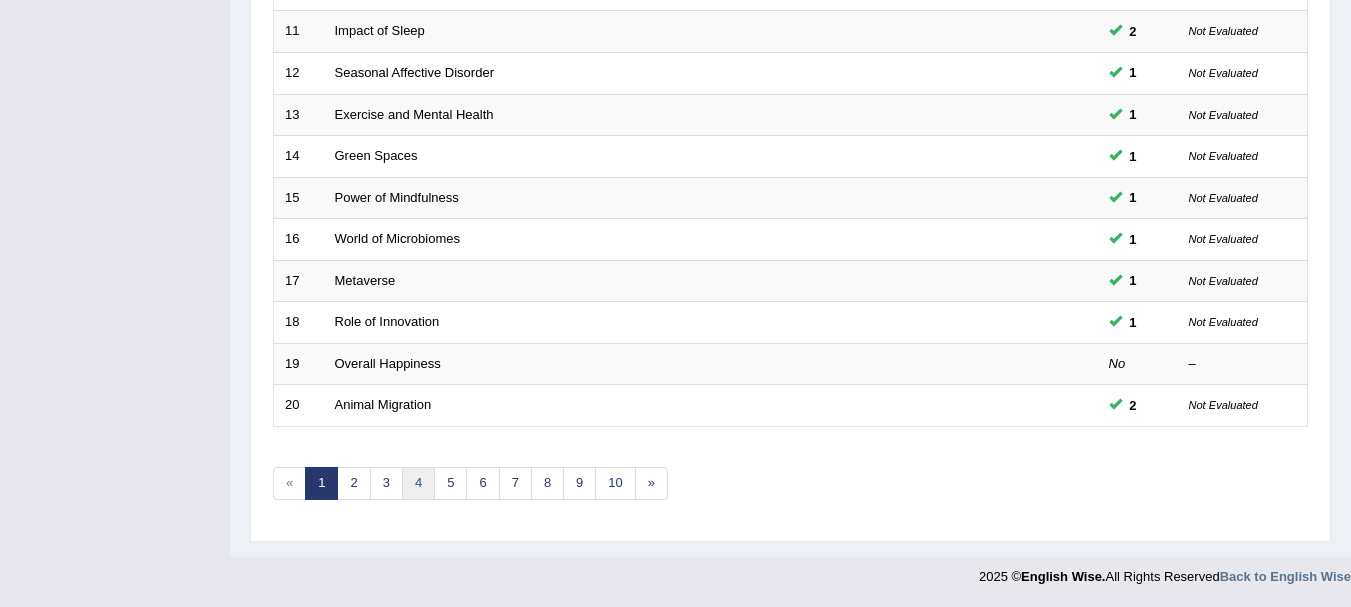 click on "4" at bounding box center (418, 483) 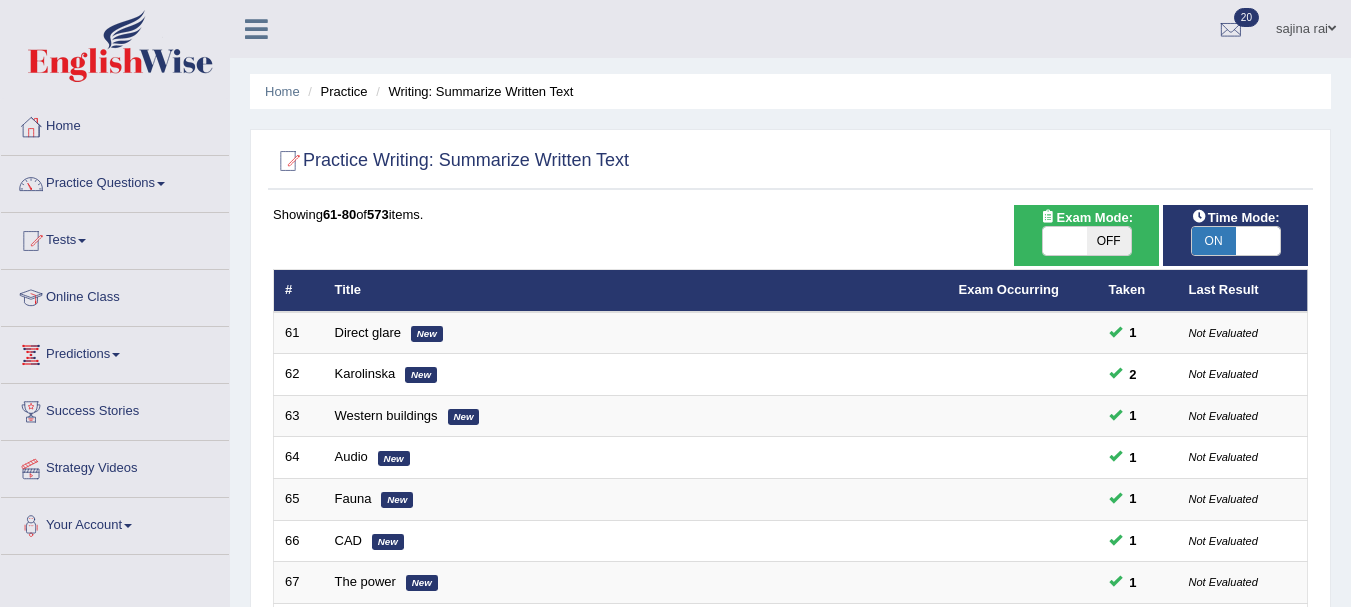 scroll, scrollTop: 0, scrollLeft: 0, axis: both 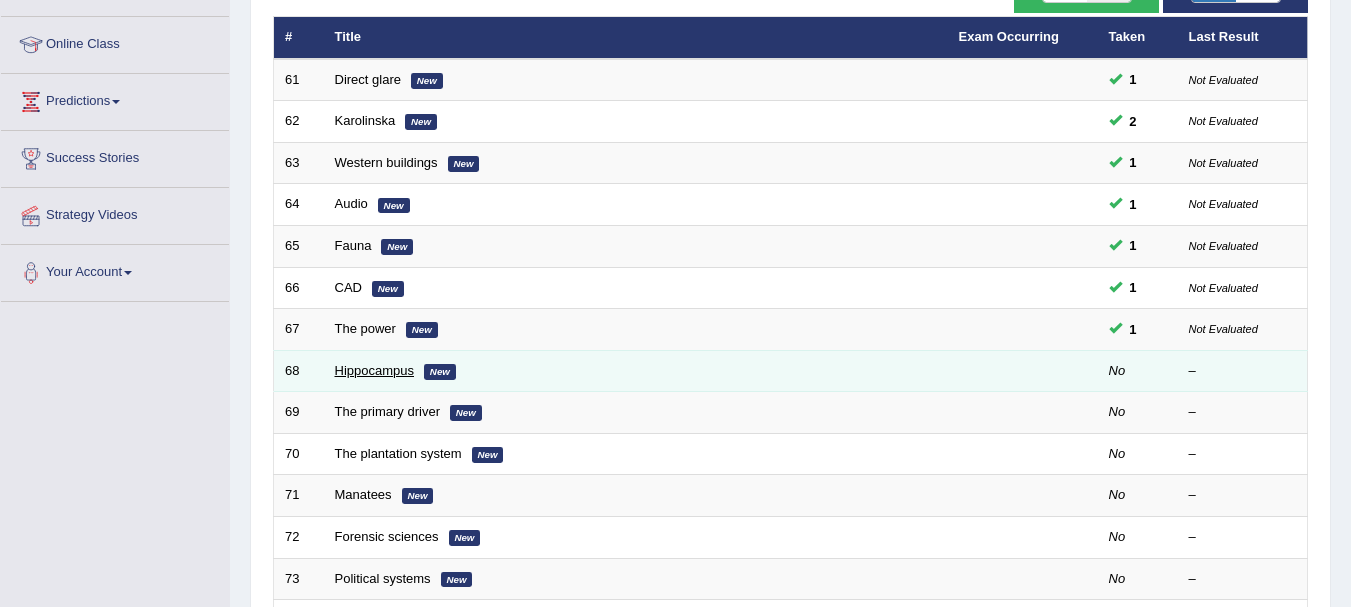 click on "Hippocampus" at bounding box center [375, 370] 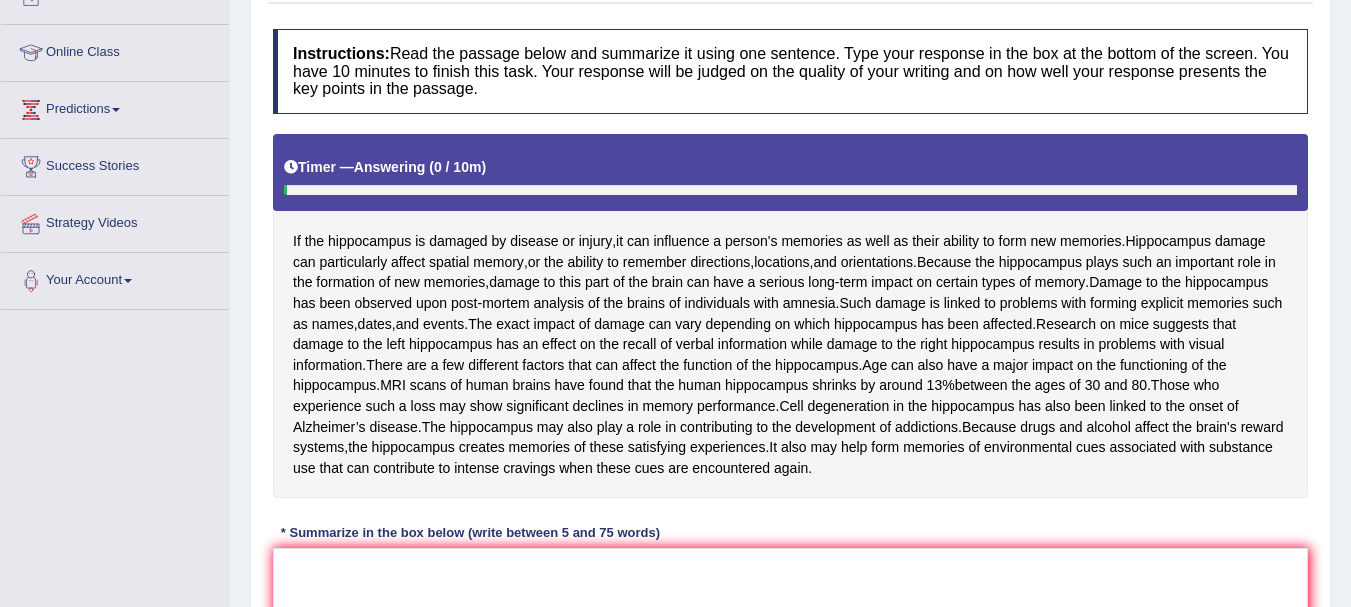 scroll, scrollTop: 377, scrollLeft: 0, axis: vertical 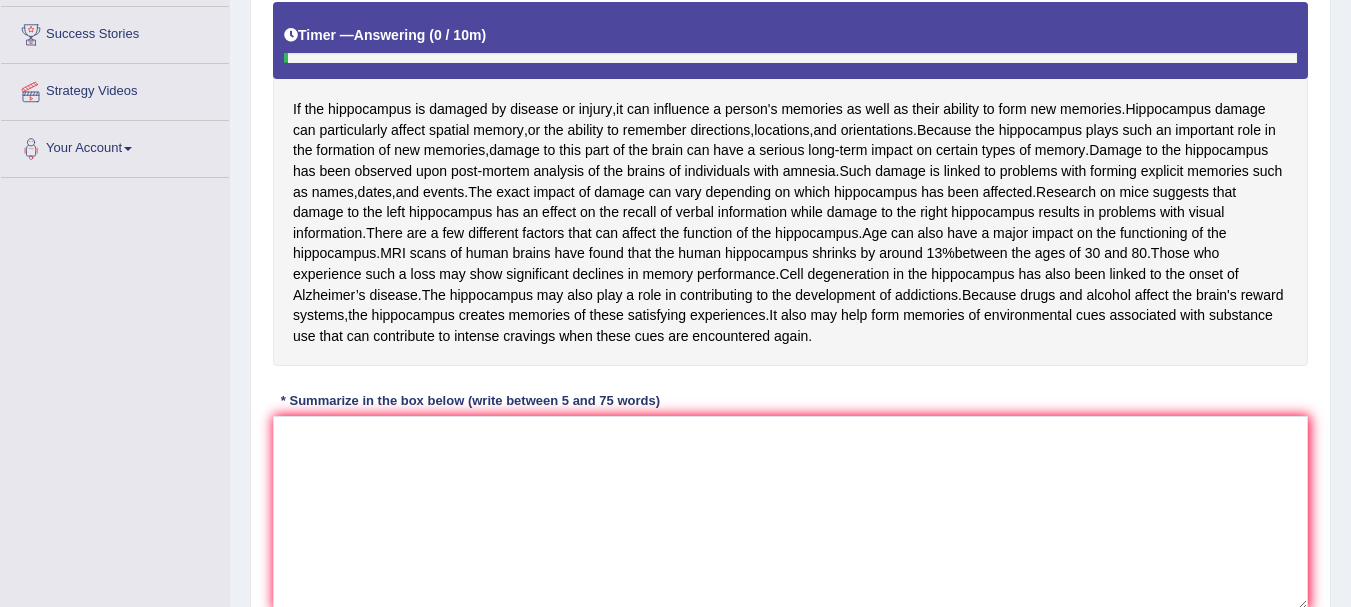 click on "Toggle navigation
Home
Practice Questions   Speaking Practice Read Aloud
Repeat Sentence
Describe Image
Re-tell Lecture
Answer Short Question
Summarize Group Discussion
Respond To A Situation
Writing Practice  Summarize Written Text
Write Essay
Reading Practice  Reading & Writing: Fill In The Blanks
Choose Multiple Answers
Re-order Paragraphs
Fill In The Blanks
Choose Single Answer
Listening Practice  Summarize Spoken Text
Highlight Incorrect Words
Highlight Correct Summary
Select Missing Word
Choose Single Answer
Choose Multiple Answers
Fill In The Blanks
Write From Dictation
Pronunciation
Tests
Take Mock Test" at bounding box center (675, -74) 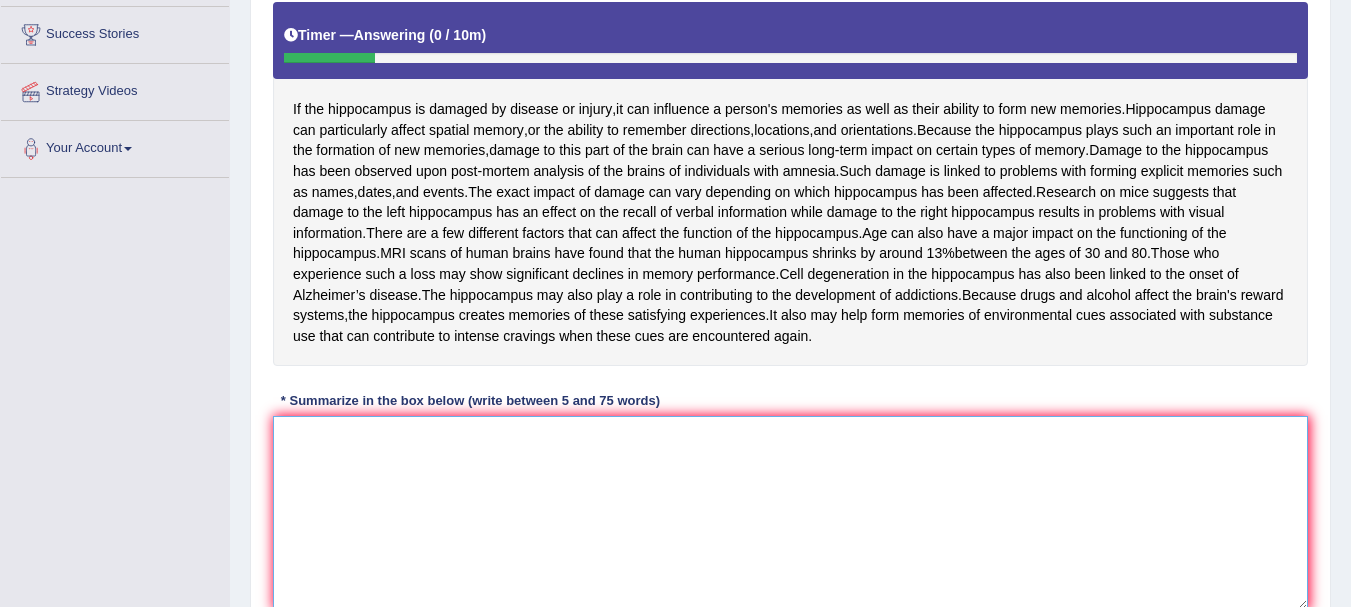 click at bounding box center [790, 513] 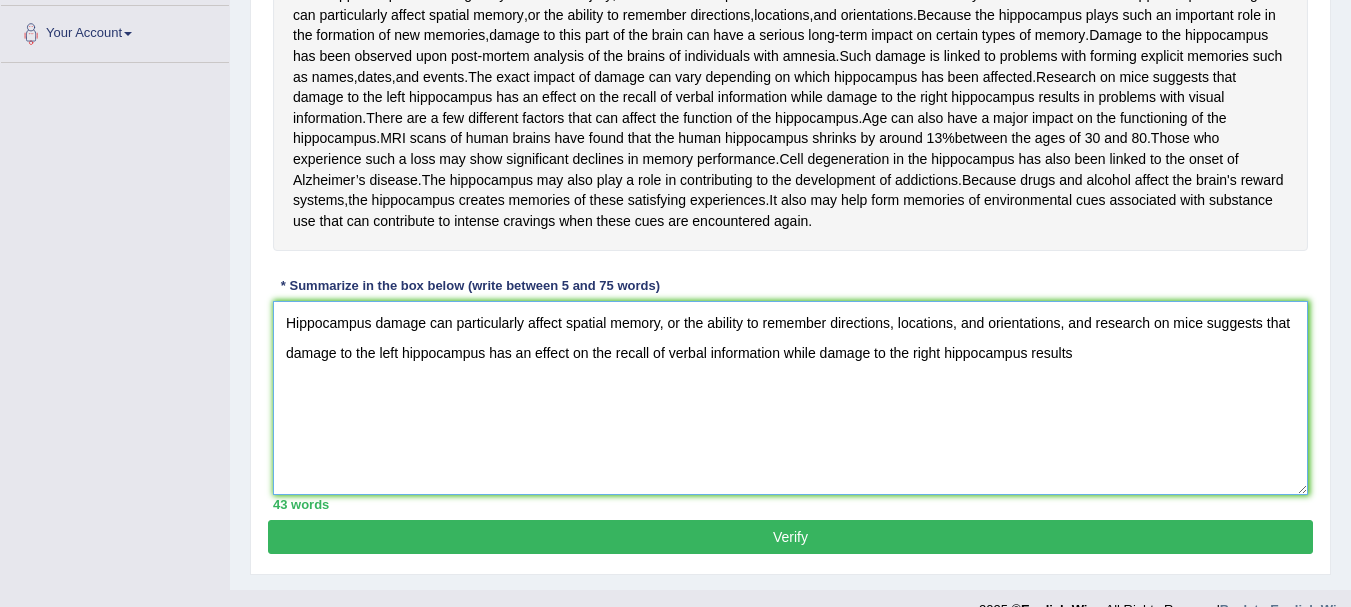 scroll, scrollTop: 522, scrollLeft: 0, axis: vertical 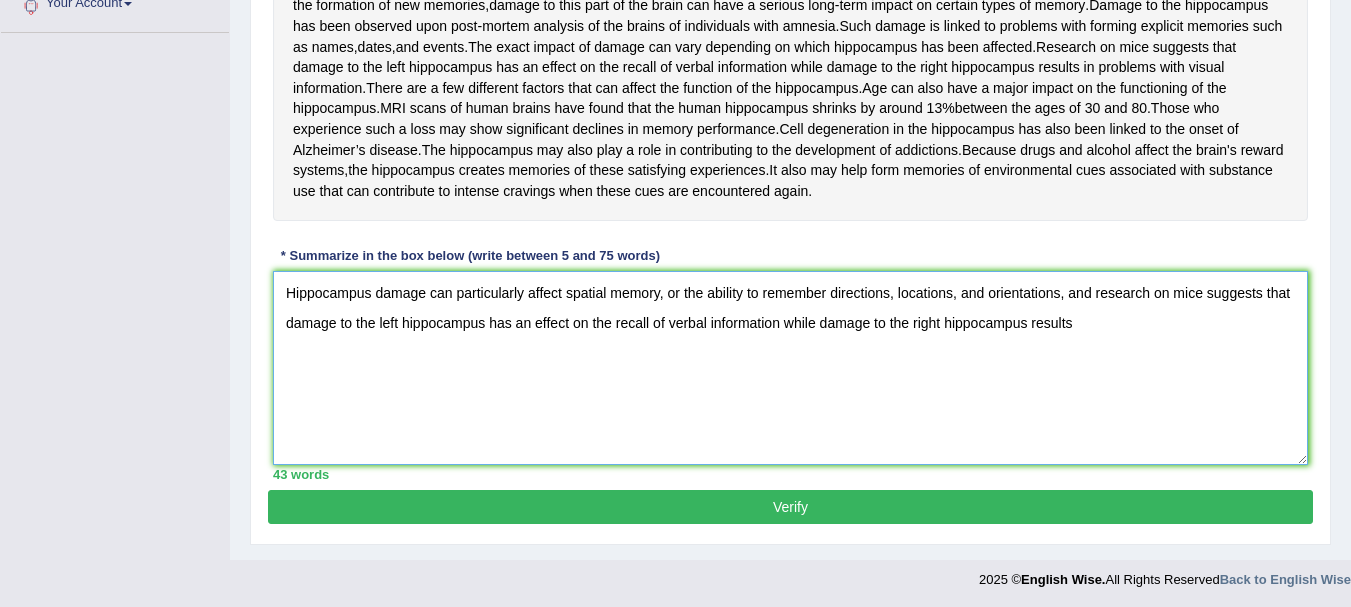 click on "Hippocampus damage can particularly affect spatial memory, or the ability to remember directions, locations, and orientations, and research on mice suggests that damage to the left hippocampus has an effect on the recall of verbal information while damage to the right hippocampus results" at bounding box center [790, 368] 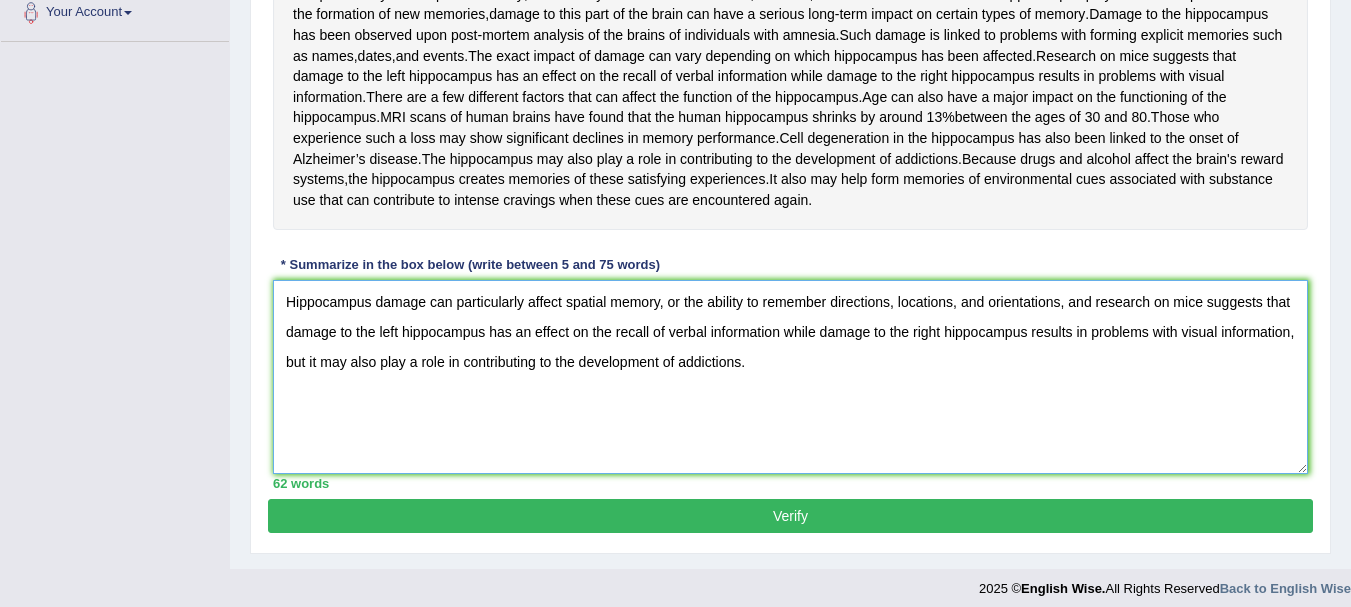 scroll, scrollTop: 509, scrollLeft: 0, axis: vertical 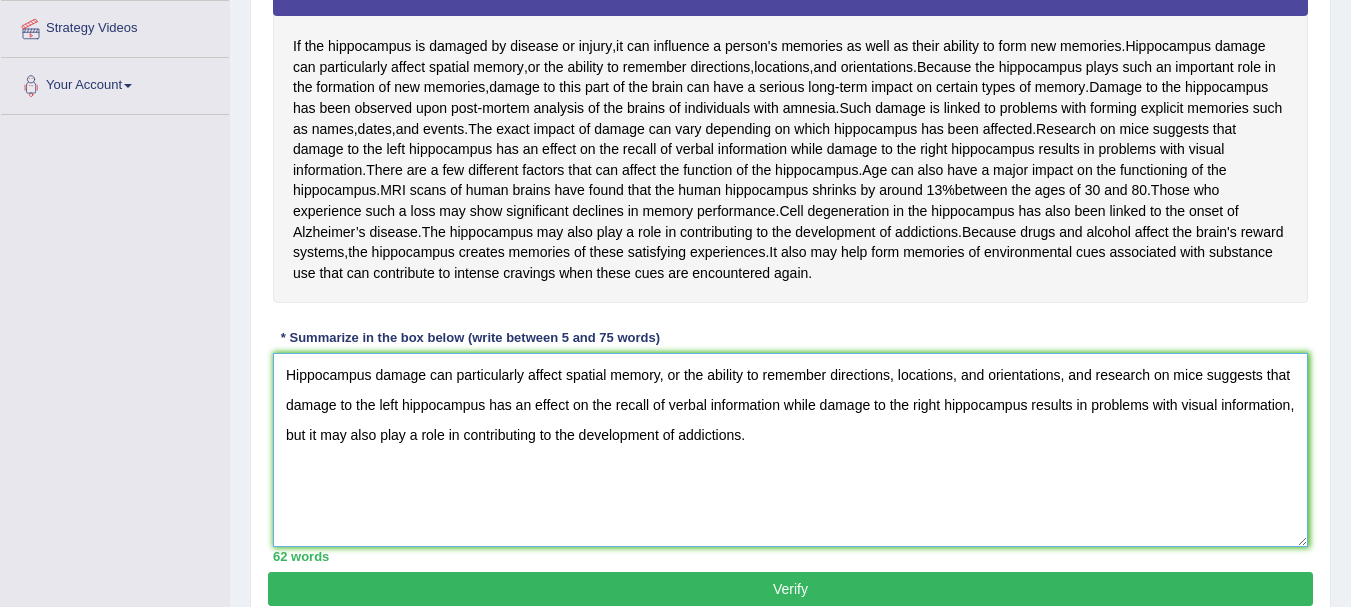 click on "Hippocampus damage can particularly affect spatial memory, or the ability to remember directions, locations, and orientations, and research on mice suggests that damage to the left hippocampus has an effect on the recall of verbal information while damage to the right hippocampus results in problems with visual information, but it may also play a role in contributing to the development of addictions." at bounding box center (790, 450) 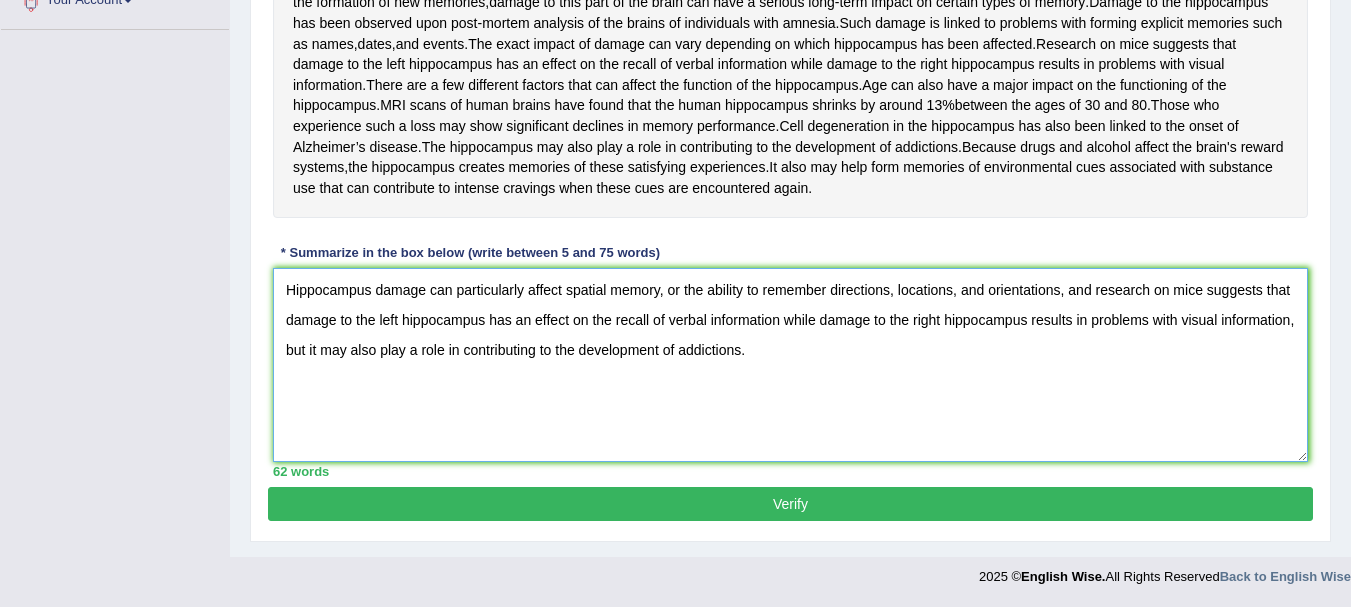 scroll, scrollTop: 624, scrollLeft: 0, axis: vertical 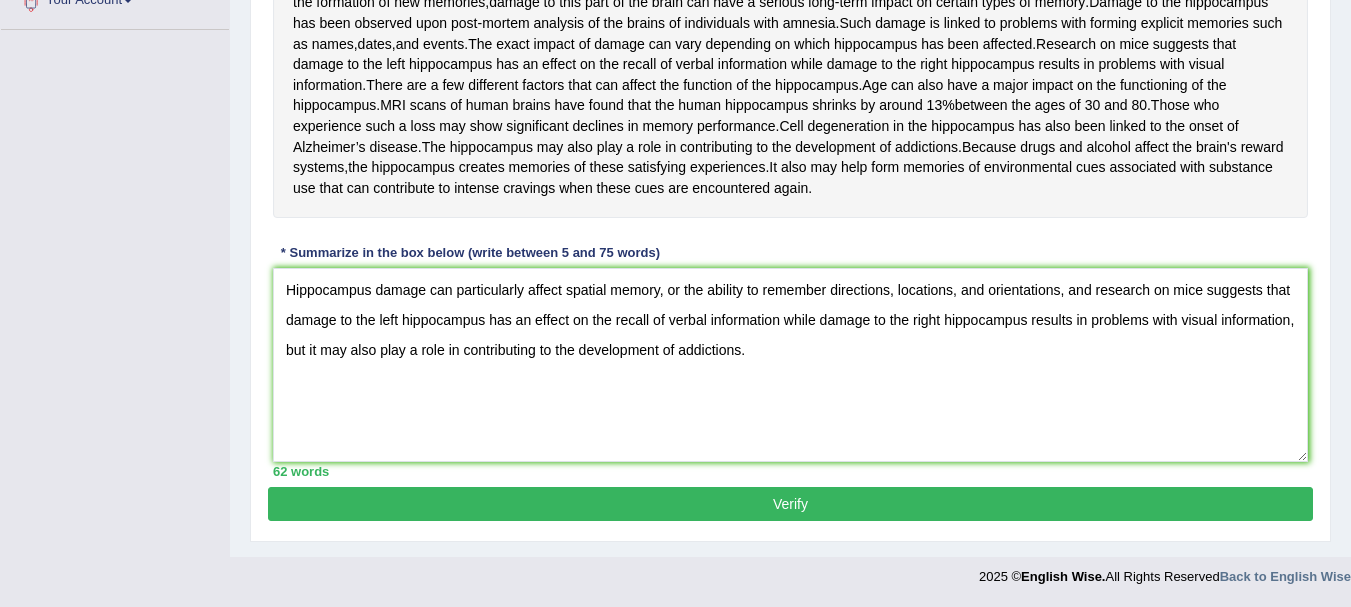 click on "Verify" at bounding box center [790, 504] 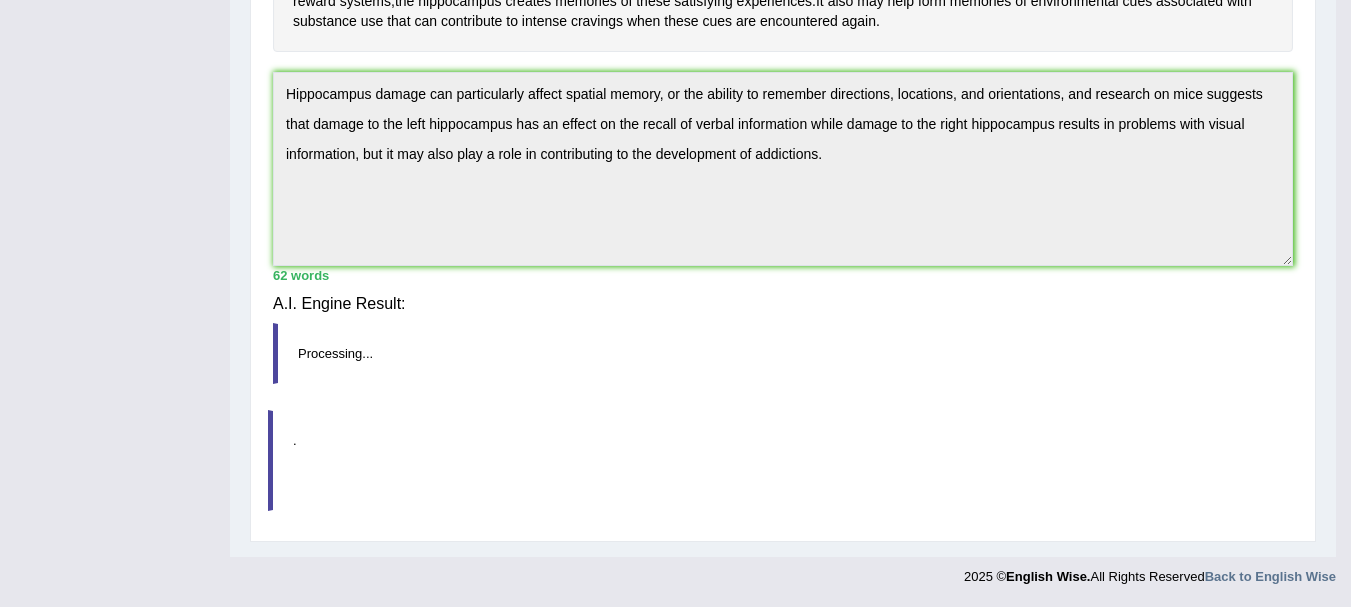 scroll, scrollTop: 539, scrollLeft: 0, axis: vertical 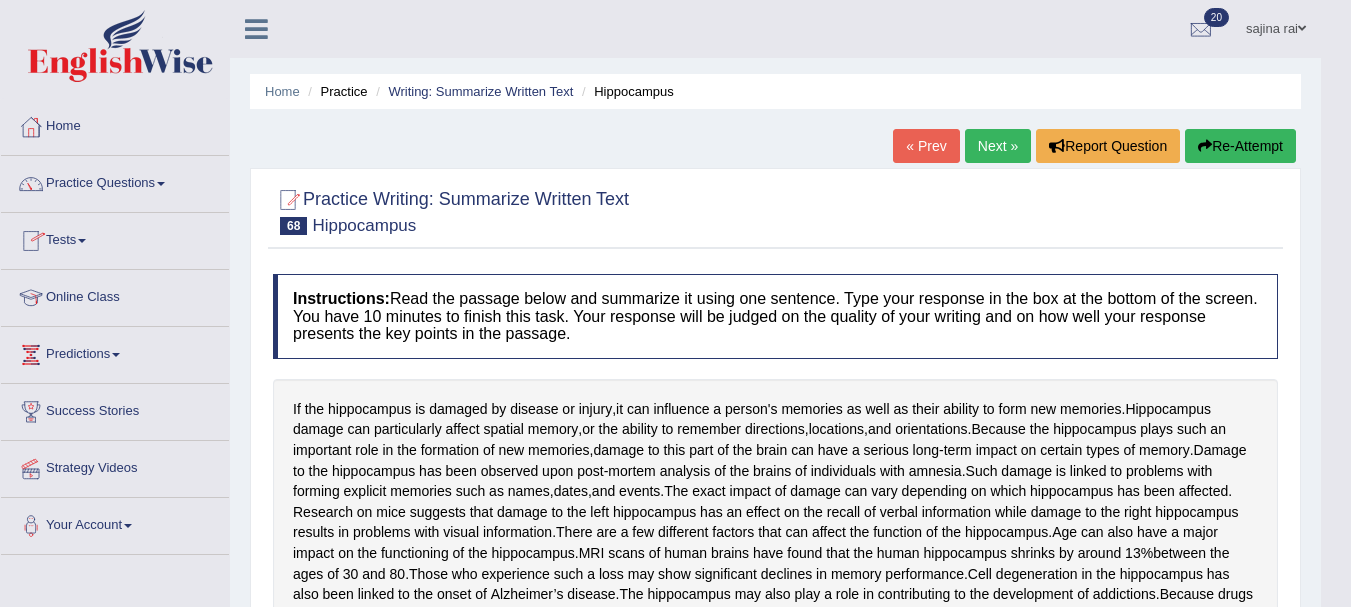 click on "Tests" at bounding box center (115, 238) 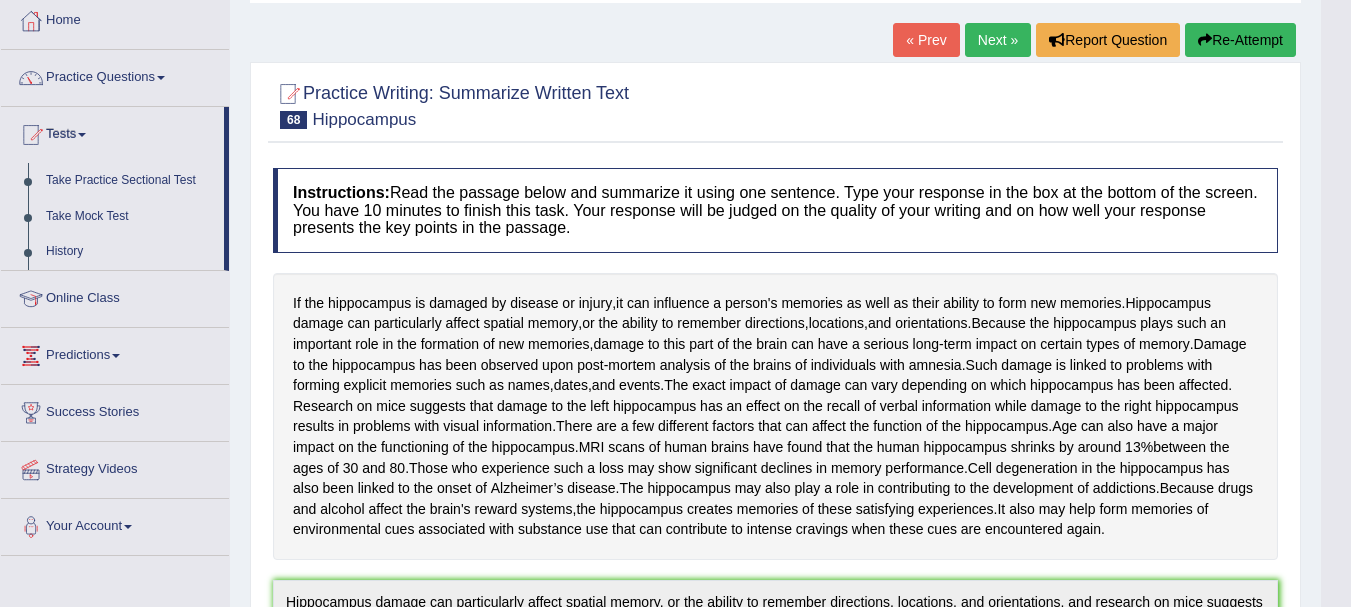 scroll, scrollTop: 89, scrollLeft: 0, axis: vertical 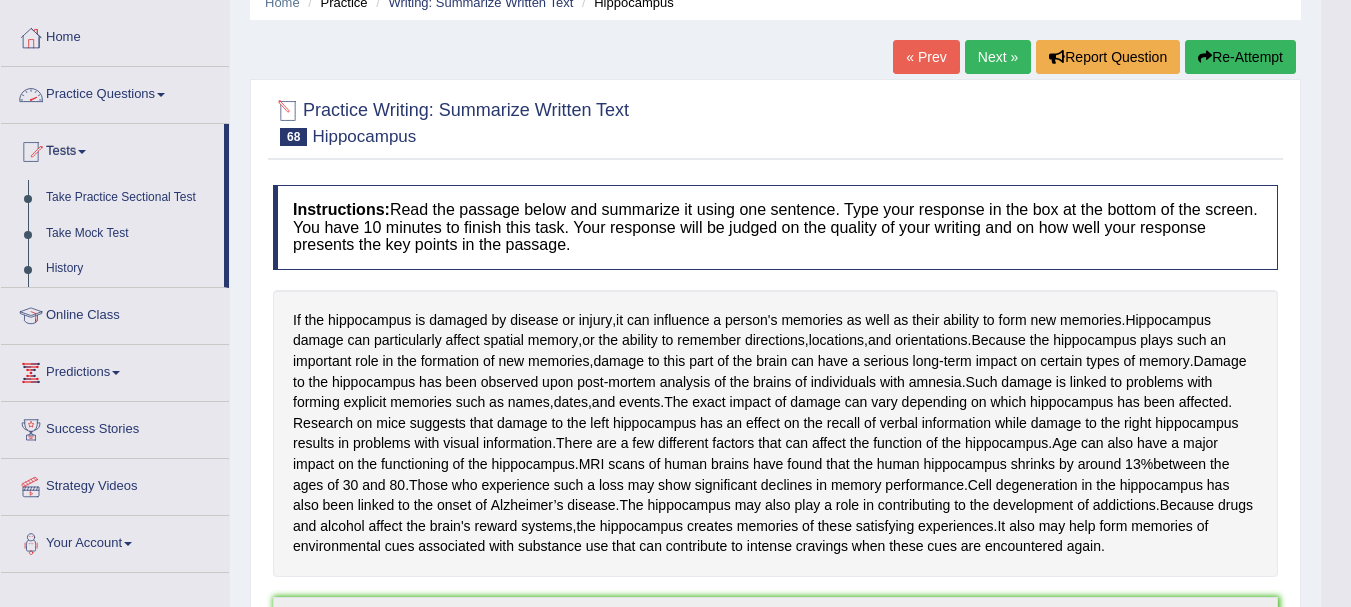 click on "Practice Questions" at bounding box center (115, 92) 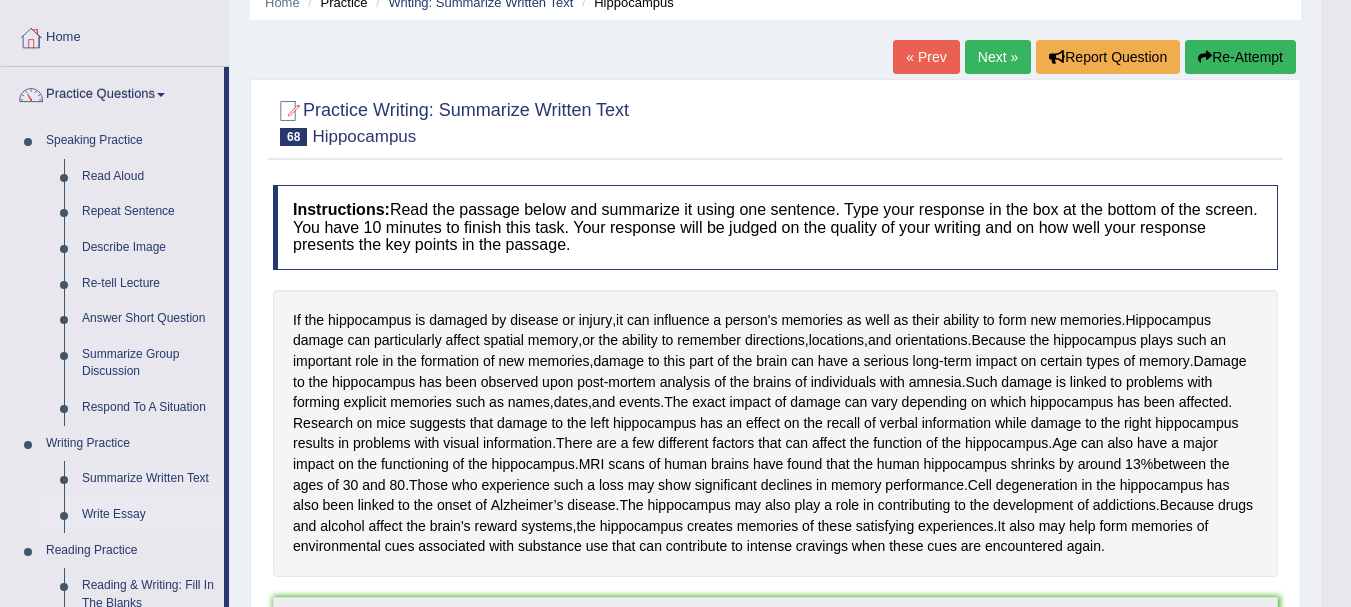 click on "Write Essay" at bounding box center [148, 515] 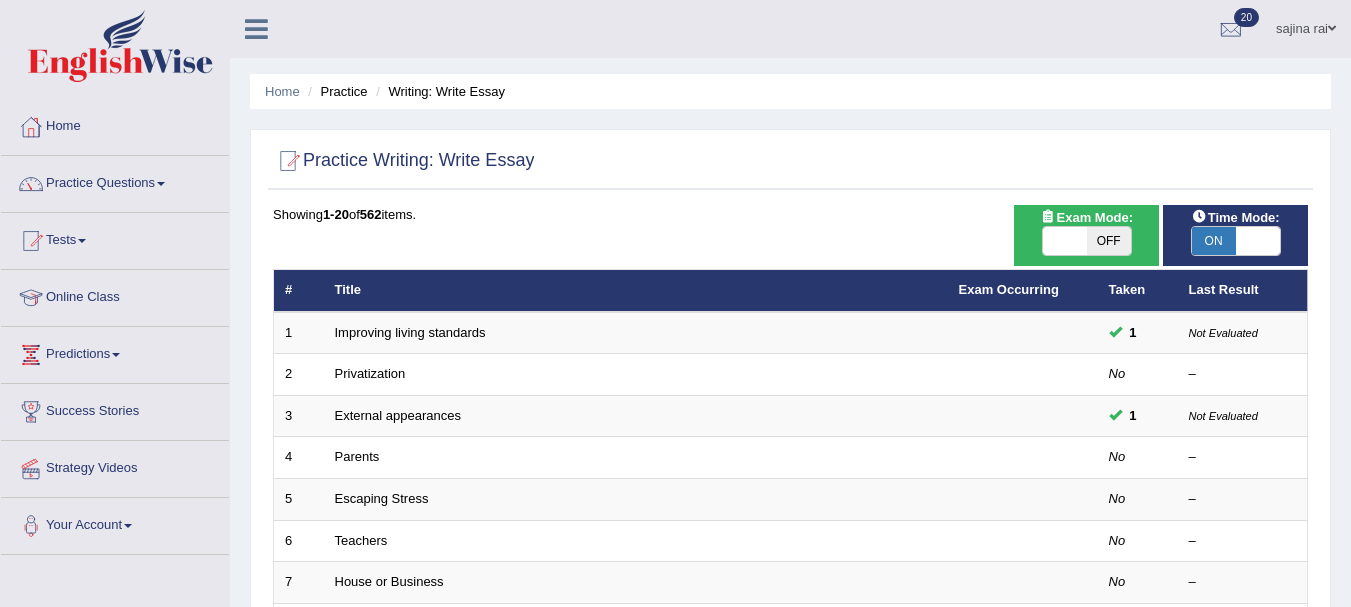 scroll, scrollTop: 0, scrollLeft: 0, axis: both 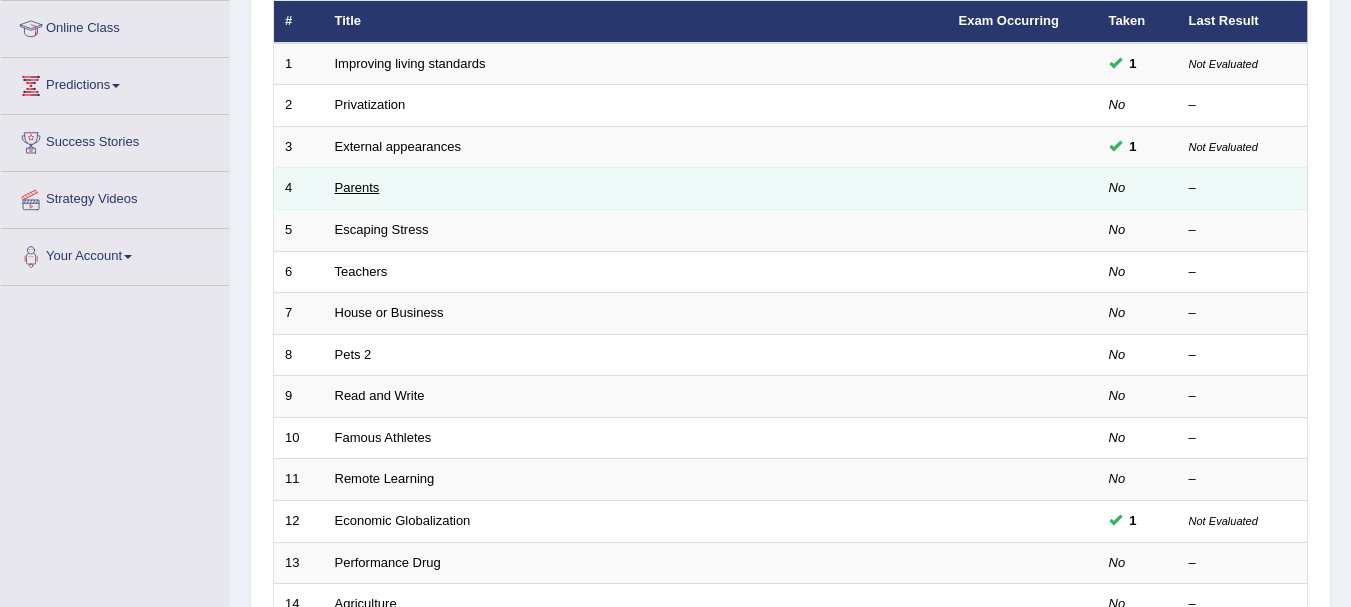 click on "Parents" at bounding box center [357, 187] 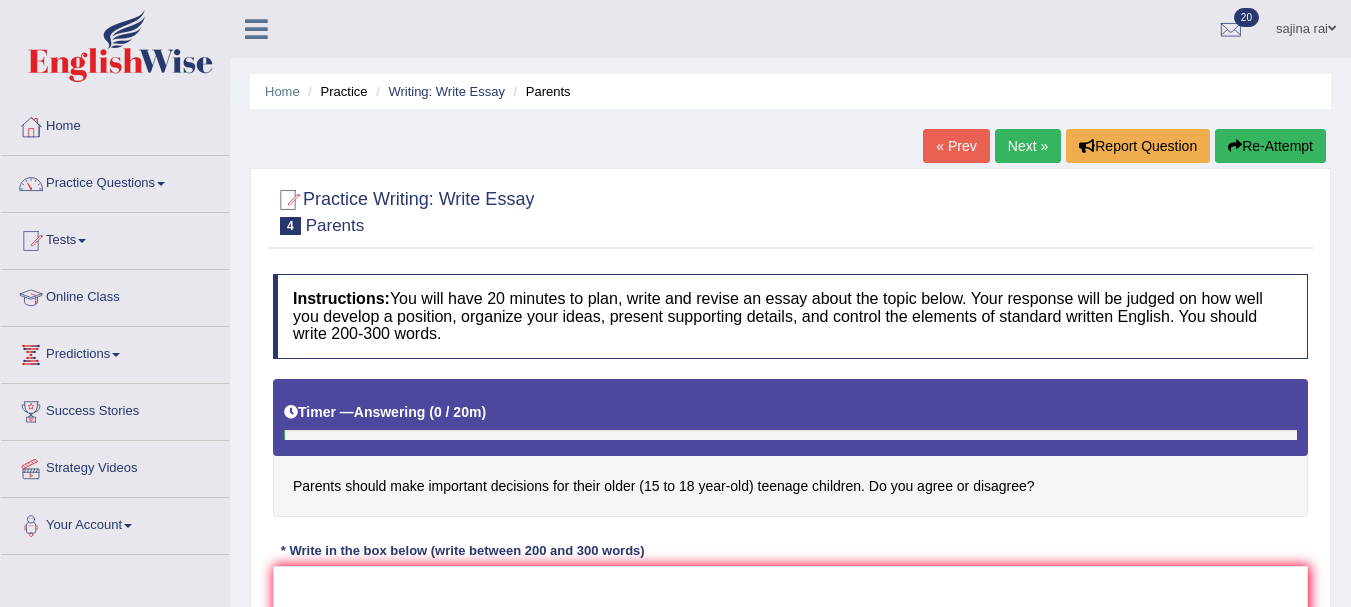 scroll, scrollTop: 0, scrollLeft: 0, axis: both 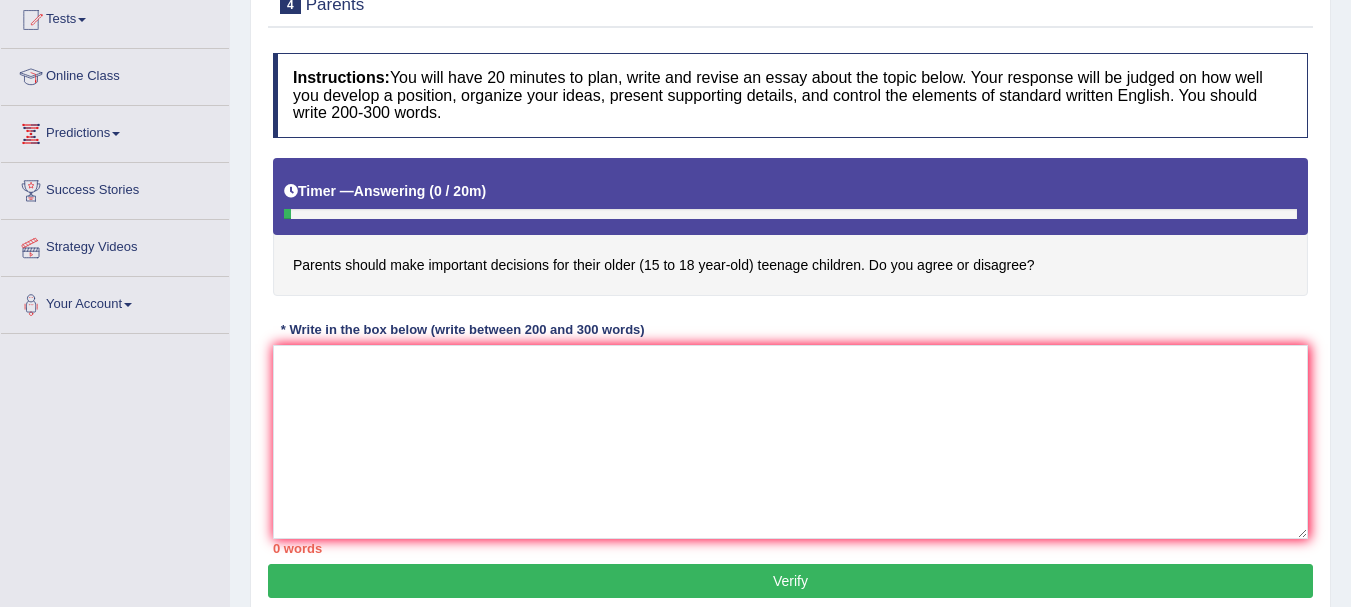 drag, startPoint x: 0, startPoint y: 0, endPoint x: 1359, endPoint y: 412, distance: 1420.0792 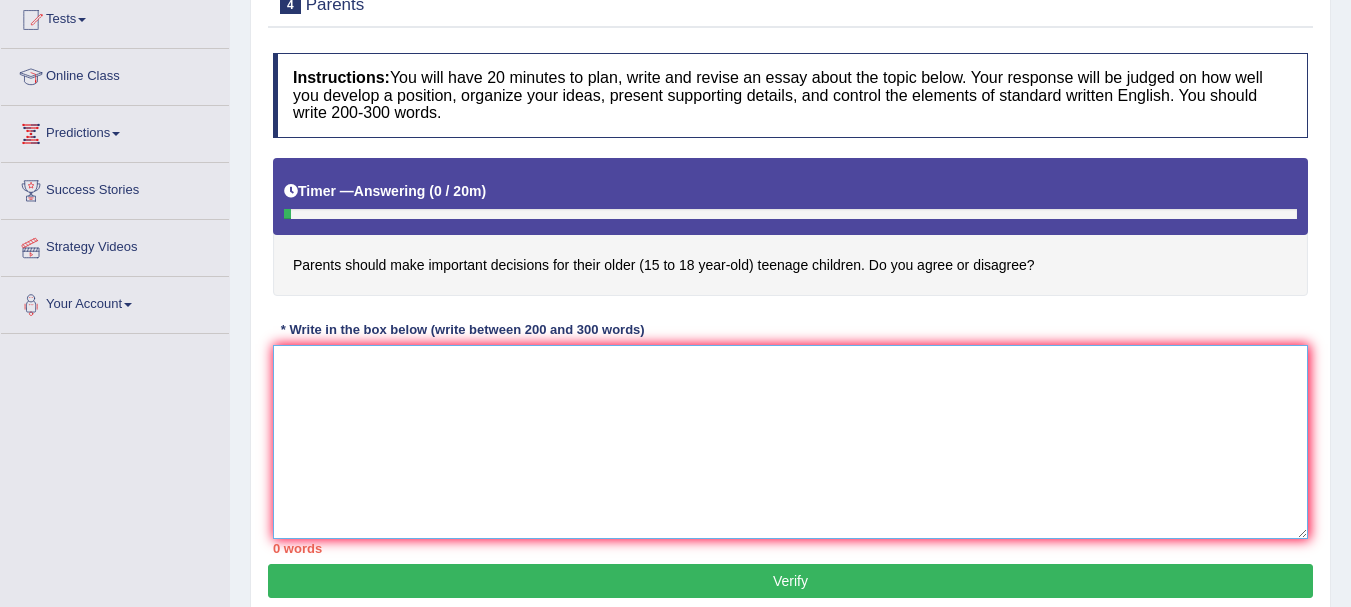 click at bounding box center [790, 442] 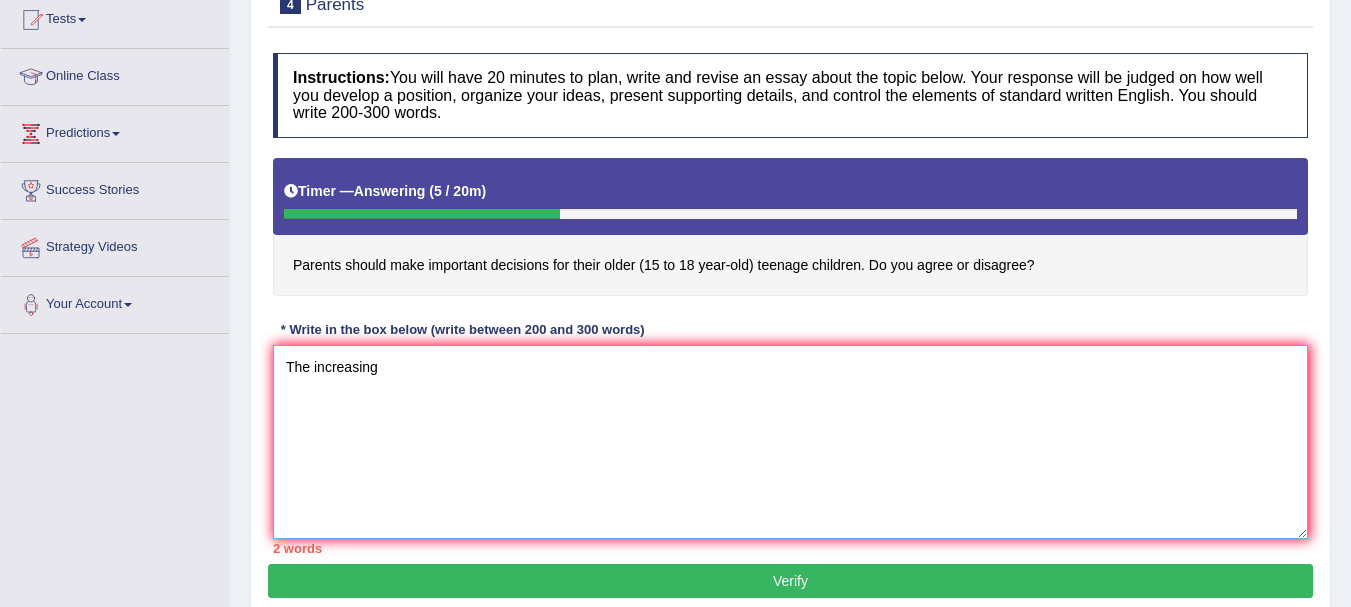 type on "The increasing" 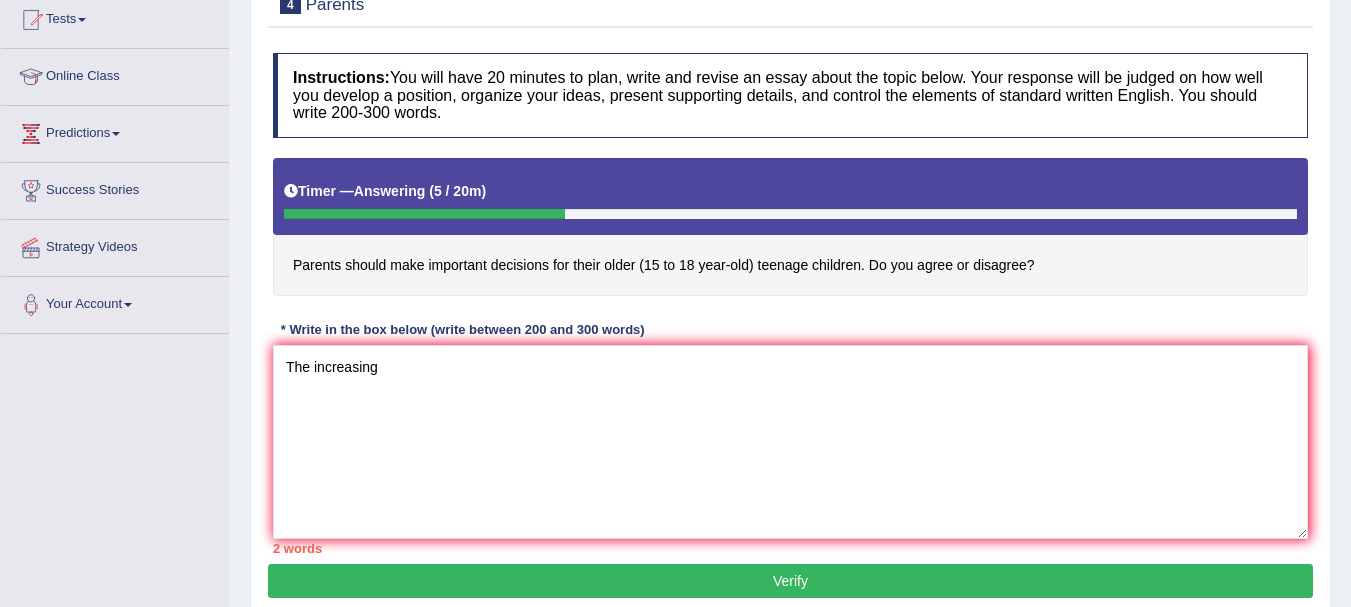 click on "2 words" at bounding box center [790, 548] 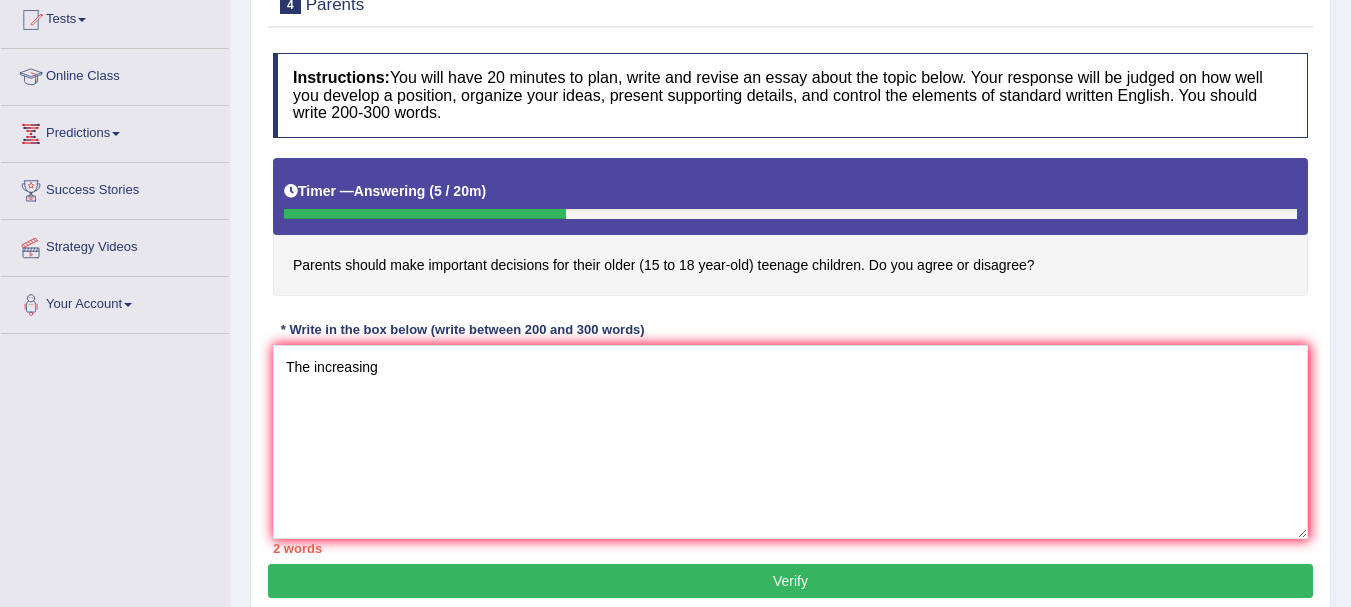 click on "2 words" at bounding box center [790, 548] 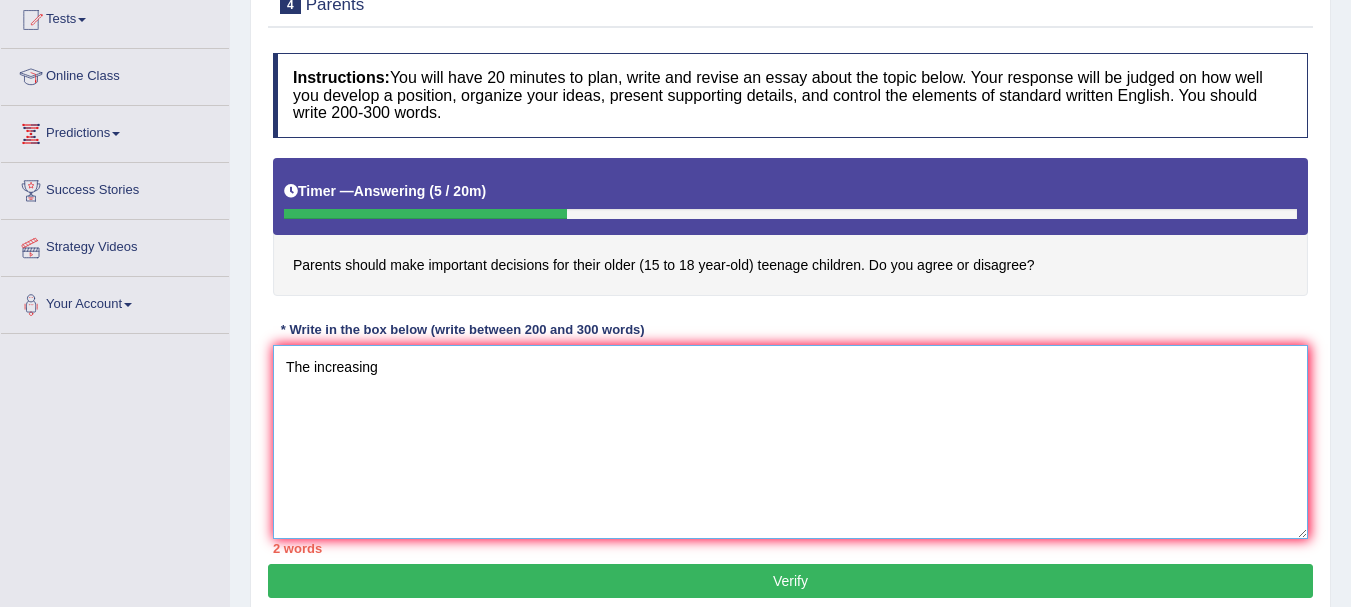 click on "The increasing" at bounding box center [790, 442] 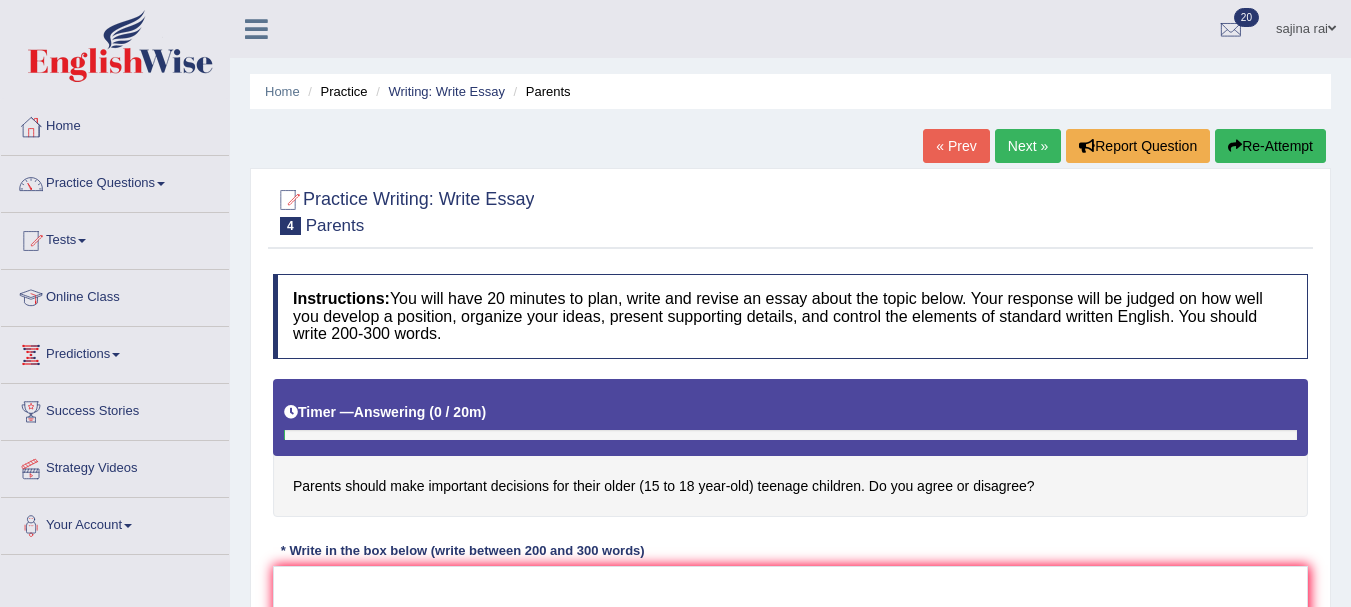 scroll, scrollTop: 0, scrollLeft: 0, axis: both 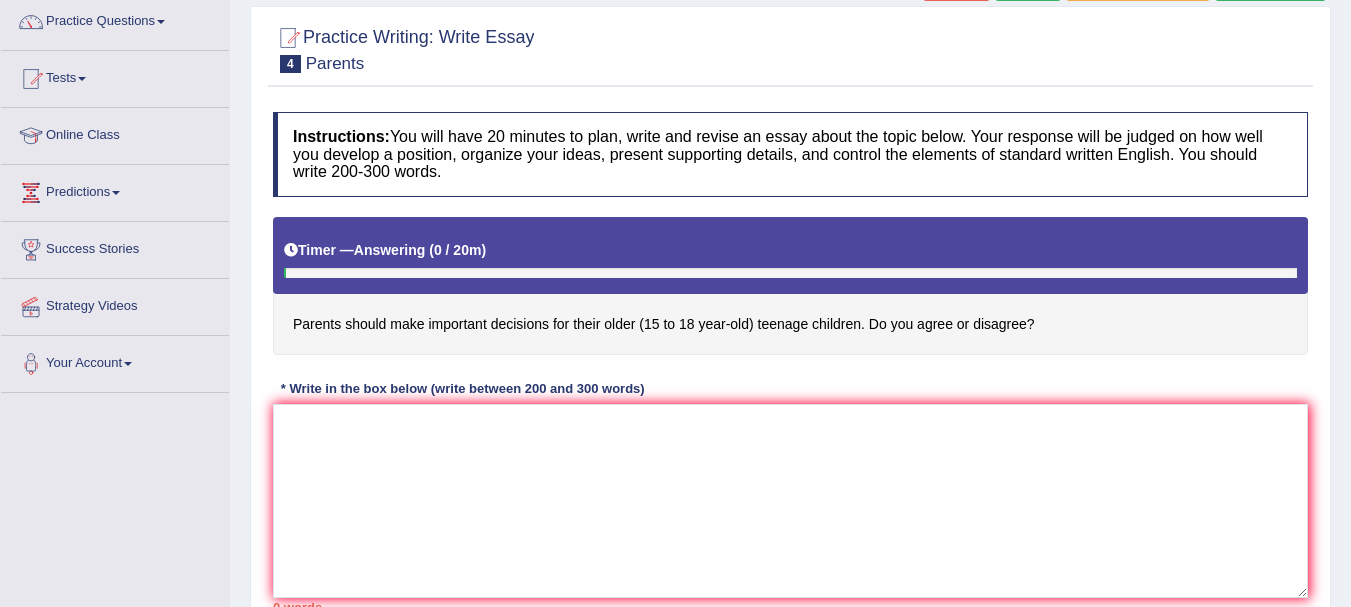 drag, startPoint x: 0, startPoint y: 0, endPoint x: 1358, endPoint y: 376, distance: 1409.0919 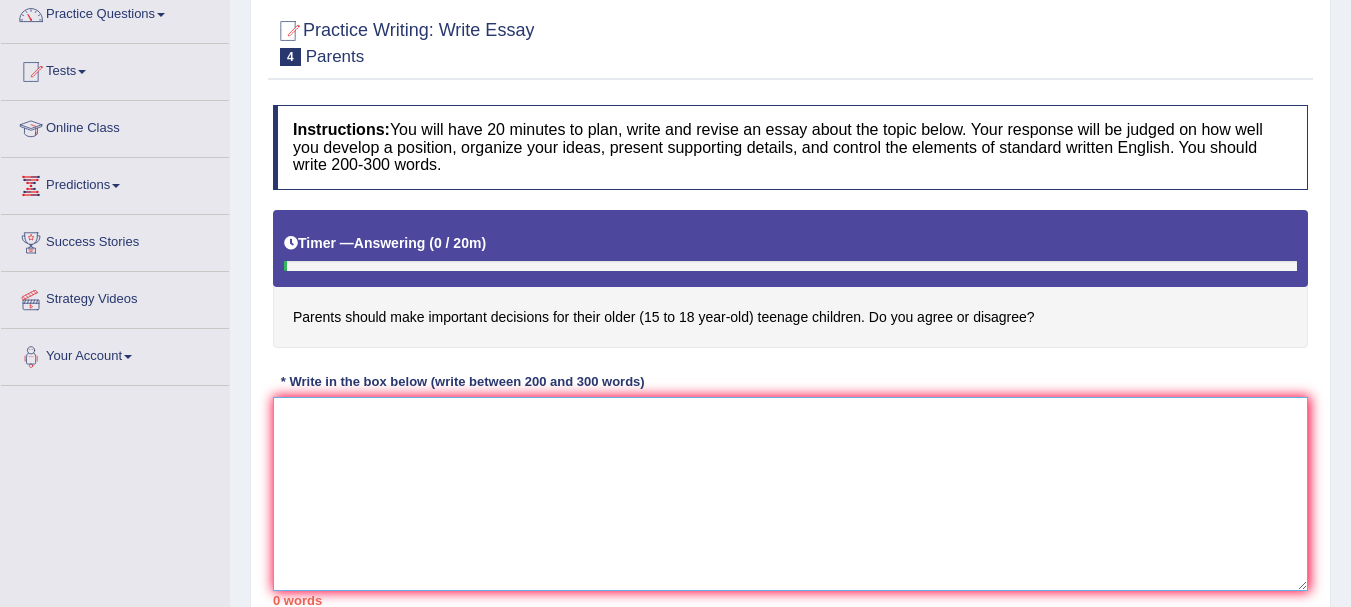 click at bounding box center [790, 494] 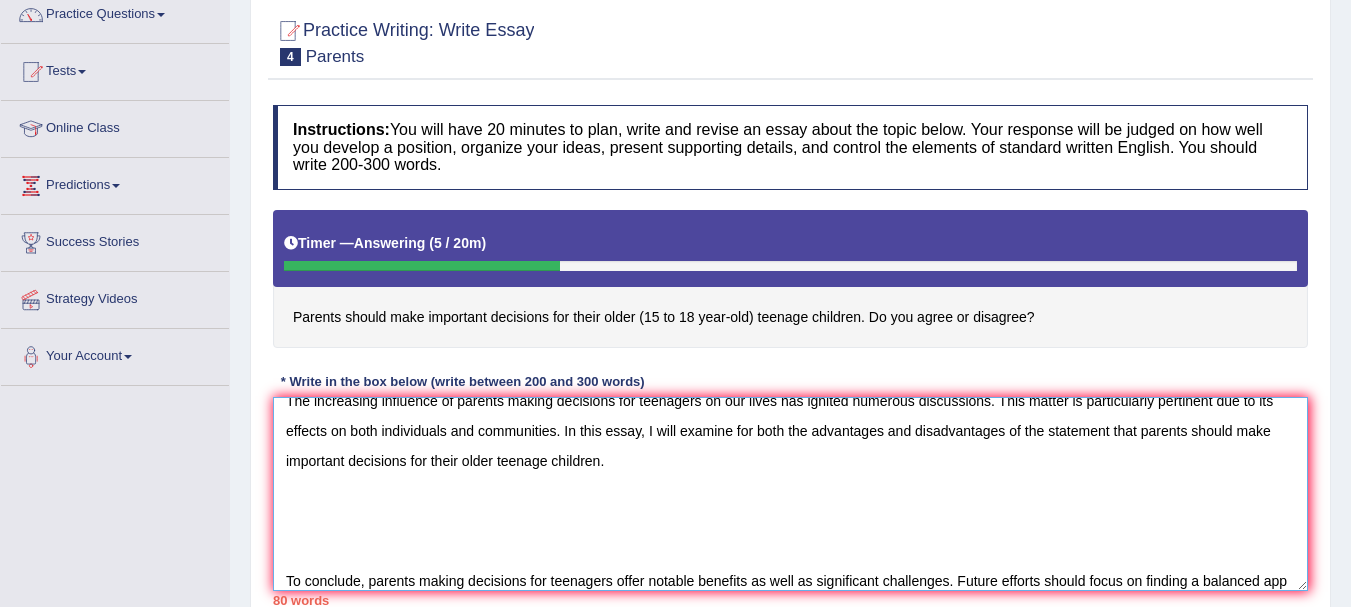 scroll, scrollTop: 48, scrollLeft: 0, axis: vertical 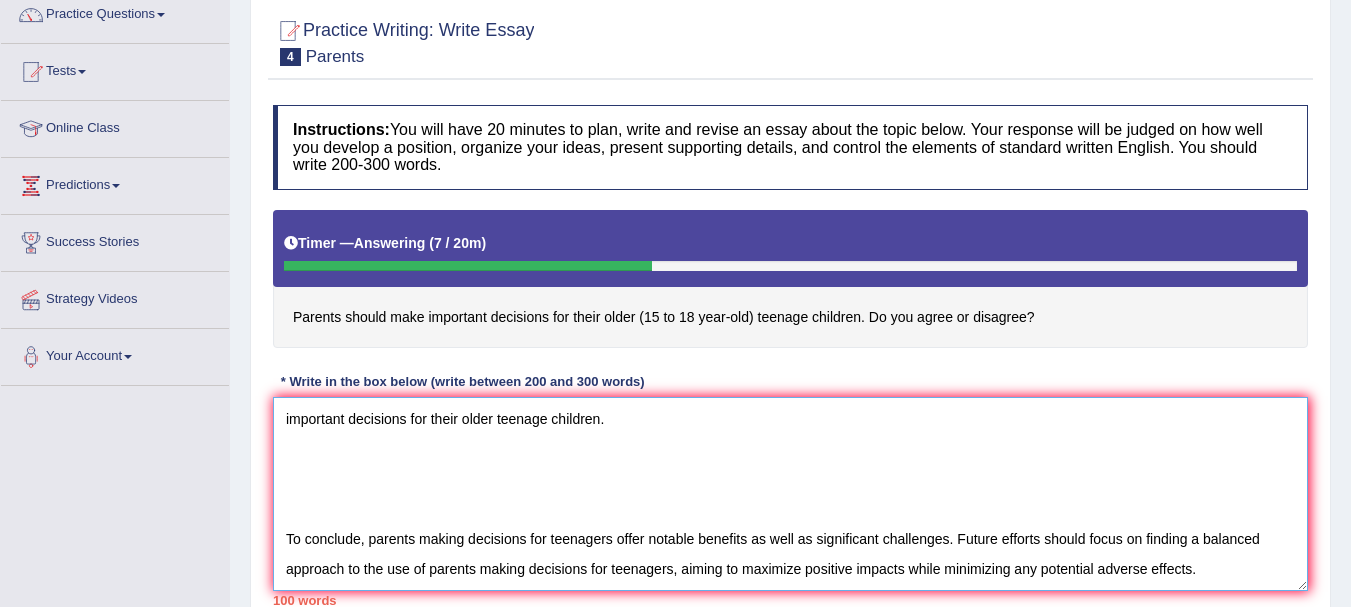 click on "The increasing influence of parents making decisions for teenagers on our lives has ignited numerous discussions. This matter is particularly pertinent due to its effects on both individuals and communities. In this essay, I will examine for both the advantages and disadvantages of the statement that parents should make important decisions for their older teenage children.
To conclude, parents making decisions for teenagers offer notable benefits as well as significant challenges. Future efforts should focus on finding a balanced approach to the use of parents making decisions for teenagers, aiming to maximize positive impacts while minimizing any potential adverse effects." at bounding box center (790, 494) 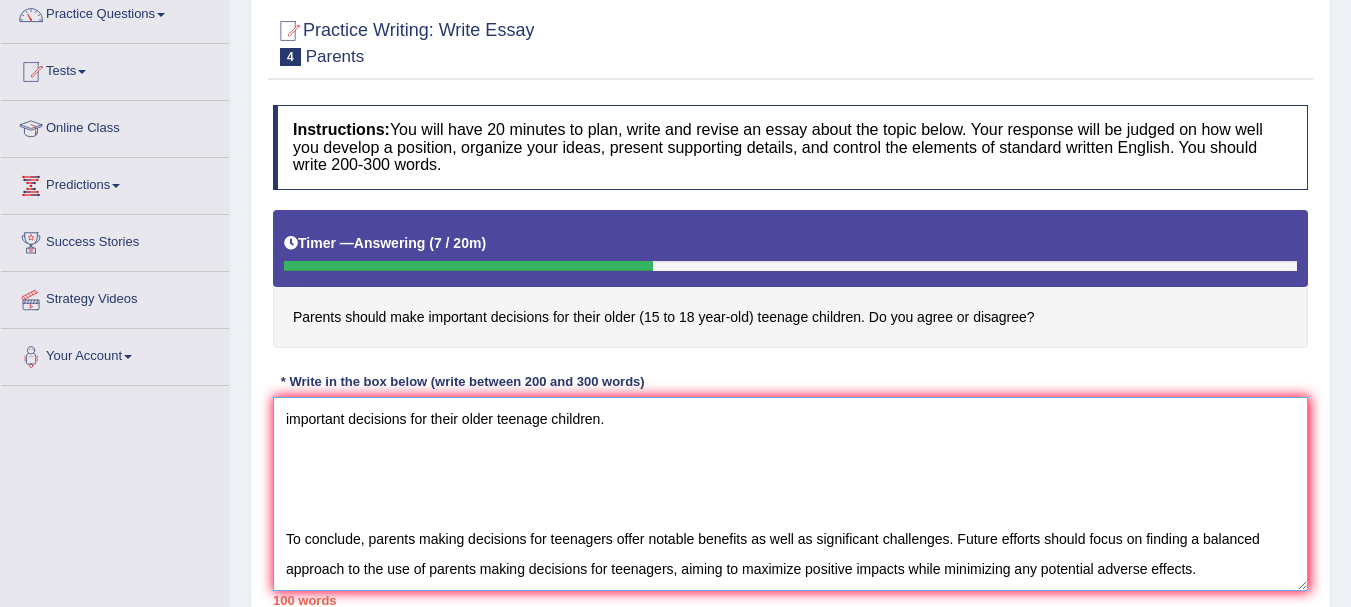 click on "The increasing influence of parents making decisions for teenagers on our lives has ignited numerous discussions. This matter is particularly pertinent due to its effects on both individuals and communities. In this essay, I will examine for both the advantages and disadvantages of the statement that parents should make important decisions for their older teenage children.
To conclude, parents making decisions for teenagers offer notable benefits as well as significant challenges. Future efforts should focus on finding a balanced approach to the use of parents making decisions for teenagers, aiming to maximize positive impacts while minimizing any potential adverse effects." at bounding box center (790, 494) 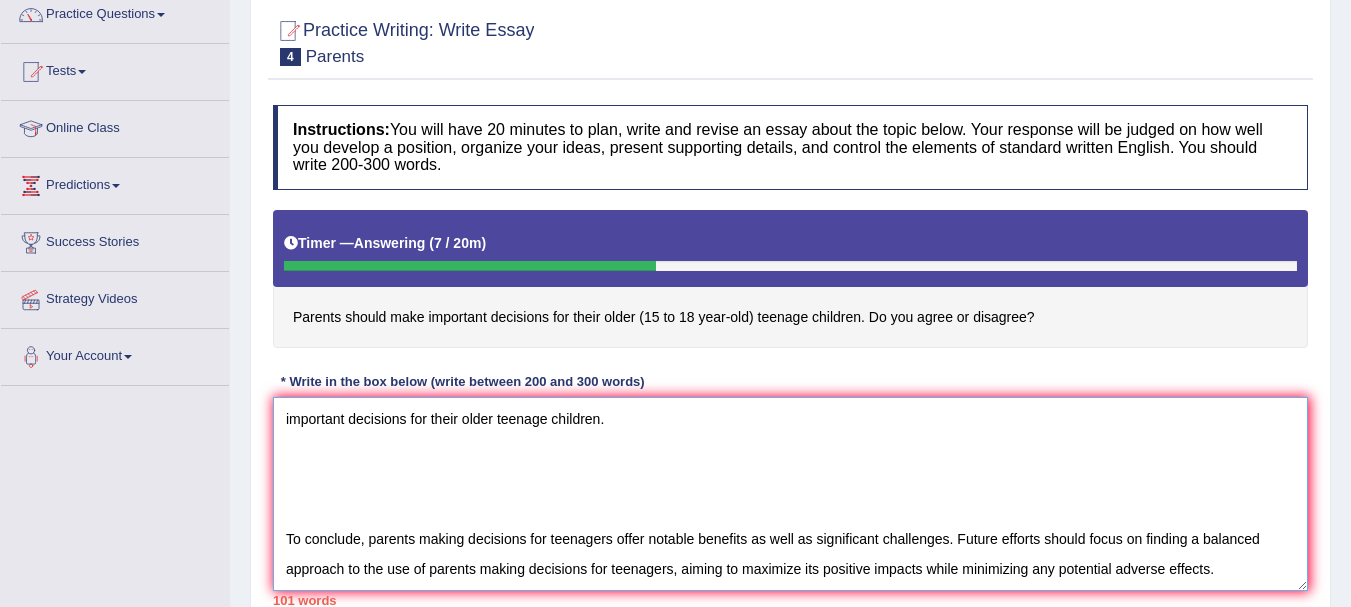 click on "The increasing influence of parents making decisions for teenagers on our lives has ignited numerous discussions. This matter is particularly pertinent due to its effects on both individuals and communities. In this essay, I will examine for both the advantages and disadvantages of the statement that parents should make important decisions for their older teenage children.
To conclude, parents making decisions for teenagers offer notable benefits as well as significant challenges. Future efforts should focus on finding a balanced approach to the use of parents making decisions for teenagers, aiming to maximize its positive impacts while minimizing any potential adverse effects." at bounding box center (790, 494) 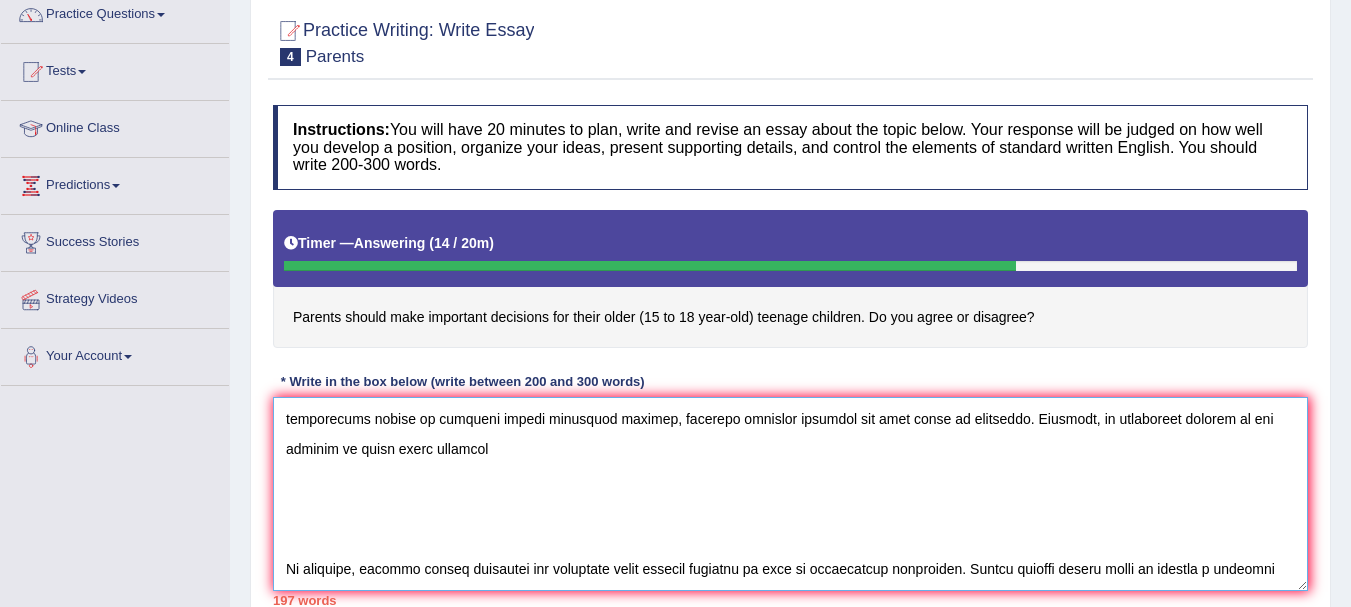 scroll, scrollTop: 210, scrollLeft: 0, axis: vertical 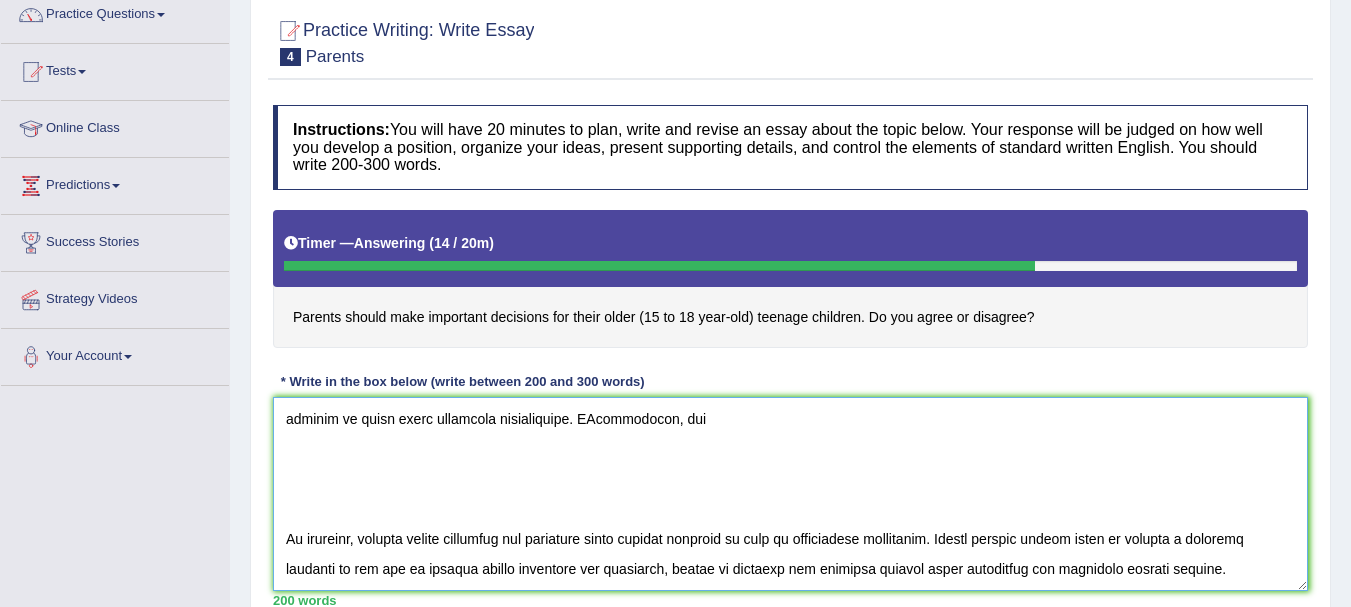 click at bounding box center (790, 494) 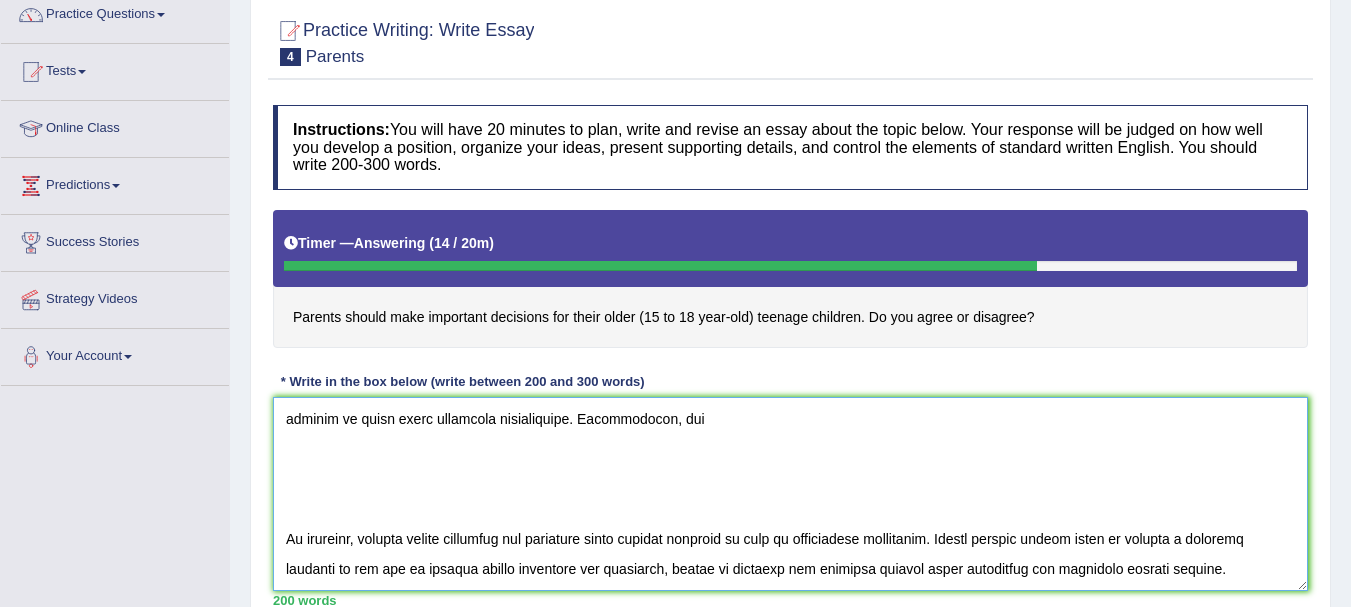 click at bounding box center [790, 494] 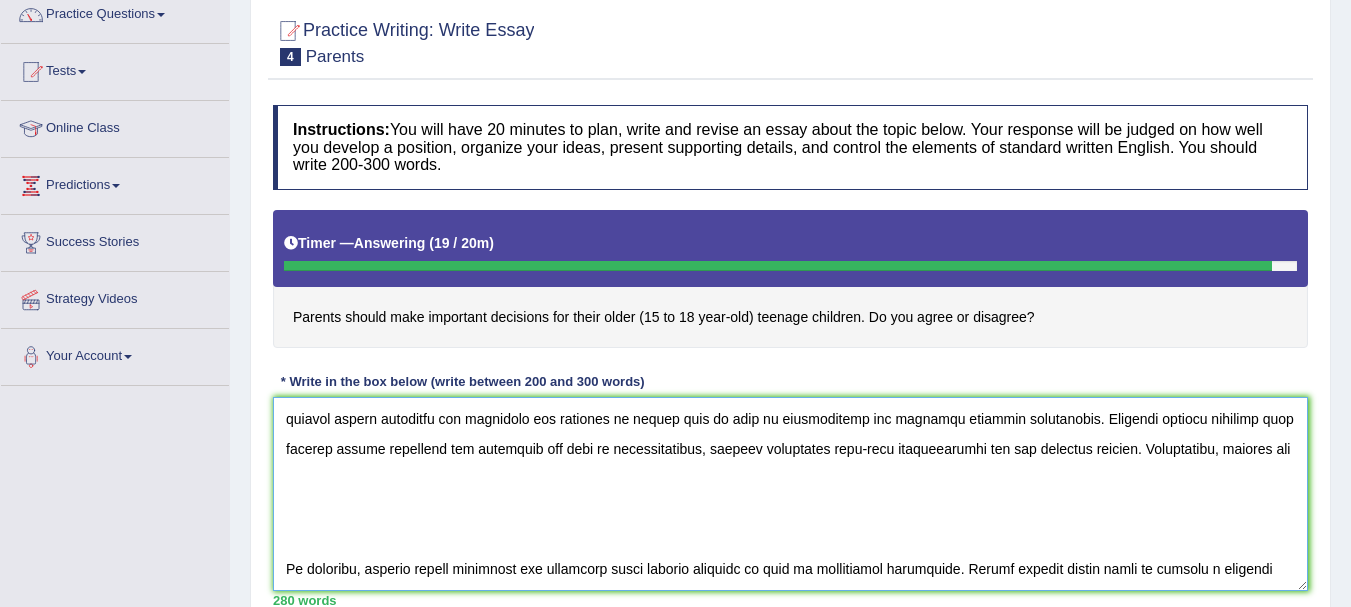 scroll, scrollTop: 330, scrollLeft: 0, axis: vertical 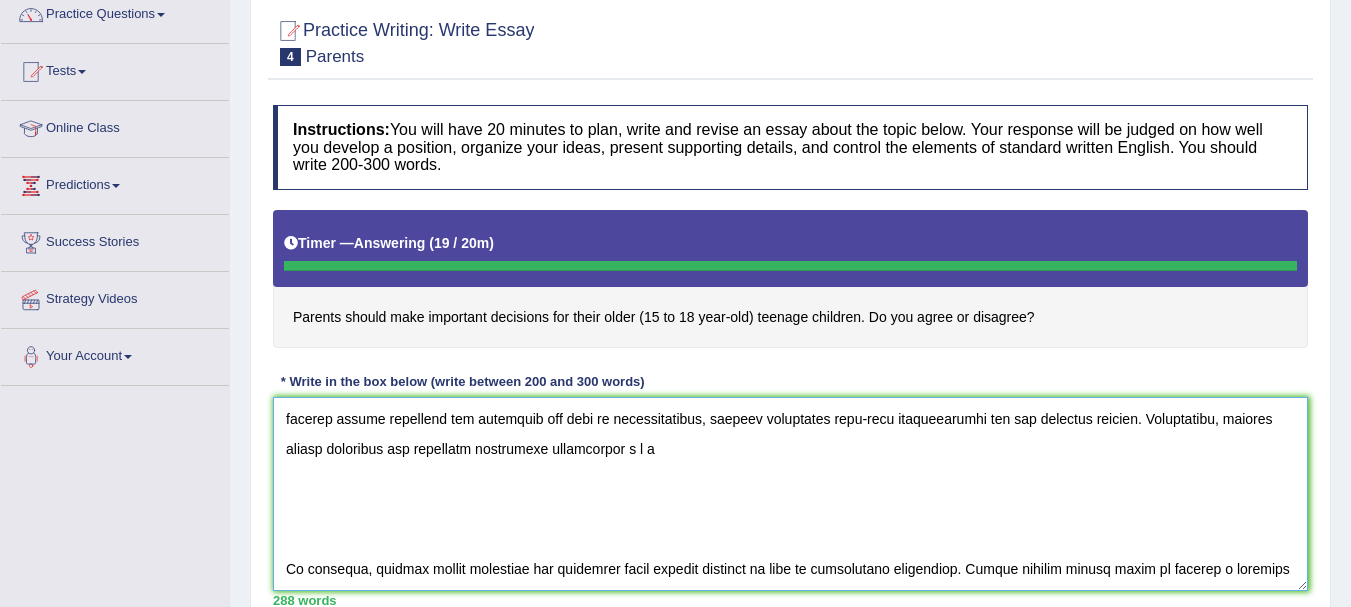 type on "The increasing influence of parents making decisions for teenagers on our lives has ignited numerous discussions. This matter is particularly pertinent due to its effects on both individuals and communities. In this essay, I will examine for both the advantages and disadvantages of the statement that parents should make important decisions for their older teenage children.
One of the primary advantages of parents making decisions for teenagers lies in its significant enhancement of experiencing more in life and take wise decisions for their career. This is further supported by the fact that it also contributes to protection and safety of teenagers which may prevent from dangerous situations involving drugs, unsafe relations, and fiancial mistakes. Research has demonstrated that parents making decisions for teenagers have had a substantial impact on guidance during emotional changes, yielding positive outcomes for wide range of teenagers. Moreover, an additional benefit is its ability to teach about financi..." 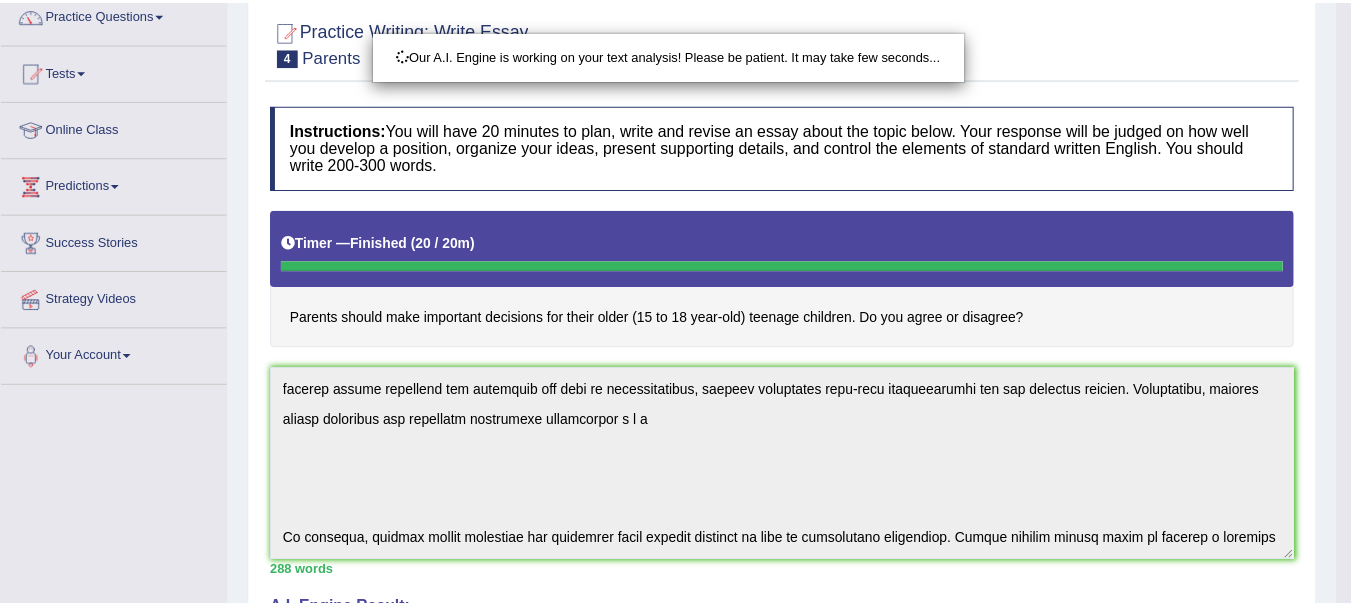 scroll, scrollTop: 360, scrollLeft: 0, axis: vertical 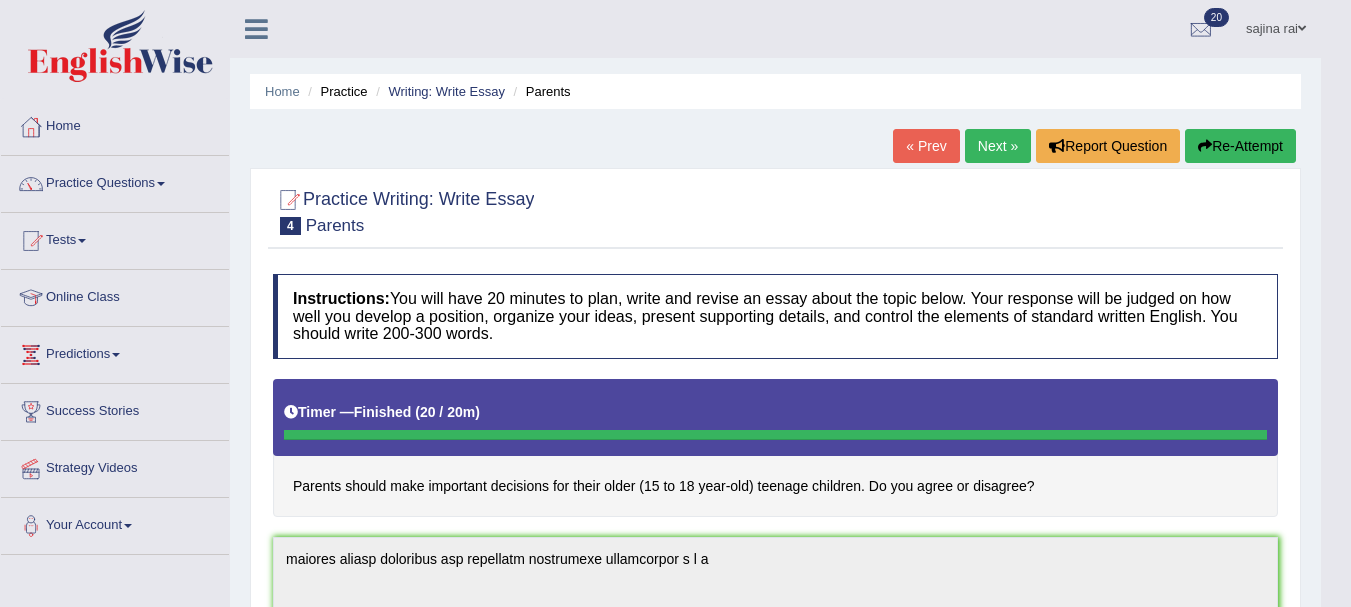click on "Next »" at bounding box center [998, 146] 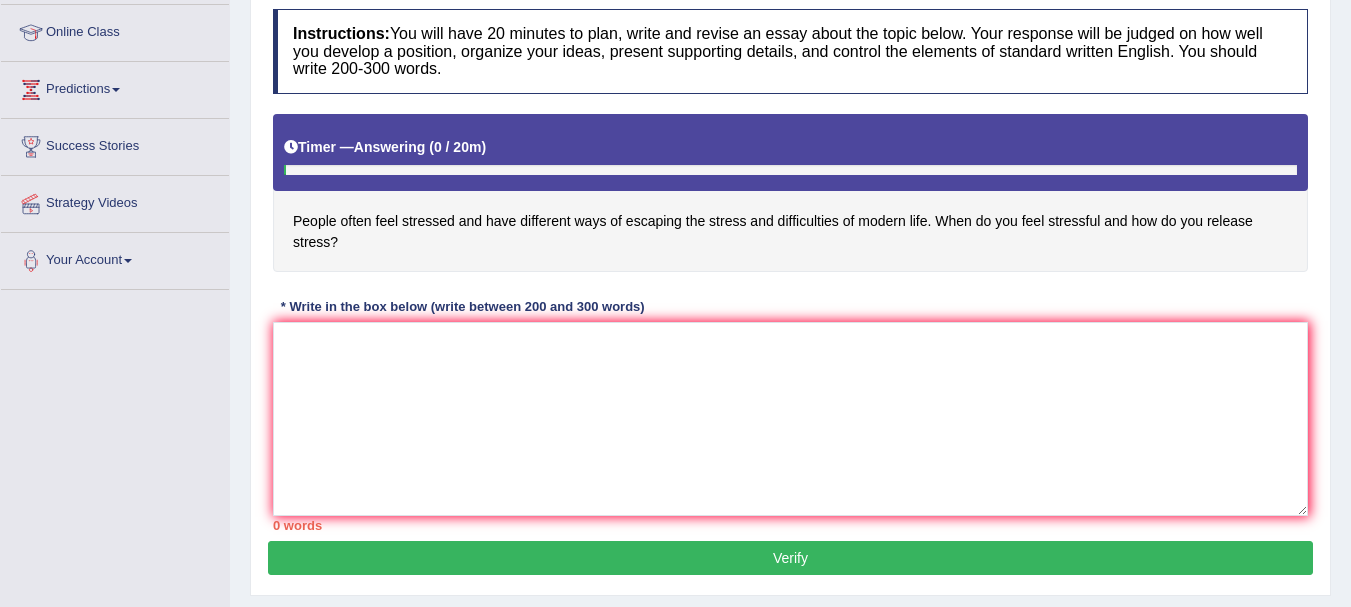 scroll, scrollTop: 265, scrollLeft: 0, axis: vertical 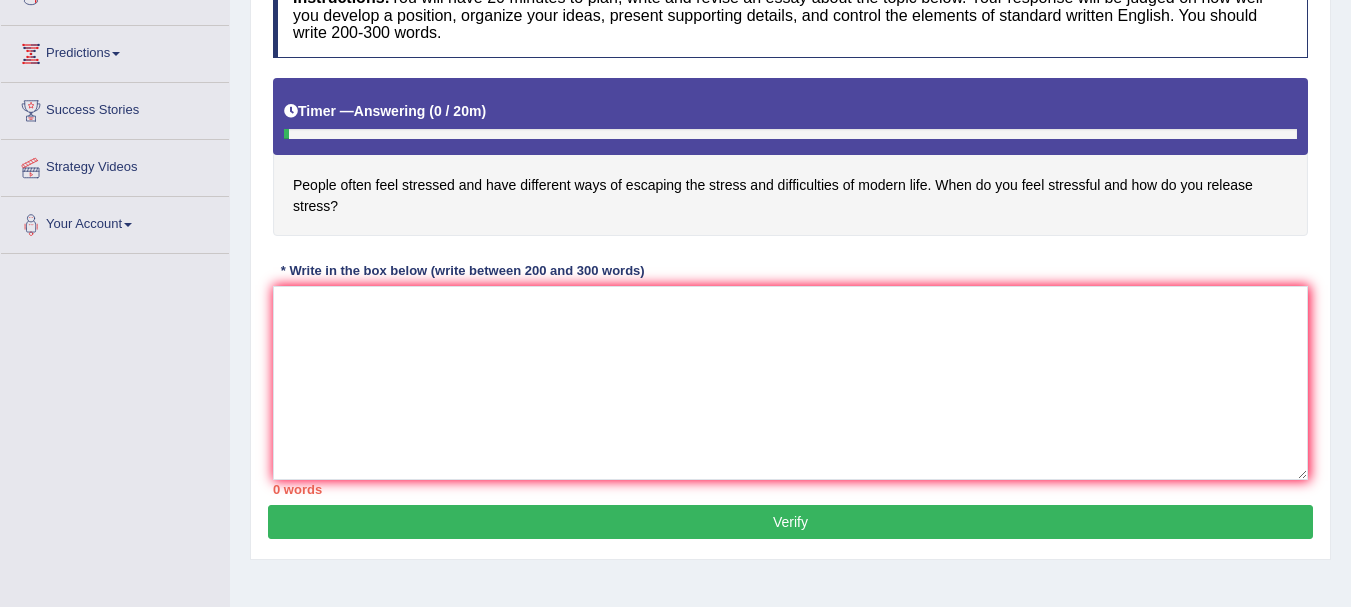 click on "Toggle navigation
Home
Practice Questions   Speaking Practice Read Aloud
Repeat Sentence
Describe Image
Re-tell Lecture
Answer Short Question
Summarize Group Discussion
Respond To A Situation
Writing Practice  Summarize Written Text
Write Essay
Reading Practice  Reading & Writing: Fill In The Blanks
Choose Multiple Answers
Re-order Paragraphs
Fill In The Blanks
Choose Single Answer
Listening Practice  Summarize Spoken Text
Highlight Incorrect Words
Highlight Correct Summary
Select Missing Word
Choose Single Answer
Choose Multiple Answers
Fill In The Blanks
Write From Dictation
Pronunciation
Tests
Take Mock Test" at bounding box center [675, 2] 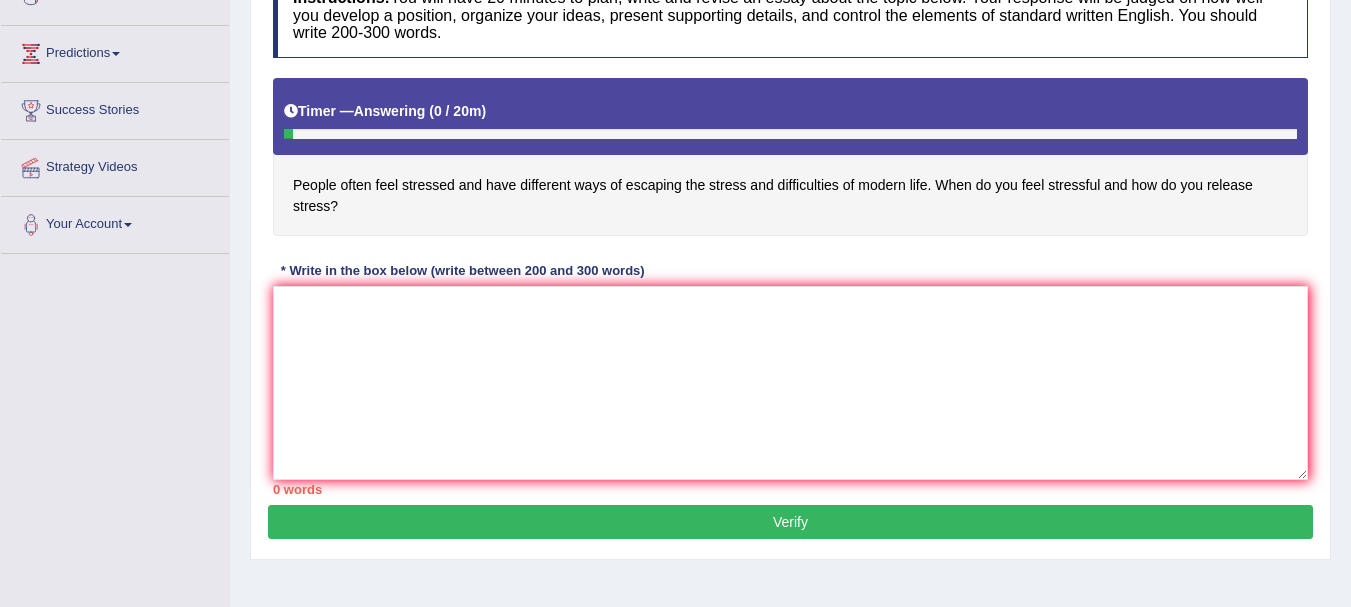 scroll, scrollTop: 305, scrollLeft: 0, axis: vertical 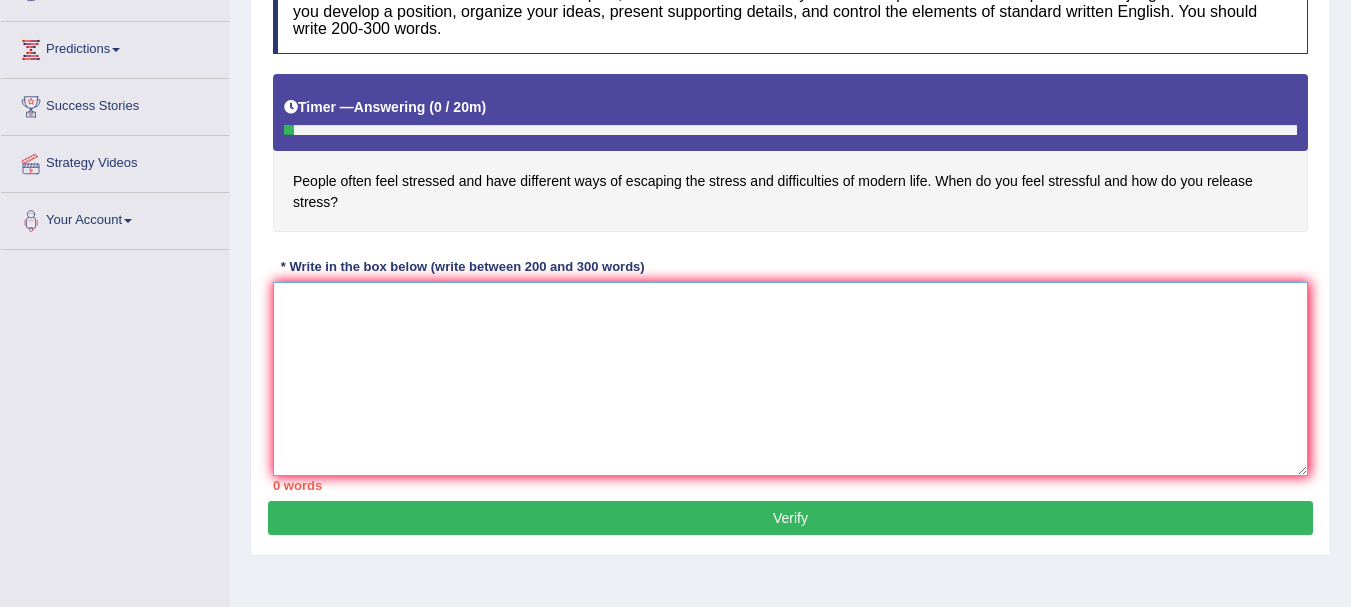 click at bounding box center [790, 379] 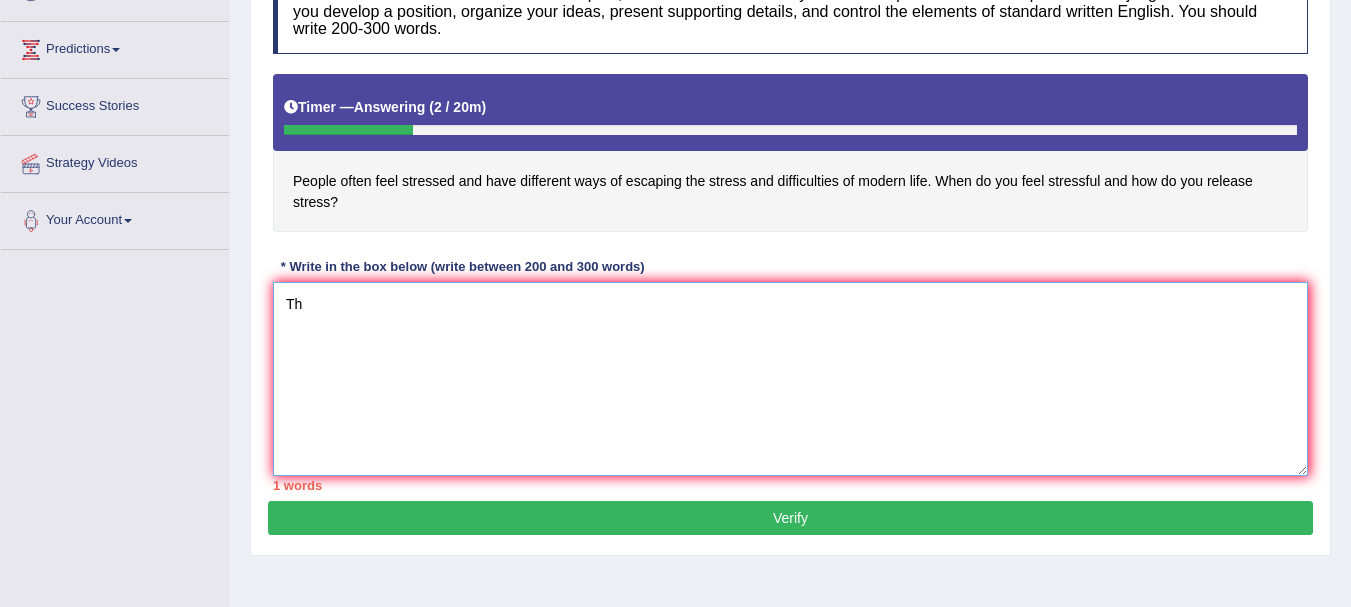 type on "T" 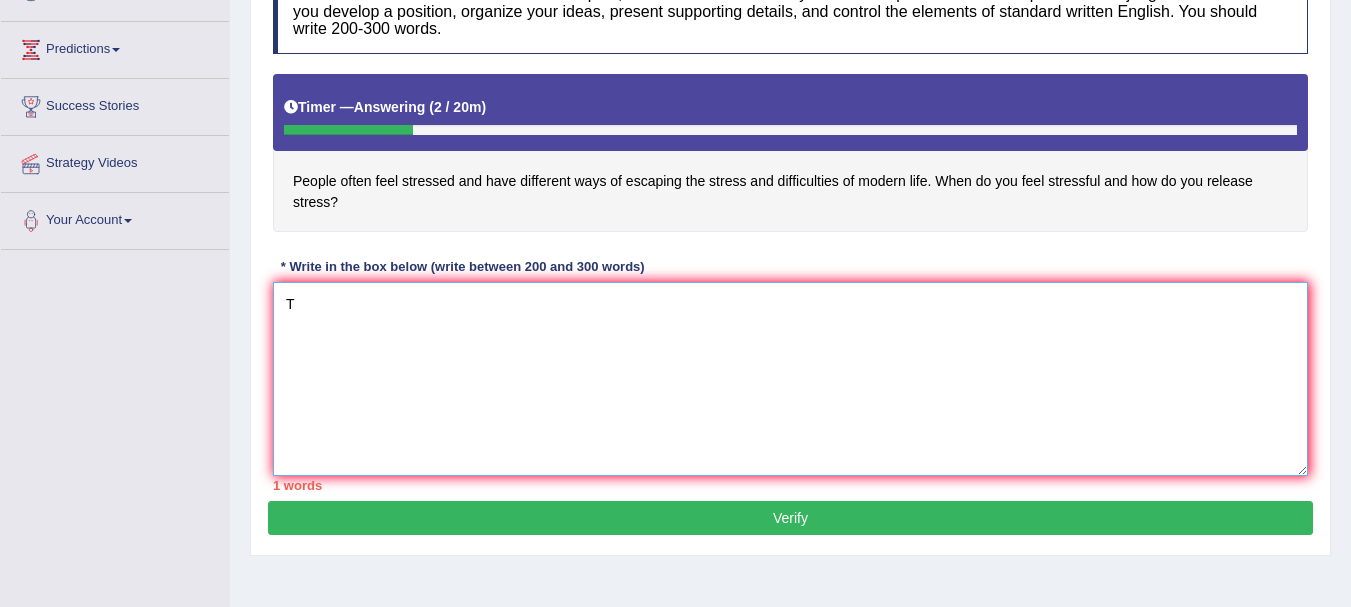 type 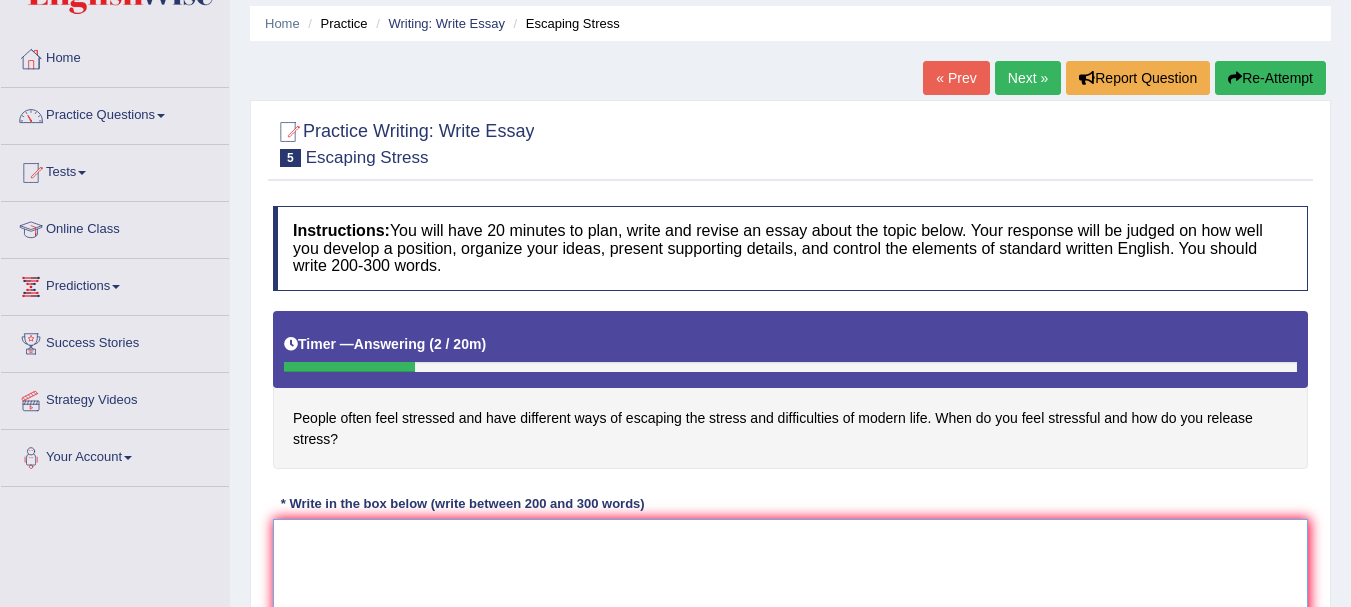 scroll, scrollTop: 66, scrollLeft: 0, axis: vertical 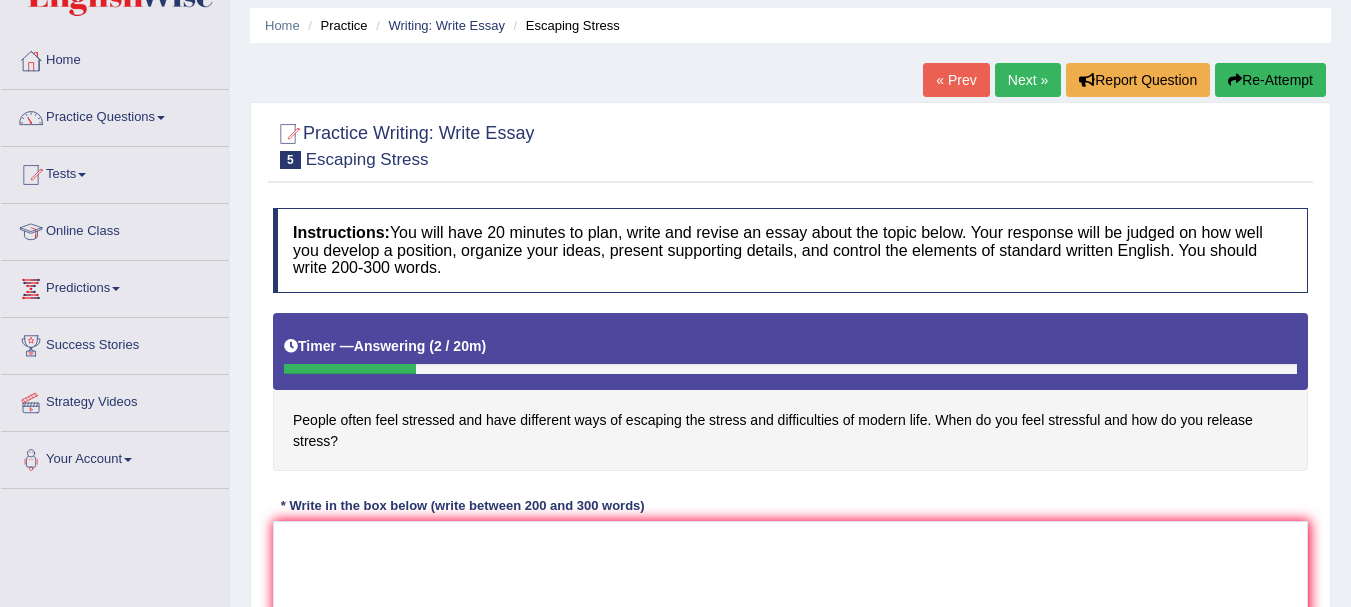 click on "Next »" at bounding box center (1028, 80) 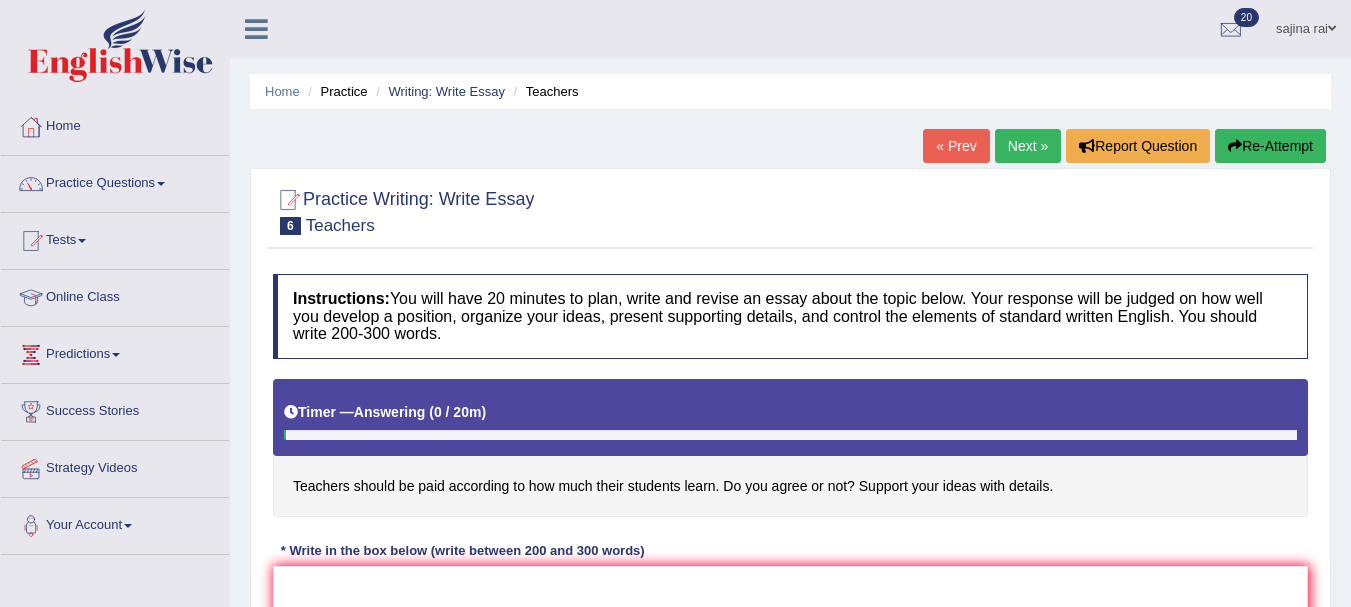 scroll, scrollTop: 254, scrollLeft: 0, axis: vertical 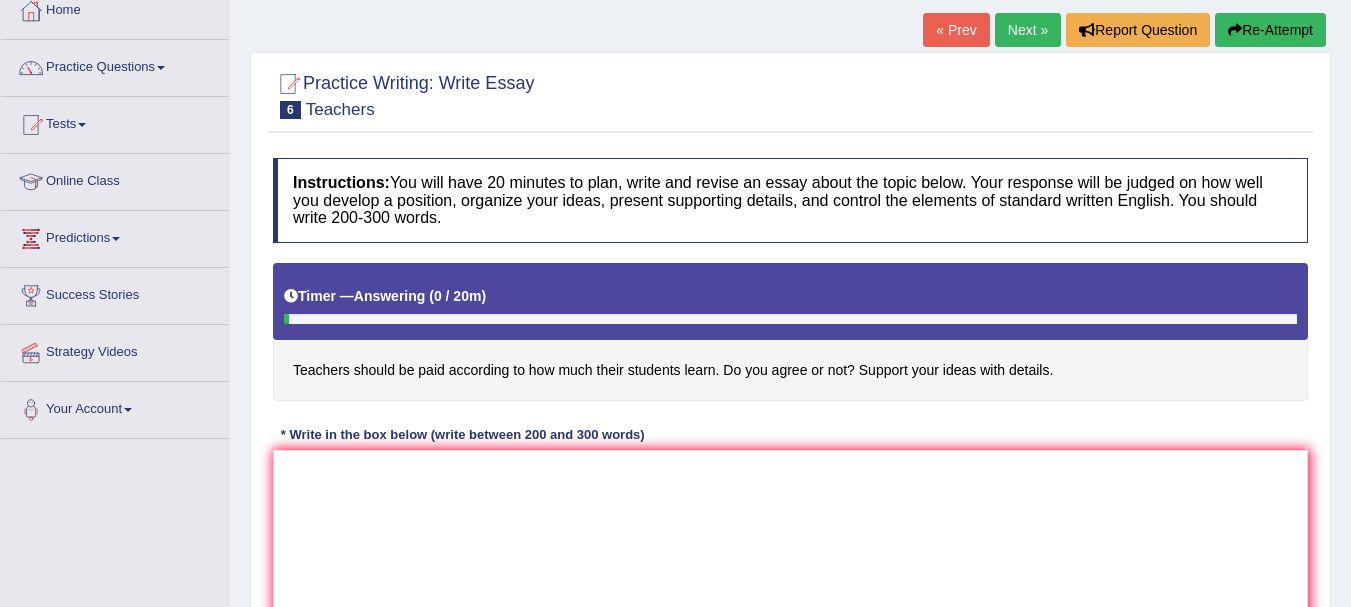 click on "Toggle navigation
Home
Practice Questions   Speaking Practice Read Aloud
Repeat Sentence
Describe Image
Re-tell Lecture
Answer Short Question
Summarize Group Discussion
Respond To A Situation
Writing Practice  Summarize Written Text
Write Essay
Reading Practice  Reading & Writing: Fill In The Blanks
Choose Multiple Answers
Re-order Paragraphs
Fill In The Blanks
Choose Single Answer
Listening Practice  Summarize Spoken Text
Highlight Incorrect Words
Highlight Correct Summary
Select Missing Word
Choose Single Answer
Choose Multiple Answers
Fill In The Blanks
Write From Dictation
Pronunciation
Tests
Take Mock Test" at bounding box center (675, 187) 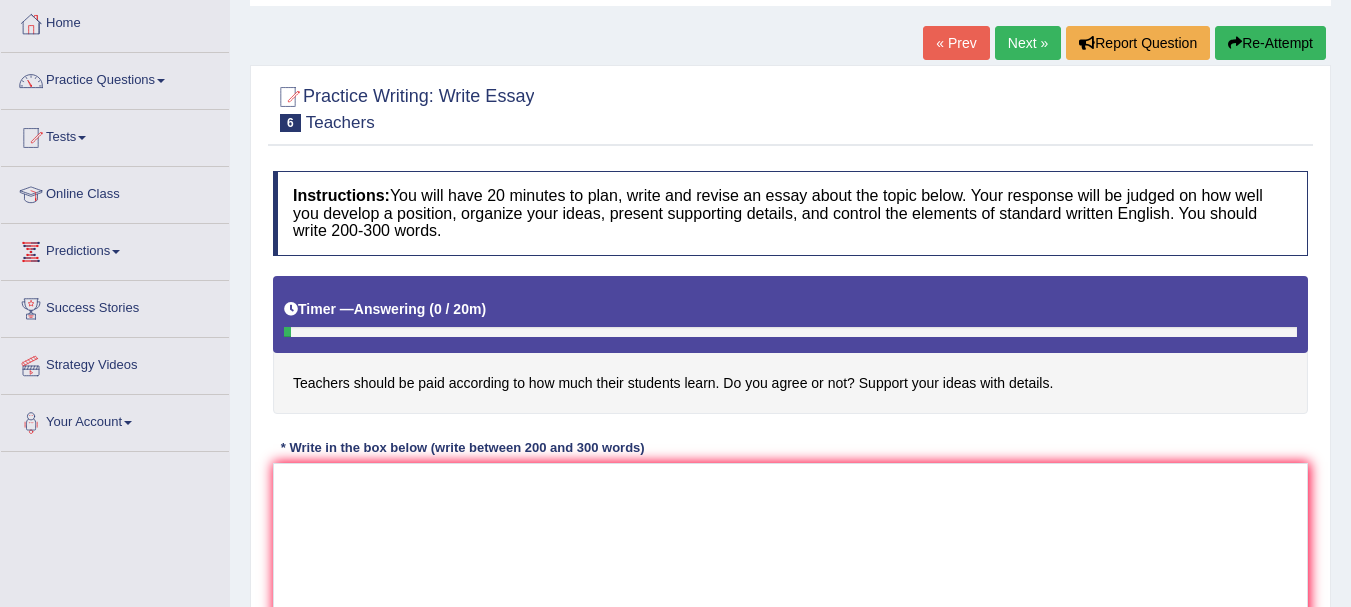 click on "Next »" at bounding box center [1028, 43] 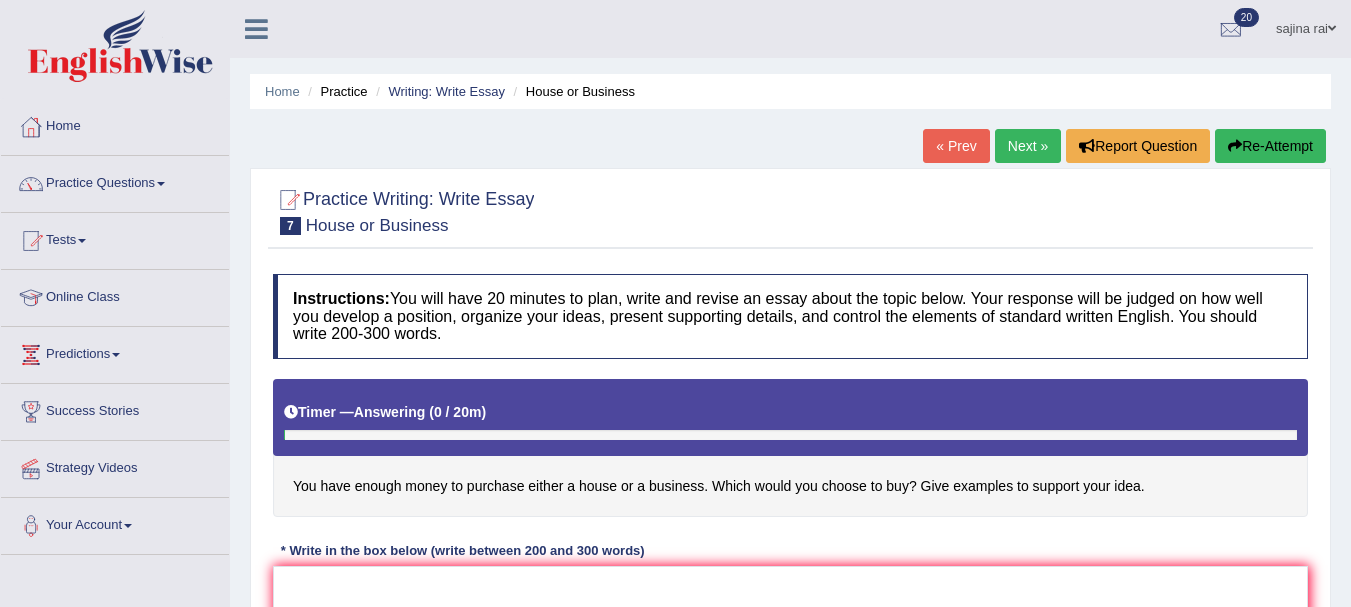 scroll, scrollTop: 0, scrollLeft: 0, axis: both 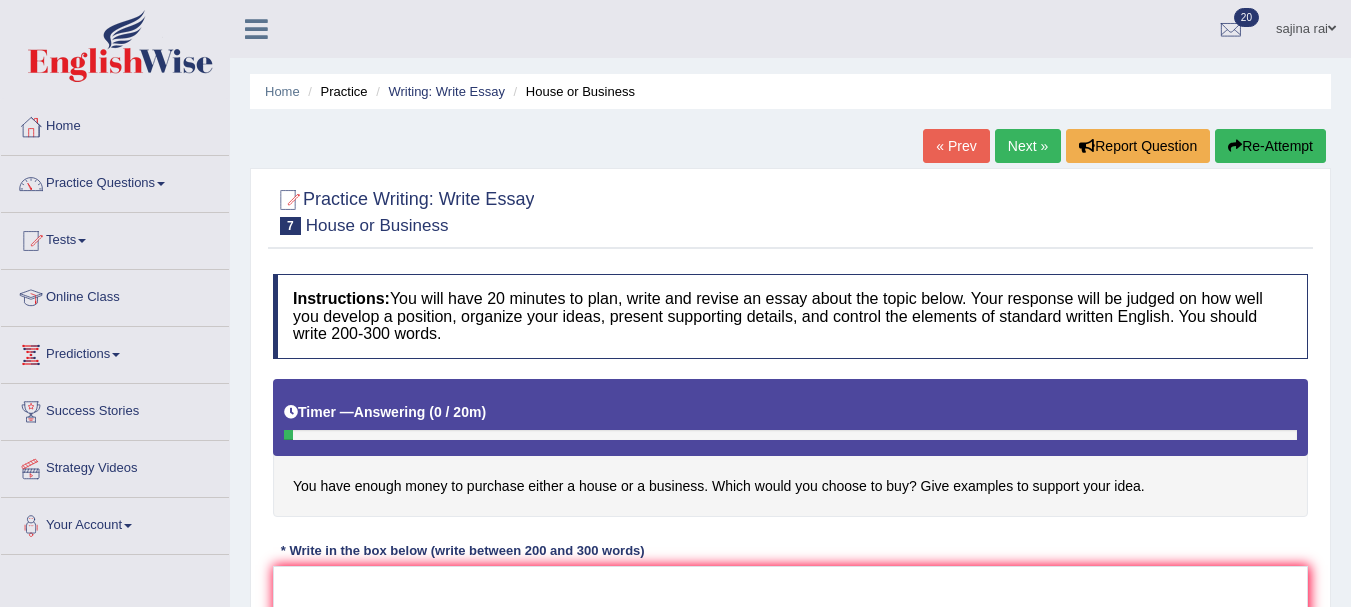click on "Next »" at bounding box center (1028, 146) 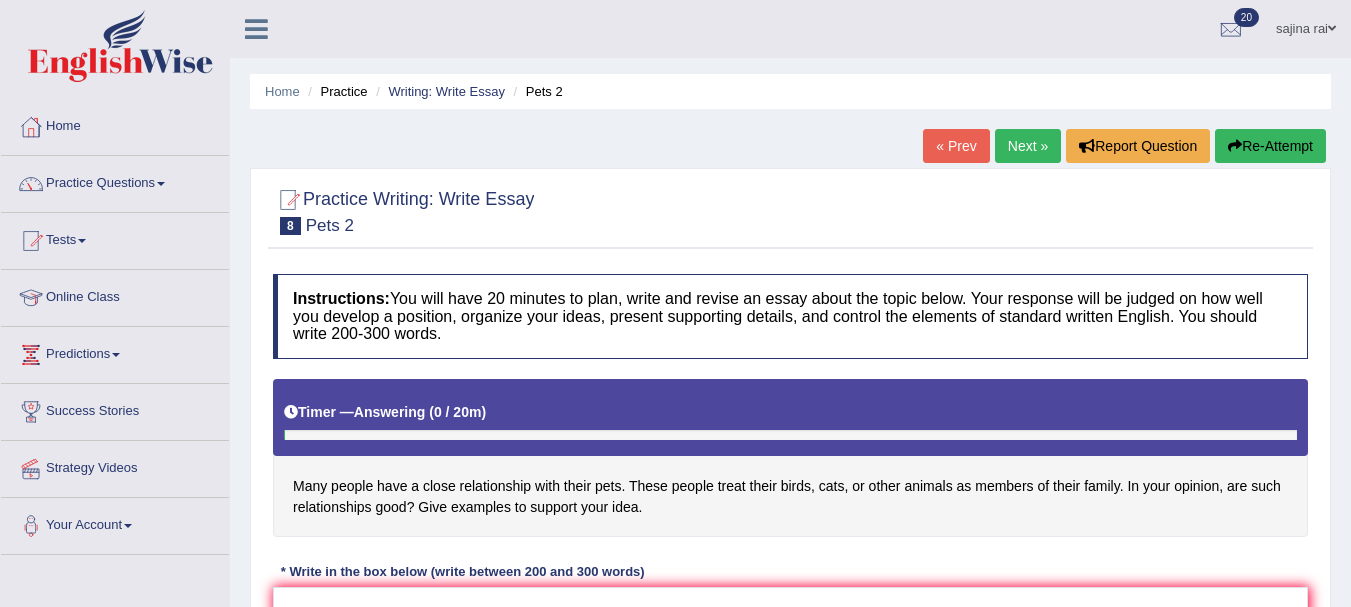 scroll, scrollTop: 0, scrollLeft: 0, axis: both 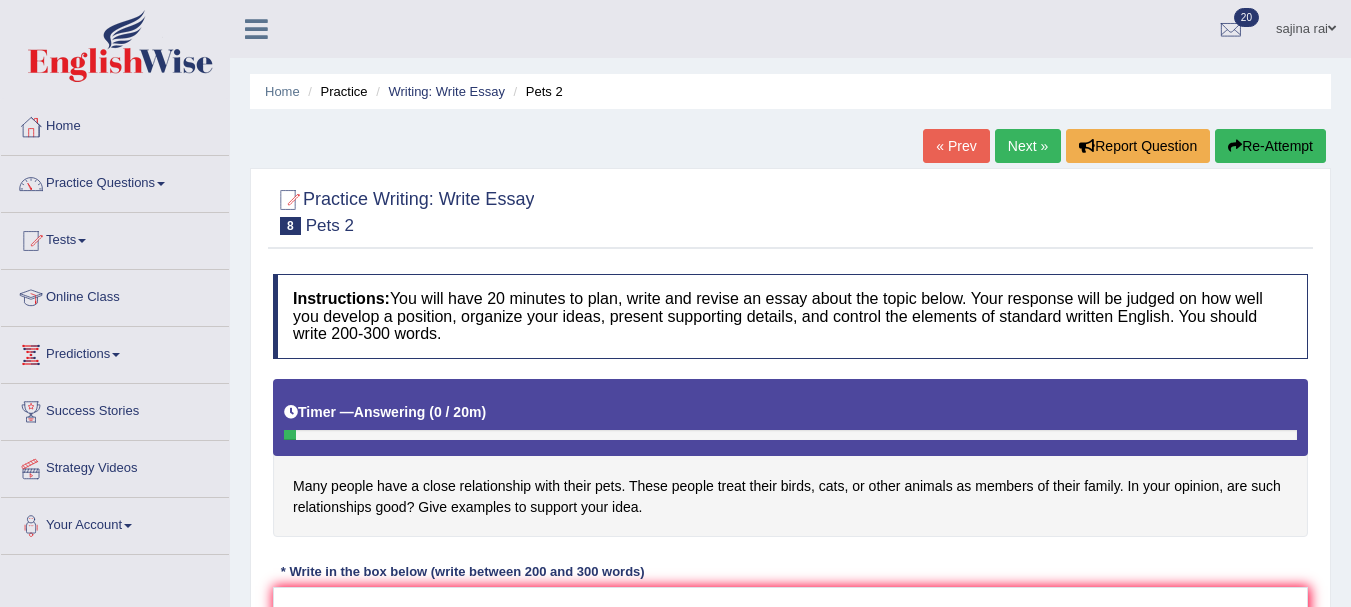drag, startPoint x: 0, startPoint y: 0, endPoint x: 1352, endPoint y: 168, distance: 1362.3978 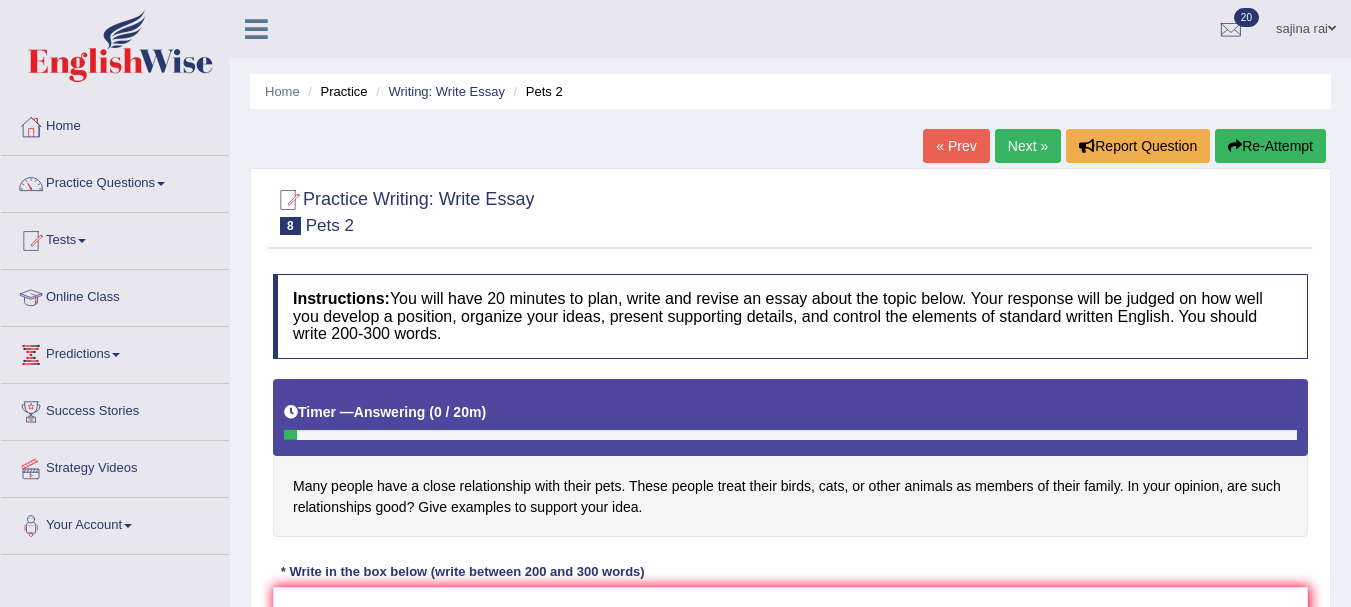 click on "Next »" at bounding box center (1028, 146) 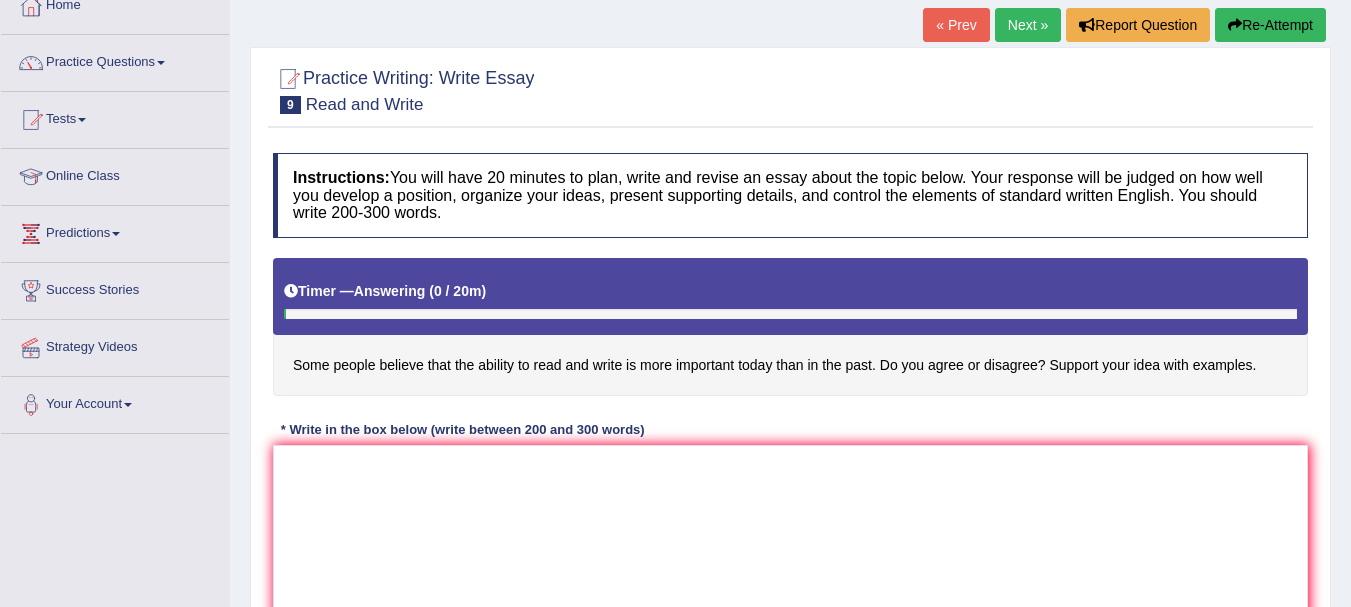 scroll, scrollTop: 0, scrollLeft: 0, axis: both 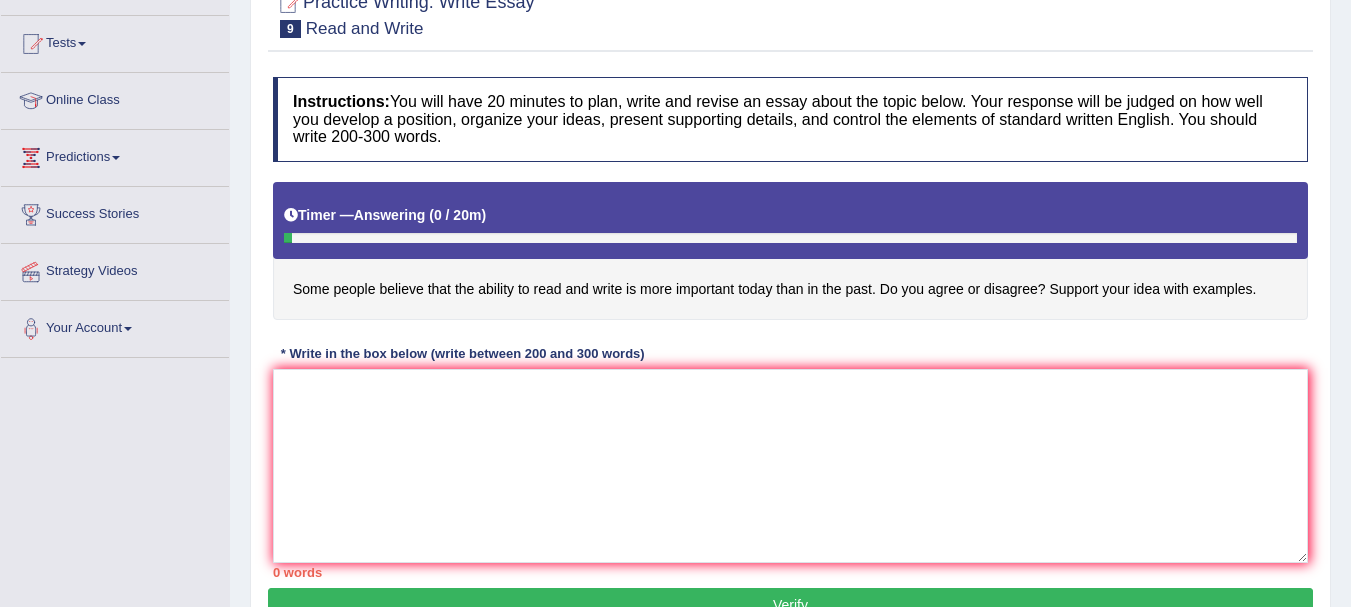 click on "Toggle navigation
Home
Practice Questions   Speaking Practice Read Aloud
Repeat Sentence
Describe Image
Re-tell Lecture
Answer Short Question
Summarize Group Discussion
Respond To A Situation
Writing Practice  Summarize Written Text
Write Essay
Reading Practice  Reading & Writing: Fill In The Blanks
Choose Multiple Answers
Re-order Paragraphs
Fill In The Blanks
Choose Single Answer
Listening Practice  Summarize Spoken Text
Highlight Incorrect Words
Highlight Correct Summary
Select Missing Word
Choose Single Answer
Choose Multiple Answers
Fill In The Blanks
Write From Dictation
Pronunciation
Tests
Take Mock Test" at bounding box center (675, 106) 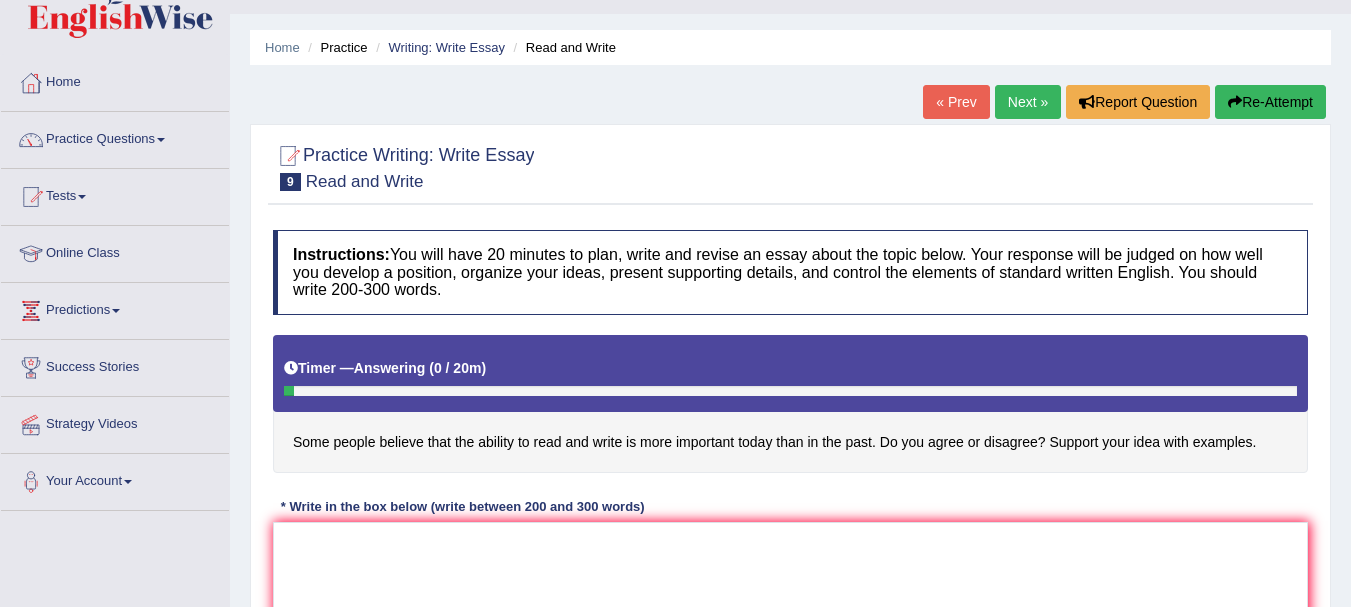 scroll, scrollTop: 0, scrollLeft: 0, axis: both 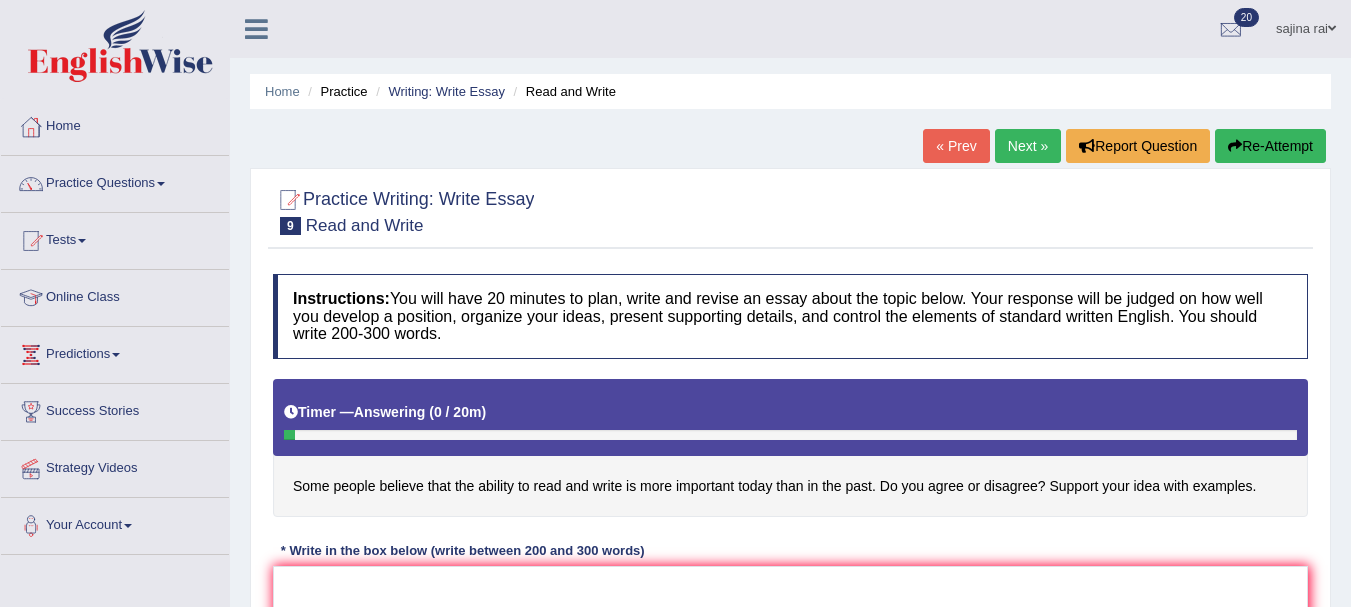 click on "Next »" at bounding box center (1028, 146) 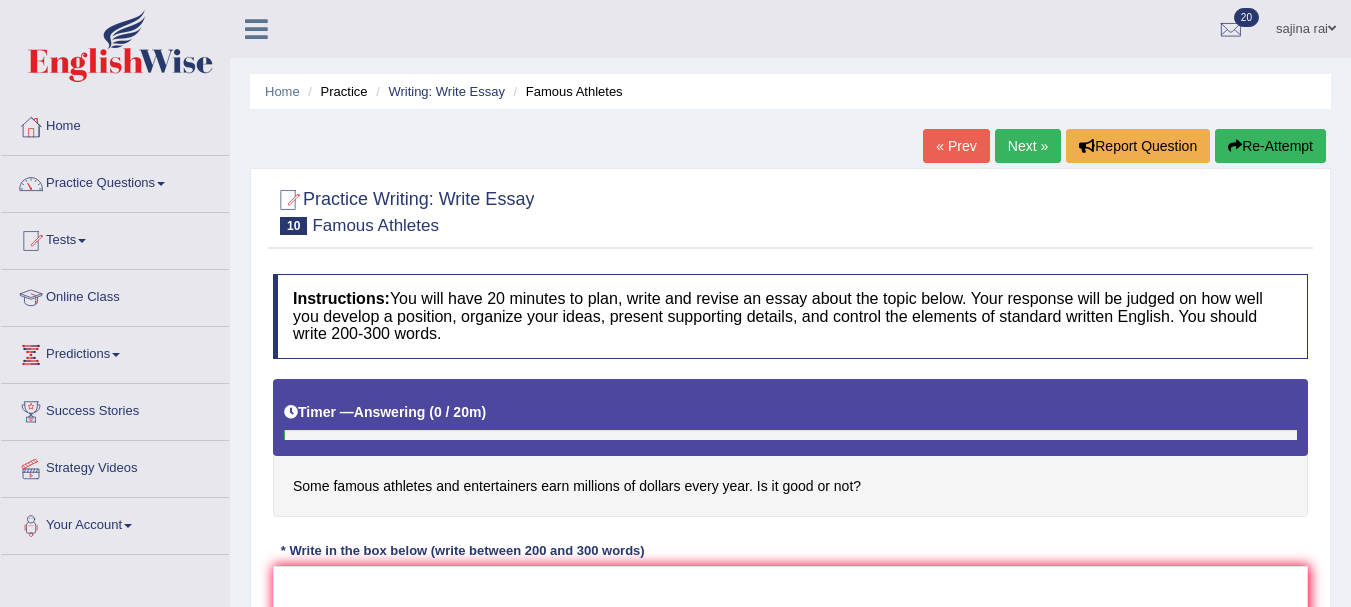 scroll, scrollTop: 0, scrollLeft: 0, axis: both 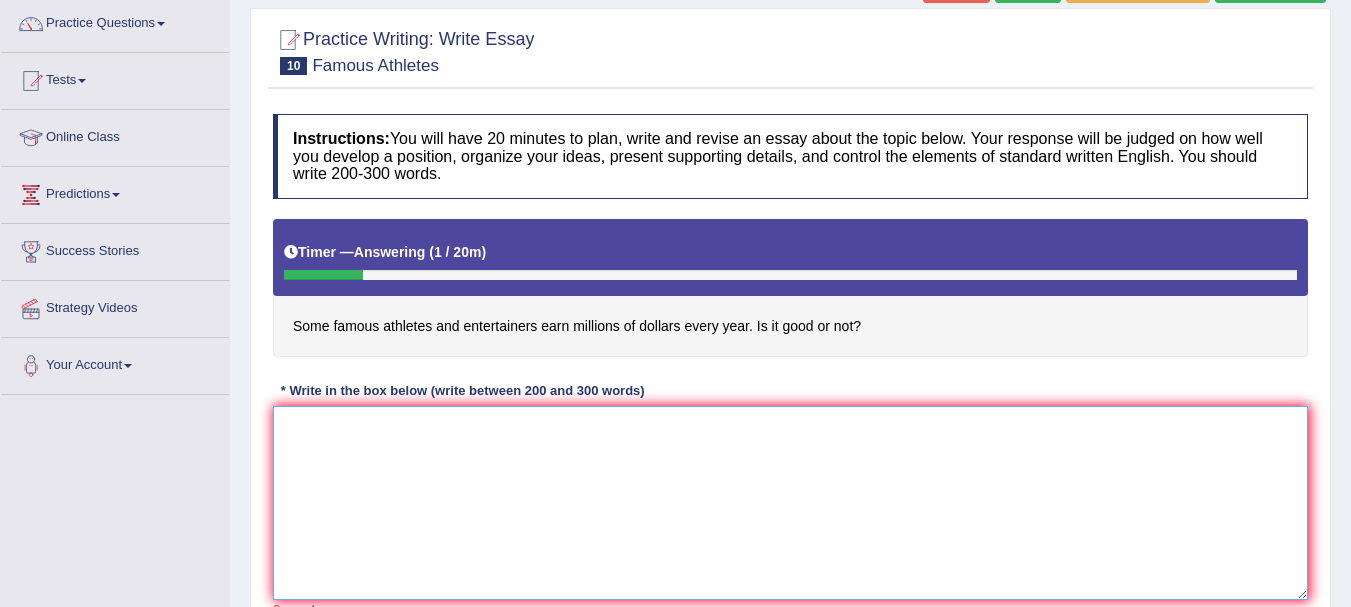 click at bounding box center [790, 503] 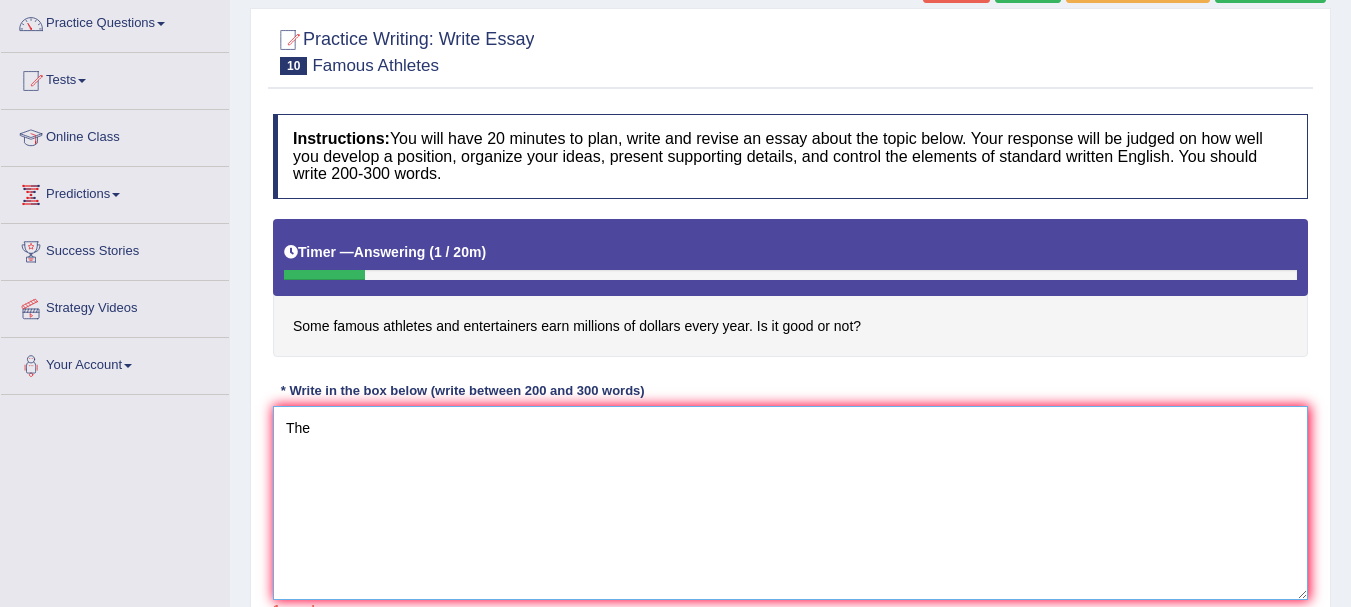 scroll, scrollTop: 0, scrollLeft: 0, axis: both 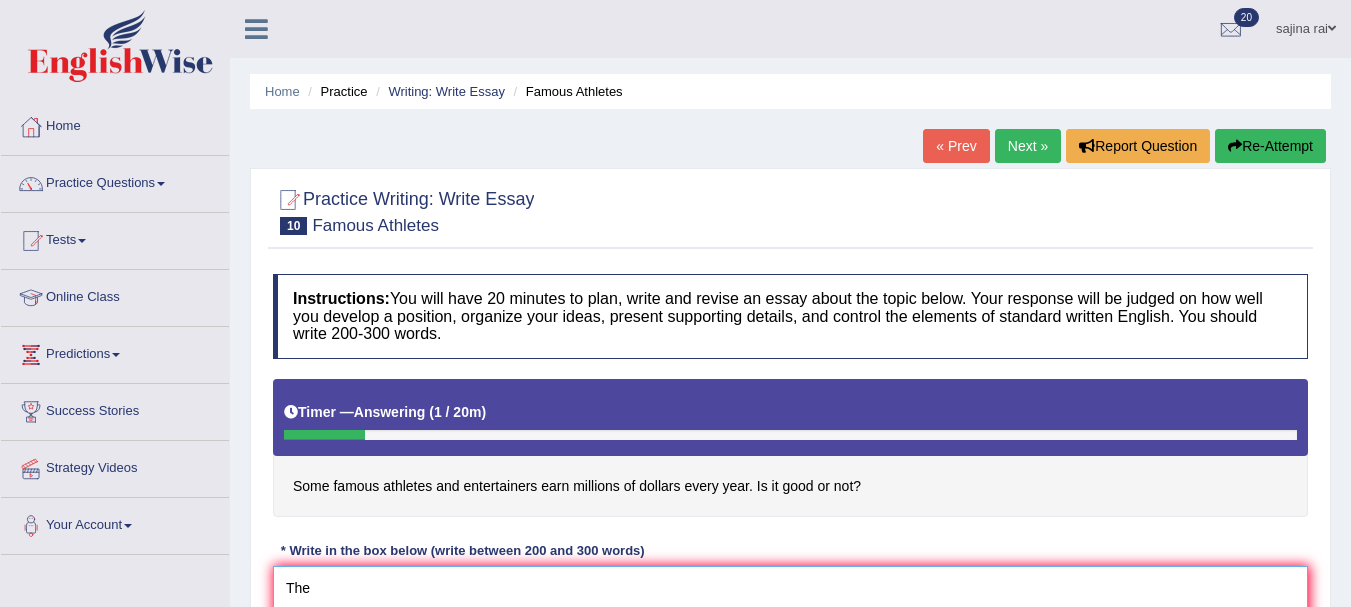 type on "The" 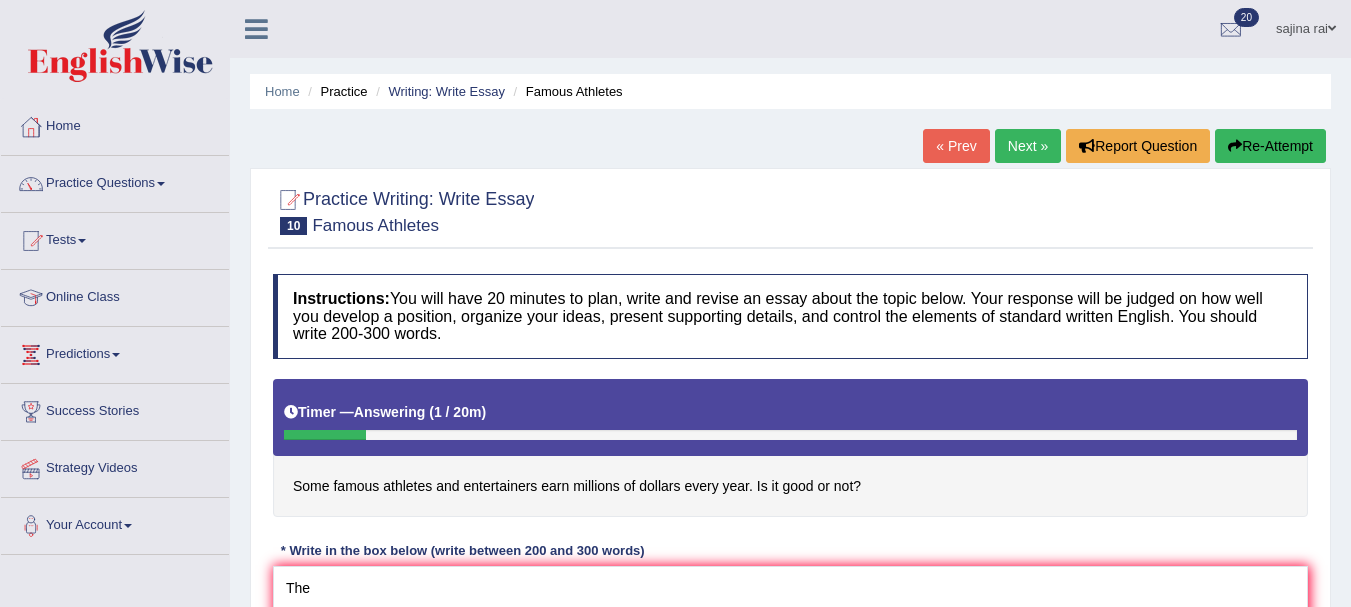 click on "Re-Attempt" at bounding box center [1270, 146] 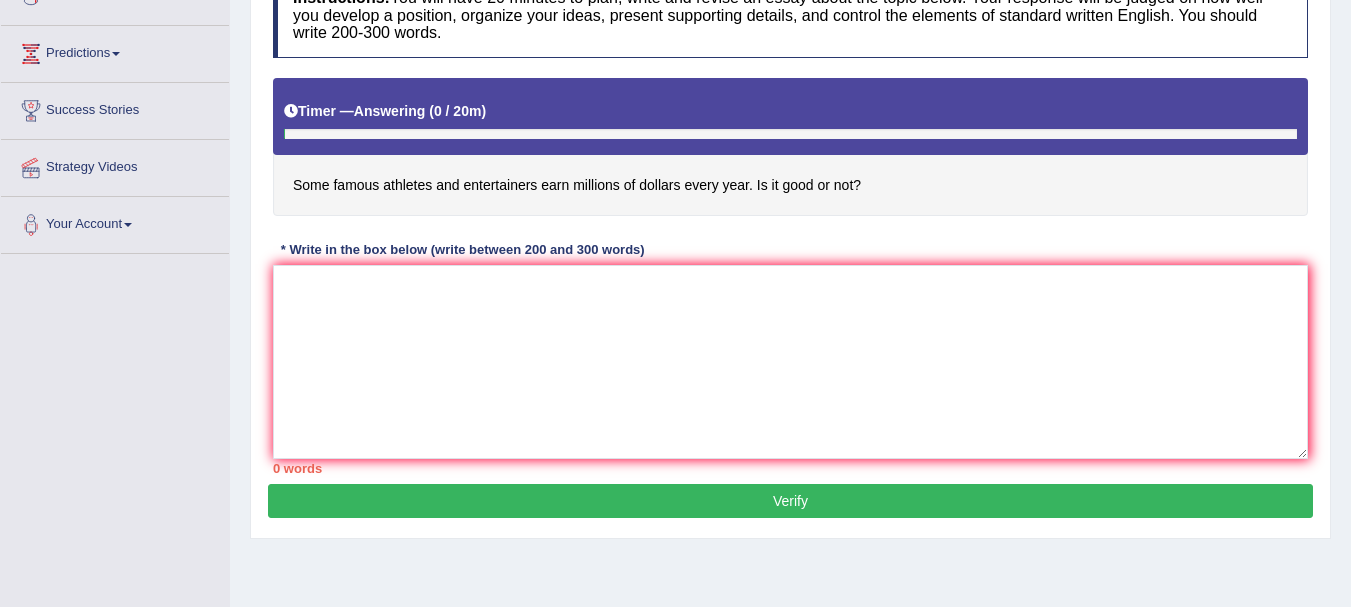 scroll, scrollTop: 0, scrollLeft: 0, axis: both 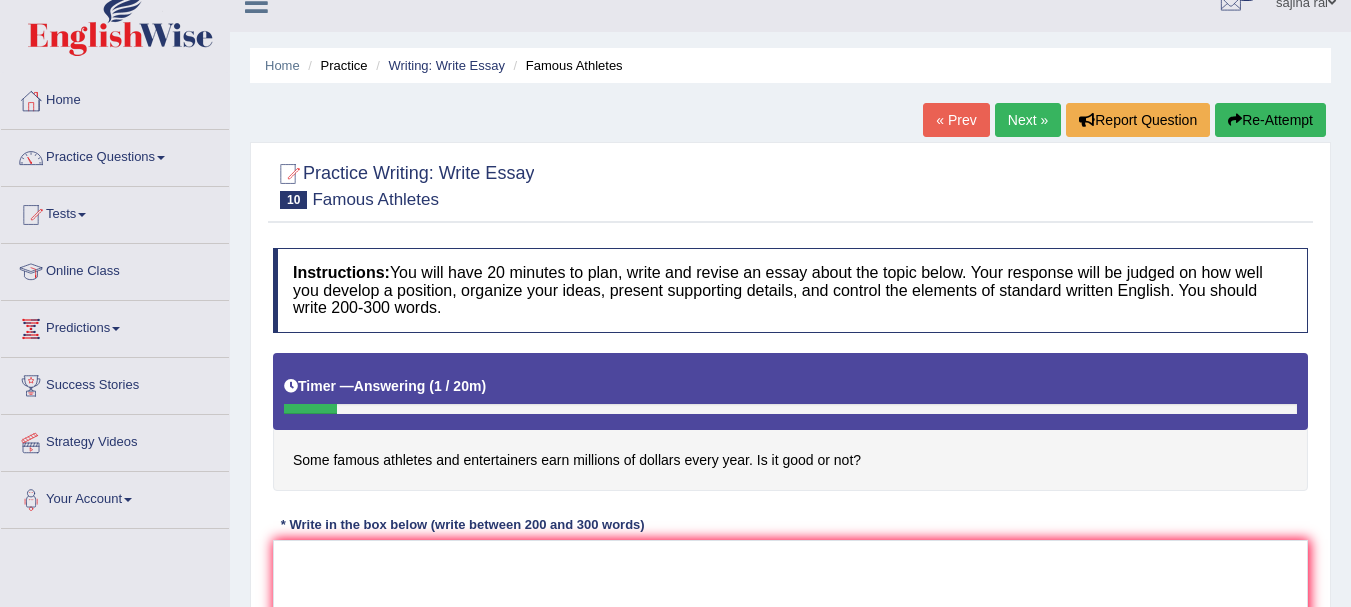 click on "Re-Attempt" at bounding box center [1270, 120] 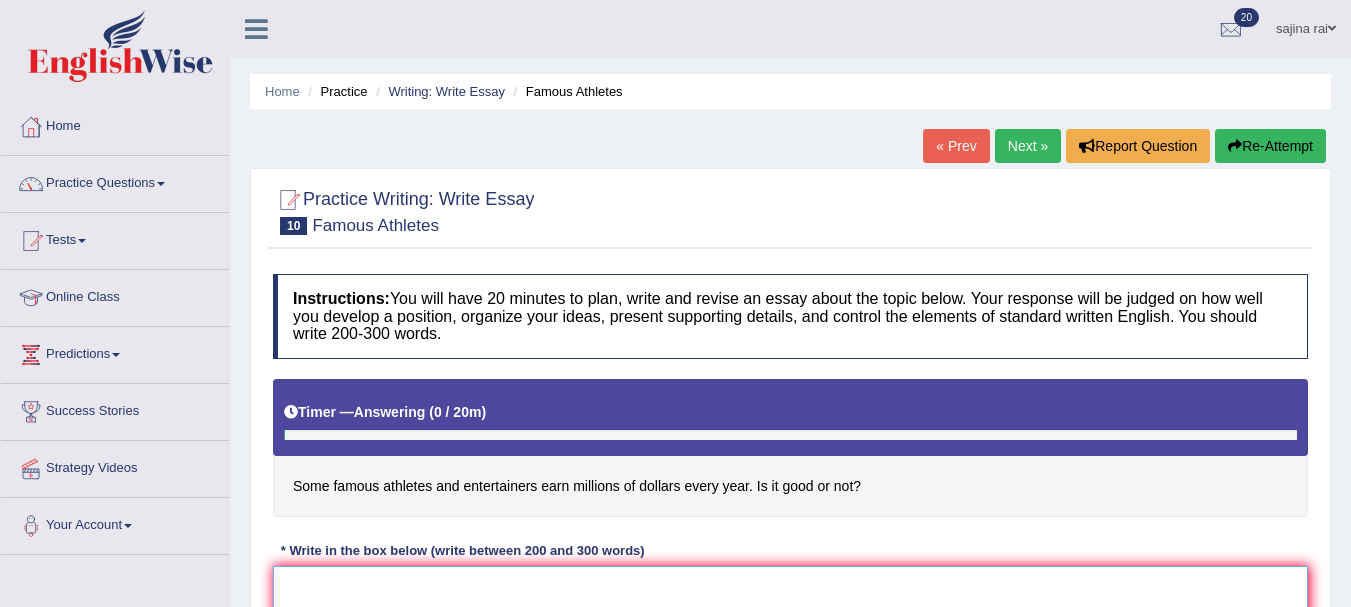 scroll, scrollTop: 234, scrollLeft: 0, axis: vertical 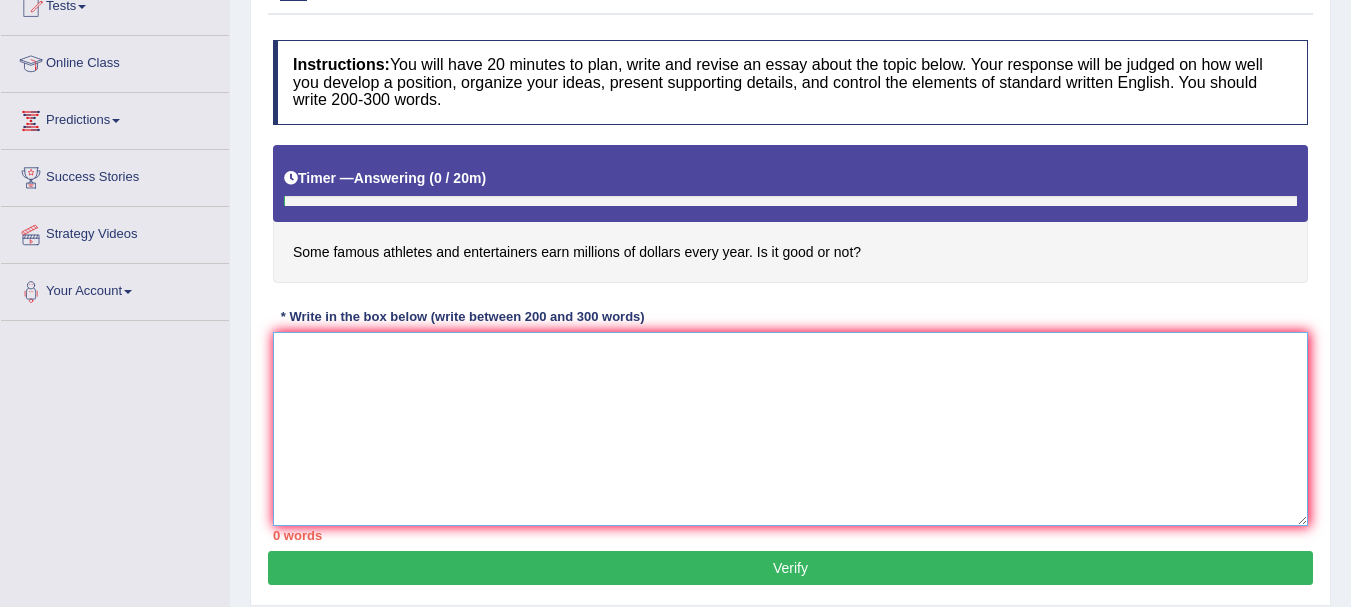 click at bounding box center (790, 429) 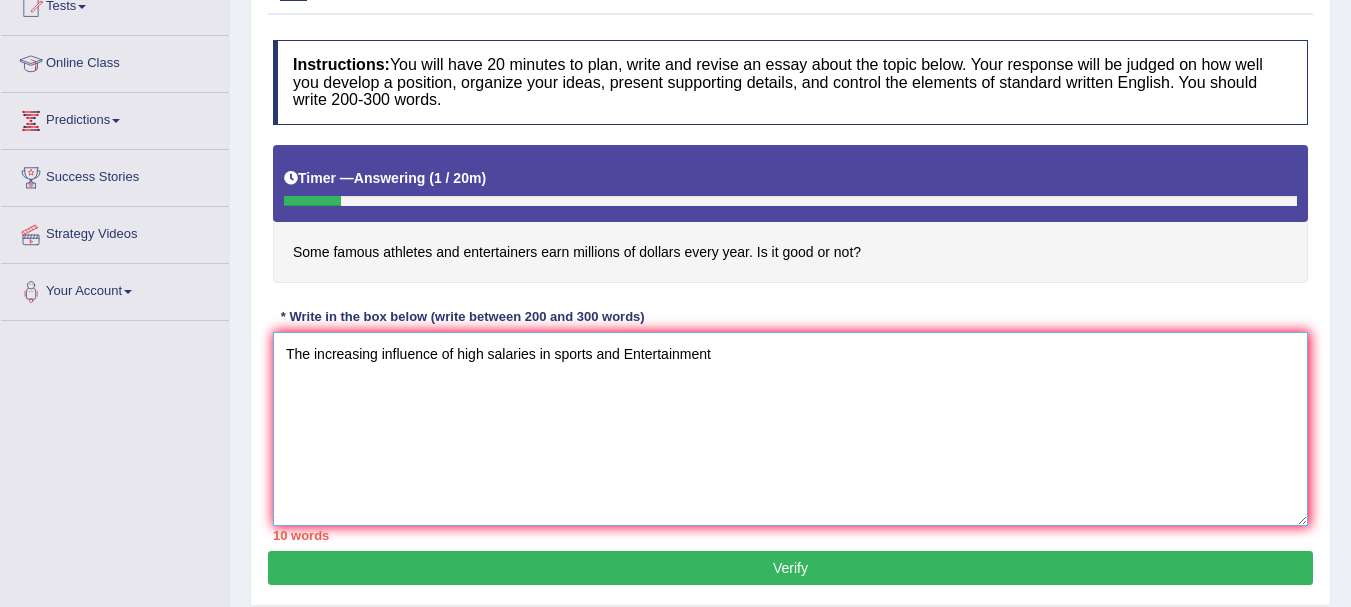 click on "The increasing influence of high salaries in sports and Entertainment" at bounding box center [790, 429] 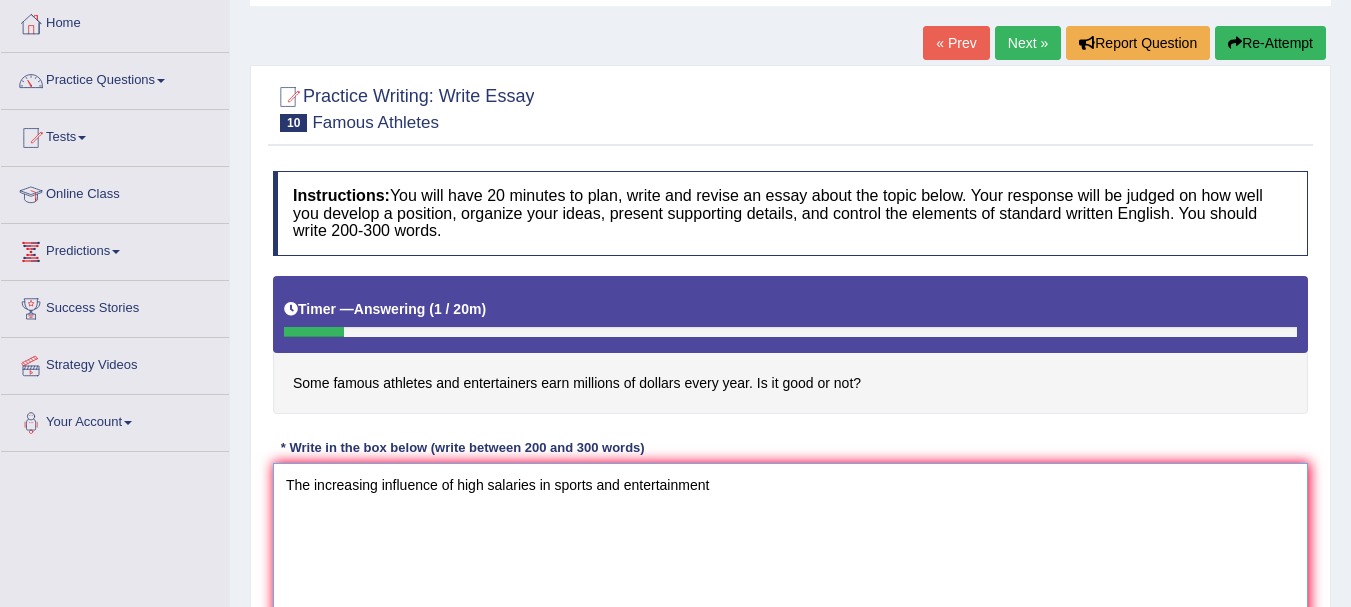 scroll, scrollTop: 100, scrollLeft: 0, axis: vertical 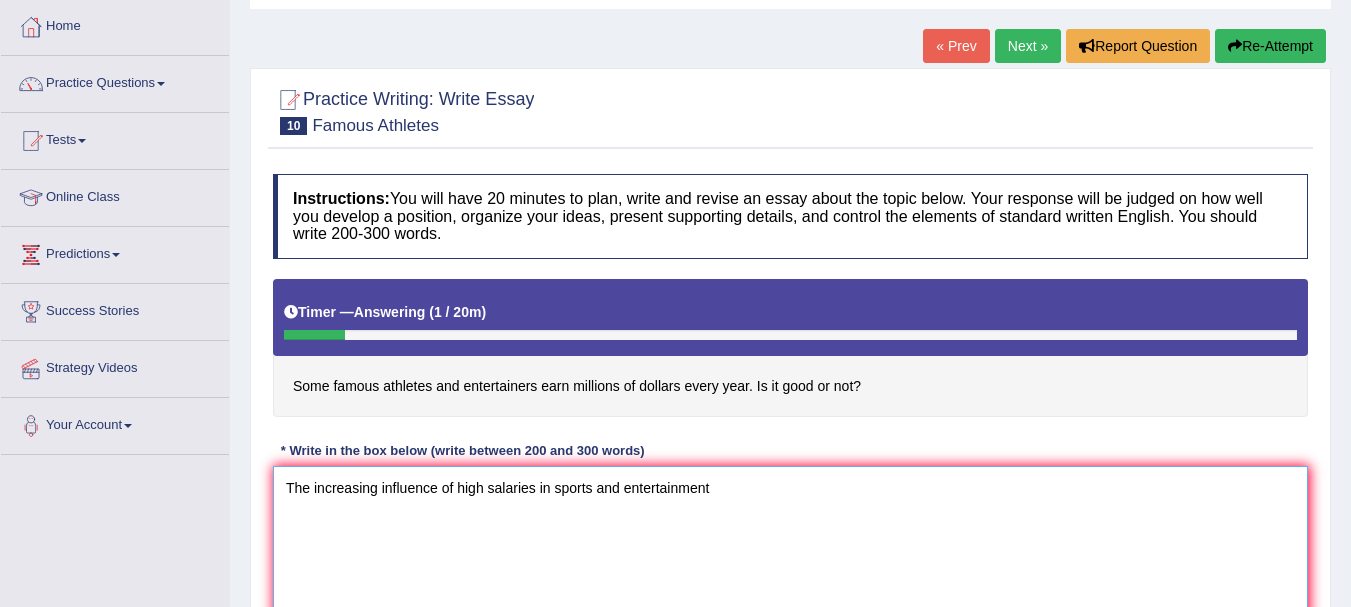 type on "The increasing influence of high salaries in sports and entertainment" 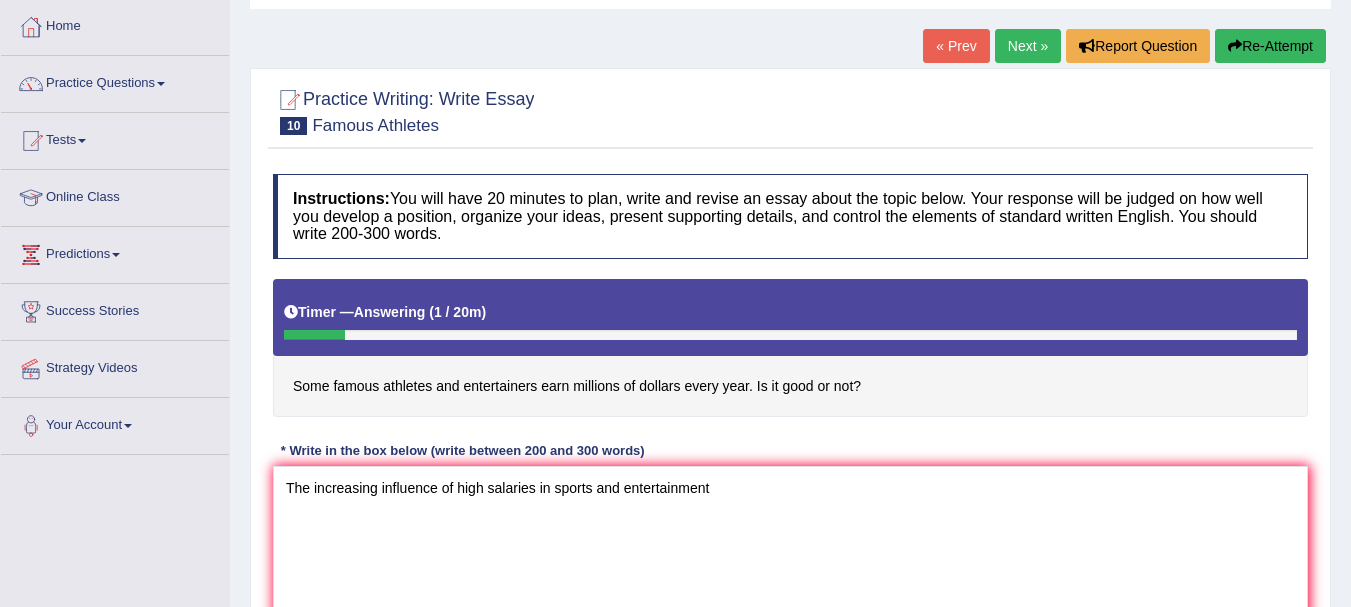 click on "Re-Attempt" at bounding box center (1270, 46) 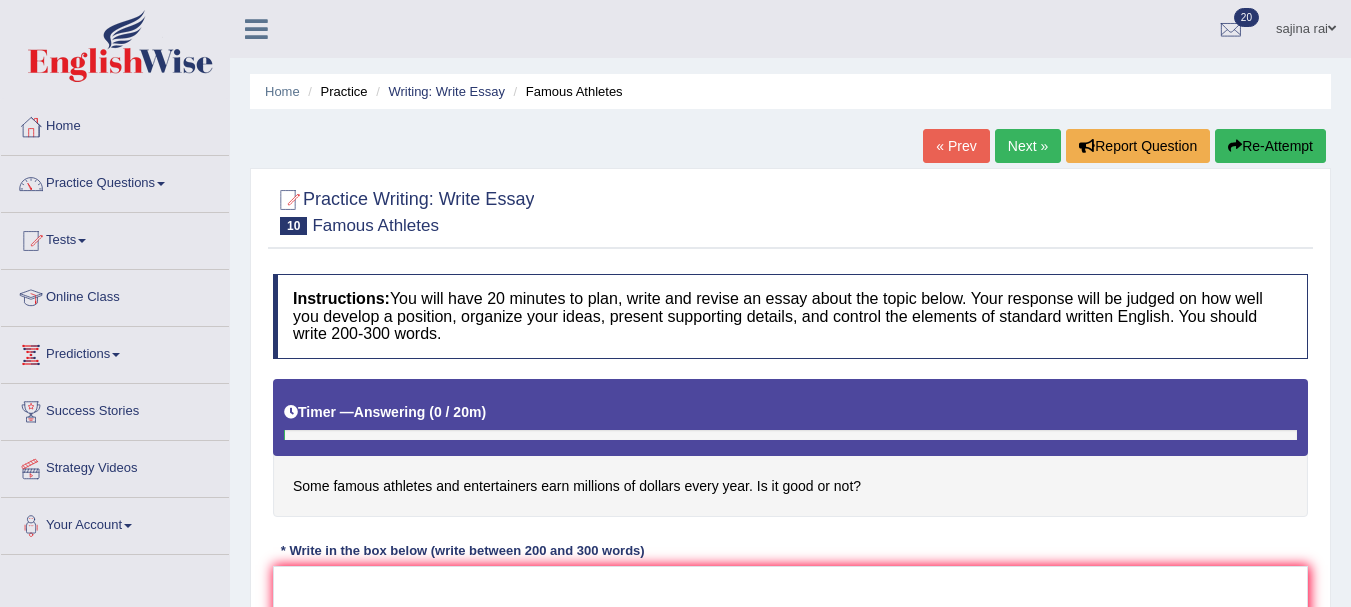 click at bounding box center (790, 663) 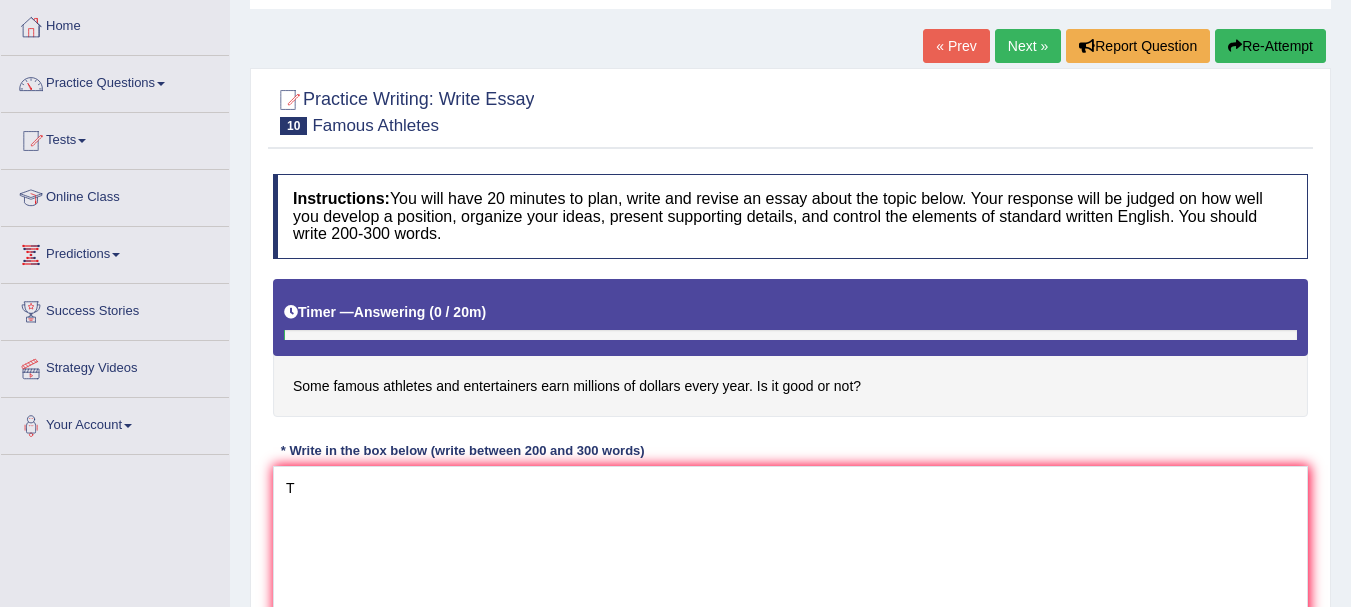 scroll, scrollTop: 0, scrollLeft: 0, axis: both 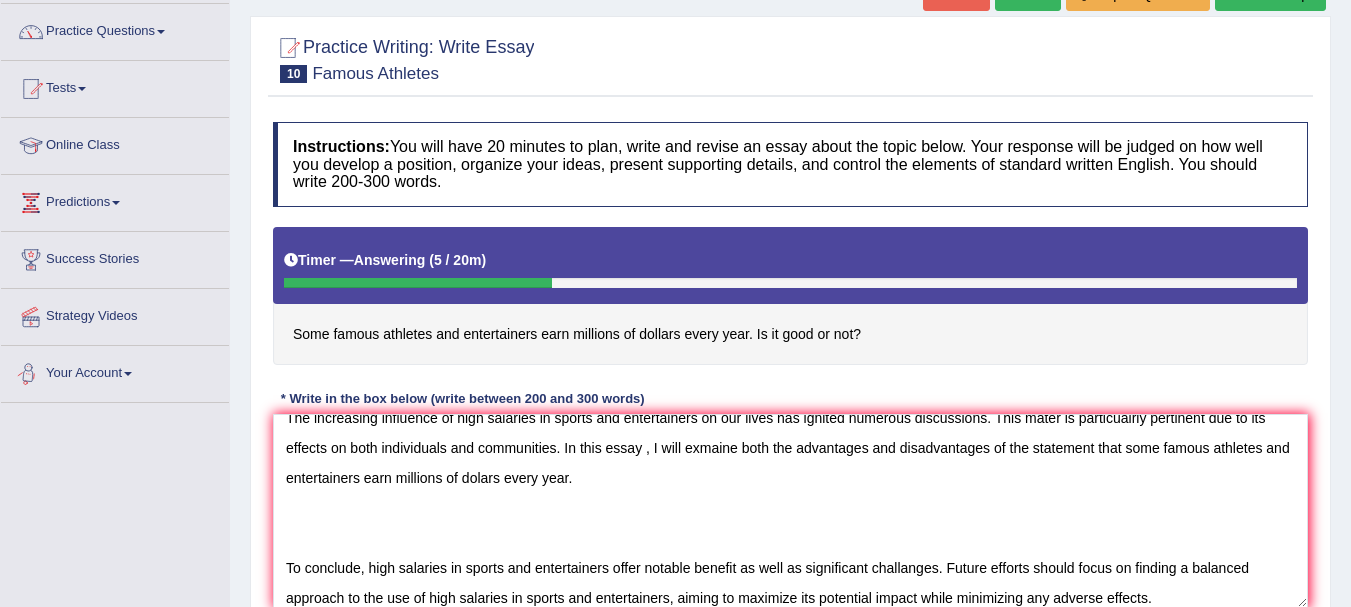 click on "The increasing influence of high salaries in sports and entertainers on our lives has ignited numerous discussions. This mater is particualrly pertinent due to its effects on both individuals and communities. In this essay , I will exmaine both the advantages and disadvantages of the statement that some famous athletes and entertainers earn millions of dolars every year.
To conclude, high salaries in sports and entertainers offer notable benefit as well as significant challanges. Future efforts should focus on finding a balanced approach to the use of high salaries in sports and entertainers, aiming to maximize its potential impact while minimizing any adverse effects." at bounding box center (790, 511) 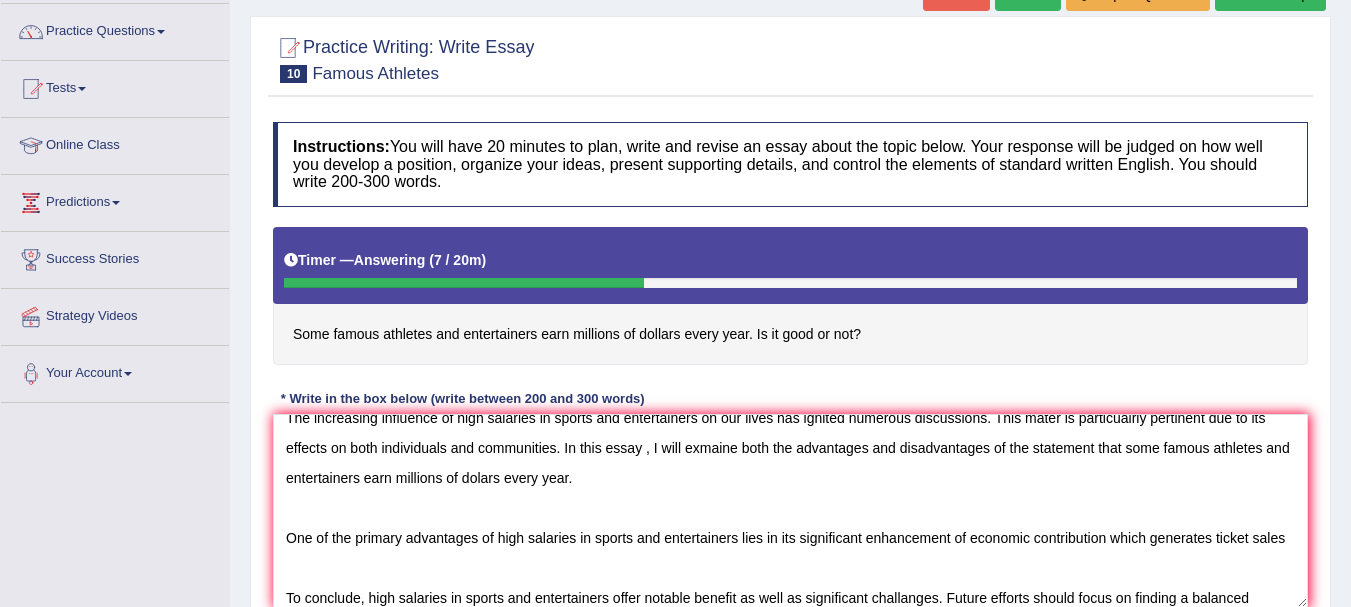 click on "The increasing influence of high salaries in sports and entertainers on our lives has ignited numerous discussions. This mater is particualrly pertinent due to its effects on both individuals and communities. In this essay , I will exmaine both the advantages and disadvantages of the statement that some famous athletes and entertainers earn millions of dolars every year.
One of the primary advantages of high salaries in sports and entertainers lies in its significant enhancement of economic contribution which generates ticket sales
To conclude, high salaries in sports and entertainers offer notable benefit as well as significant challanges. Future efforts should focus on finding a balanced approach to the use of high salaries in sports and entertainers, aiming to maximize its potential impact while minimizing any adverse effects." at bounding box center (790, 511) 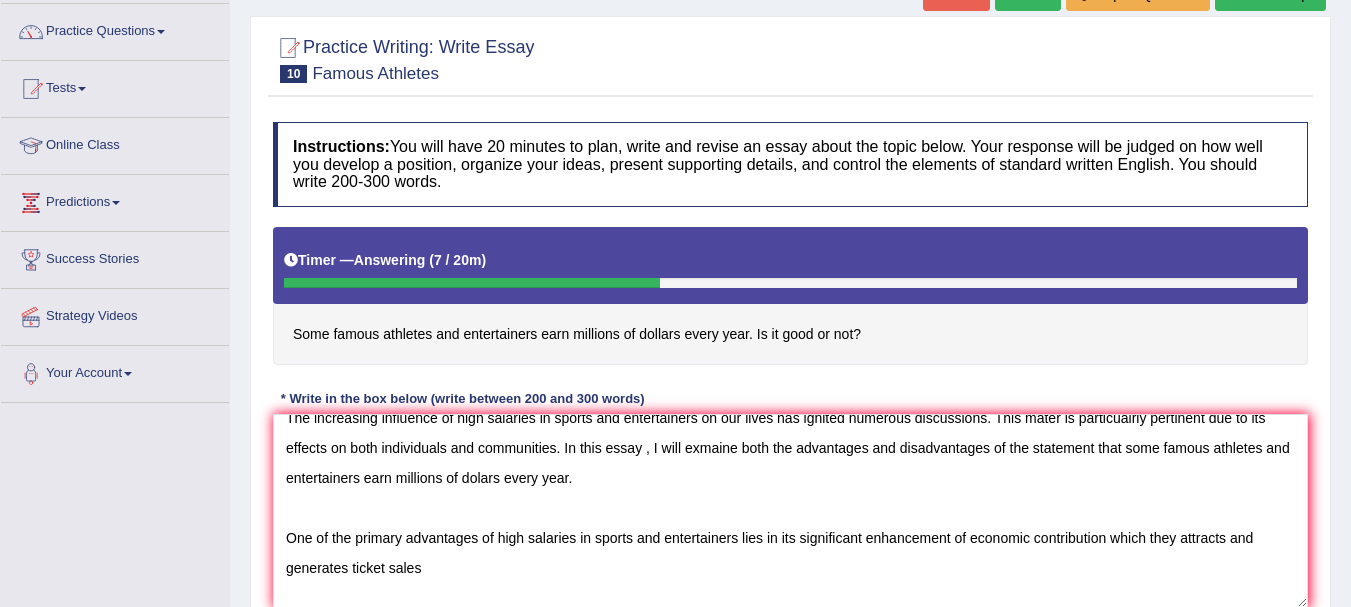 click on "The increasing influence of high salaries in sports and entertainers on our lives has ignited numerous discussions. This mater is particualrly pertinent due to its effects on both individuals and communities. In this essay , I will exmaine both the advantages and disadvantages of the statement that some famous athletes and entertainers earn millions of dolars every year.
One of the primary advantages of high salaries in sports and entertainers lies in its significant enhancement of economic contribution which they attracts and generates ticket sales
To conclude, high salaries in sports and entertainers offer notable benefit as well as significant challanges. Future efforts should focus on finding a balanced approach to the use of high salaries in sports and entertainers, aiming to maximize its potential impact while minimizing any adverse effects." at bounding box center (790, 511) 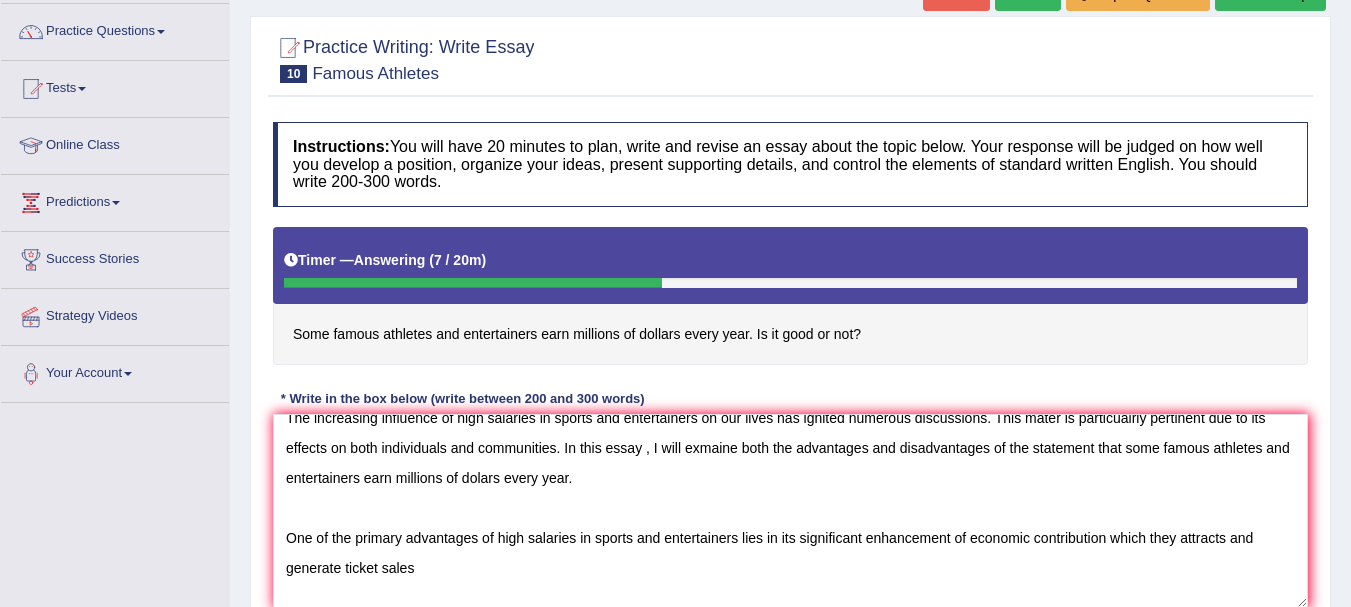 click on "The increasing influence of high salaries in sports and entertainers on our lives has ignited numerous discussions. This mater is particualrly pertinent due to its effects on both individuals and communities. In this essay , I will exmaine both the advantages and disadvantages of the statement that some famous athletes and entertainers earn millions of dolars every year.
One of the primary advantages of high salaries in sports and entertainers lies in its significant enhancement of economic contribution which they attracts and generate ticket sales
To conclude, high salaries in sports and entertainers offer notable benefit as well as significant challanges. Future efforts should focus on finding a balanced approach to the use of high salaries in sports and entertainers, aiming to maximize its potential impact while minimizing any adverse effects." at bounding box center (790, 511) 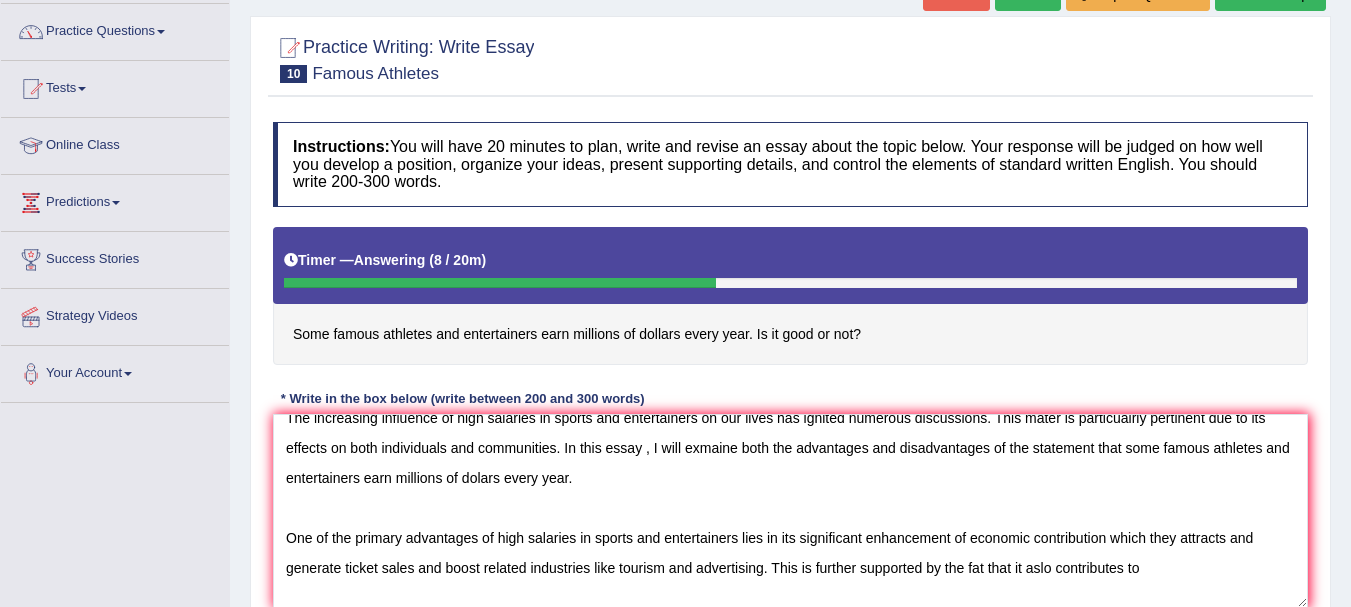 click on "The increasing influence of high salaries in sports and entertainers on our lives has ignited numerous discussions. This mater is particualrly pertinent due to its effects on both individuals and communities. In this essay , I will exmaine both the advantages and disadvantages of the statement that some famous athletes and entertainers earn millions of dolars every year.
One of the primary advantages of high salaries in sports and entertainers lies in its significant enhancement of economic contribution which they attracts and generate ticket sales and boost related industries like tourism and advertising. This is further supported by the fat that it aslo contributes to
To conclude, high salaries in sports and entertainers offer notable benefit as well as significant challanges. Future efforts should focus on finding a balanced approach to the use of high salaries in sports and entertainers, aiming to maximize its potential impact while minimizing any adverse effects." at bounding box center [790, 511] 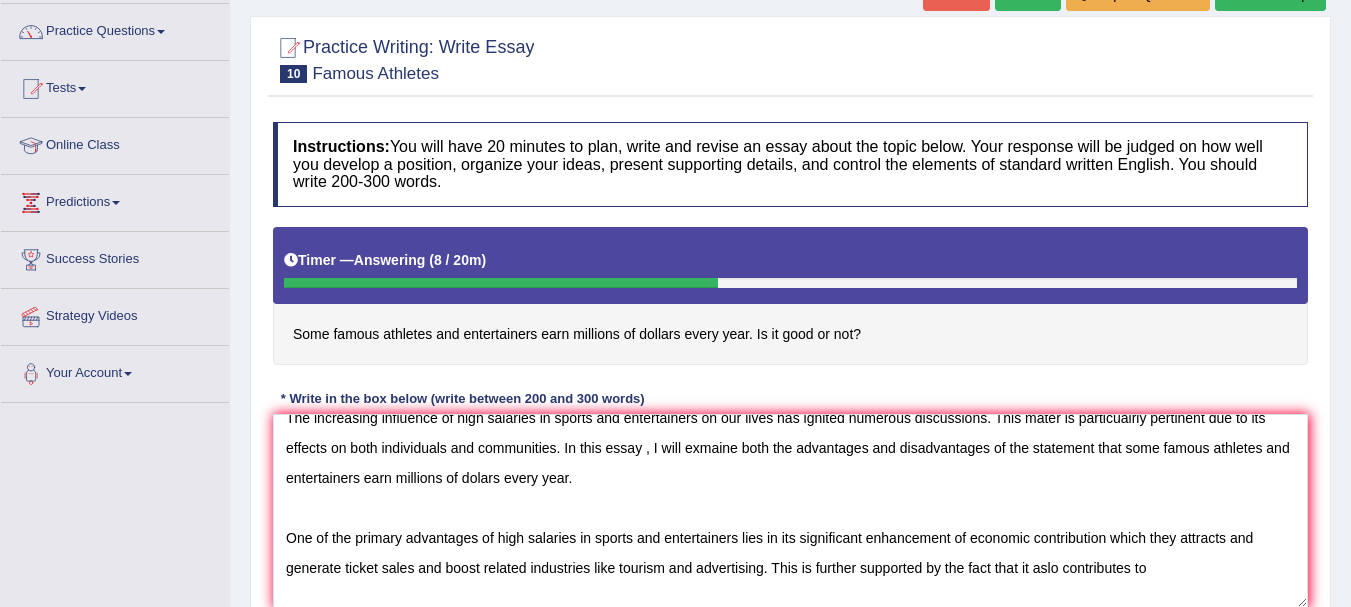 click on "The increasing influence of high salaries in sports and entertainers on our lives has ignited numerous discussions. This mater is particualrly pertinent due to its effects on both individuals and communities. In this essay , I will exmaine both the advantages and disadvantages of the statement that some famous athletes and entertainers earn millions of dolars every year.
One of the primary advantages of high salaries in sports and entertainers lies in its significant enhancement of economic contribution which they attracts and generate ticket sales and boost related industries like tourism and advertising. This is further supported by the fact that it aslo contributes to
To conclude, high salaries in sports and entertainers offer notable benefit as well as significant challanges. Future efforts should focus on finding a balanced approach to the use of high salaries in sports and entertainers, aiming to maximize its potential impact while minimizing any adverse effects." at bounding box center (790, 511) 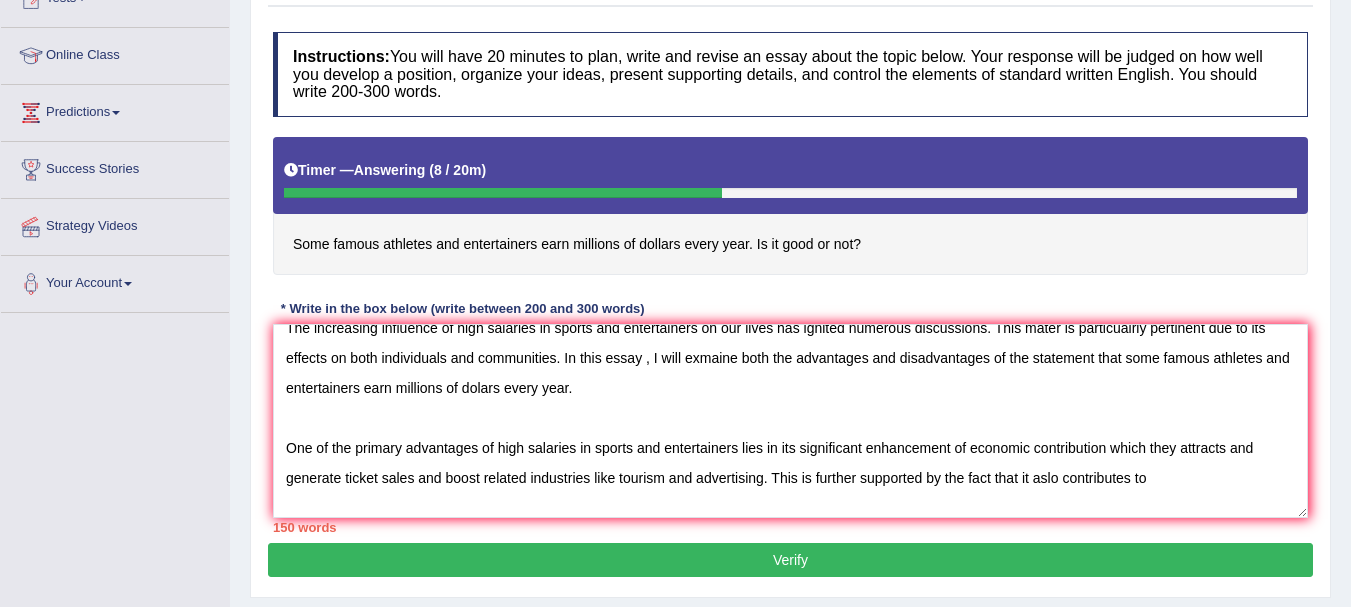 scroll, scrollTop: 281, scrollLeft: 0, axis: vertical 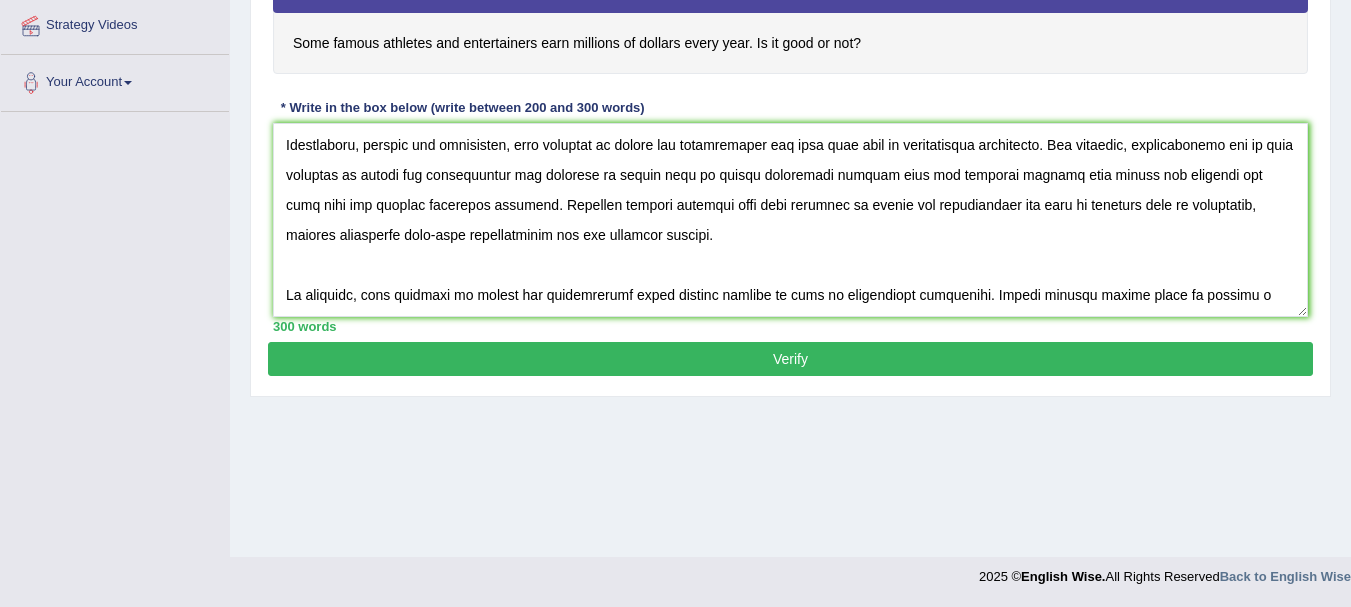 type on "The increasing influence of high salaries in sports and entertainers on our lives has ignited numerous discussions. This mater is particualrly pertinent due to its effects on both individuals and communities. In this essay , I will exmaine both the advantages and disadvantages of the statement that some famous athletes and entertainers earn millions of dolars every year.
One of the primary advantages of high salaries in sports and entertainers lies in its significant enhancement of economic contribution which they attracts and generate ticket sales and boost related industries like tourism and advertising. This is further supported by the fact that it aslo contributes to charity and social work. Research has demonstarted that high salaries in sports and entertainers have had a substantial impact on reward for talent and work, yielding positive outcomes for a wide range of individuals. Moreover, an additional benefit of high salaries in sports and entertainers is its ability to inspire other especially yo..." 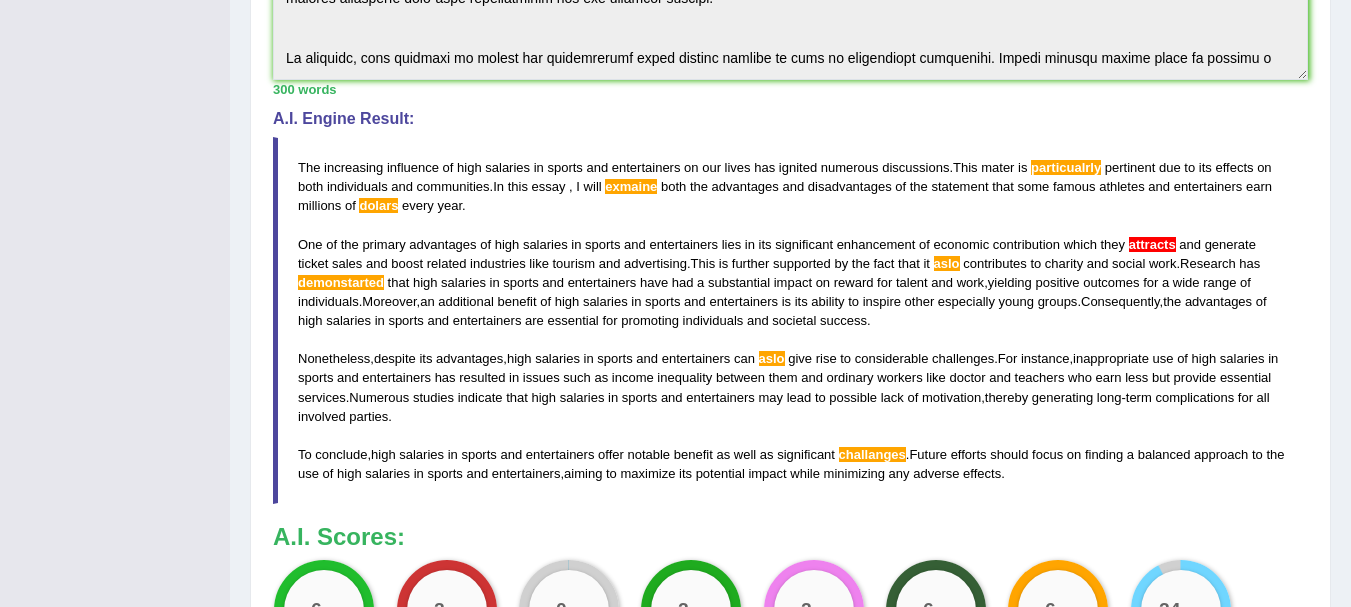scroll, scrollTop: 530, scrollLeft: 0, axis: vertical 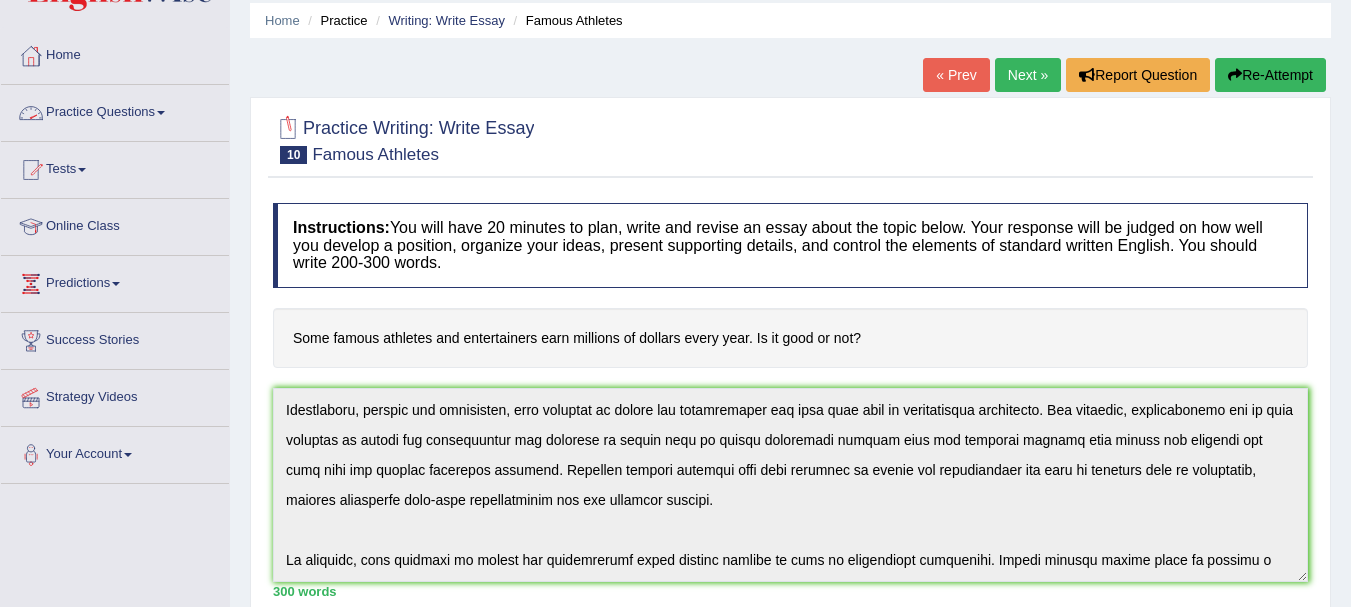 click at bounding box center (161, 113) 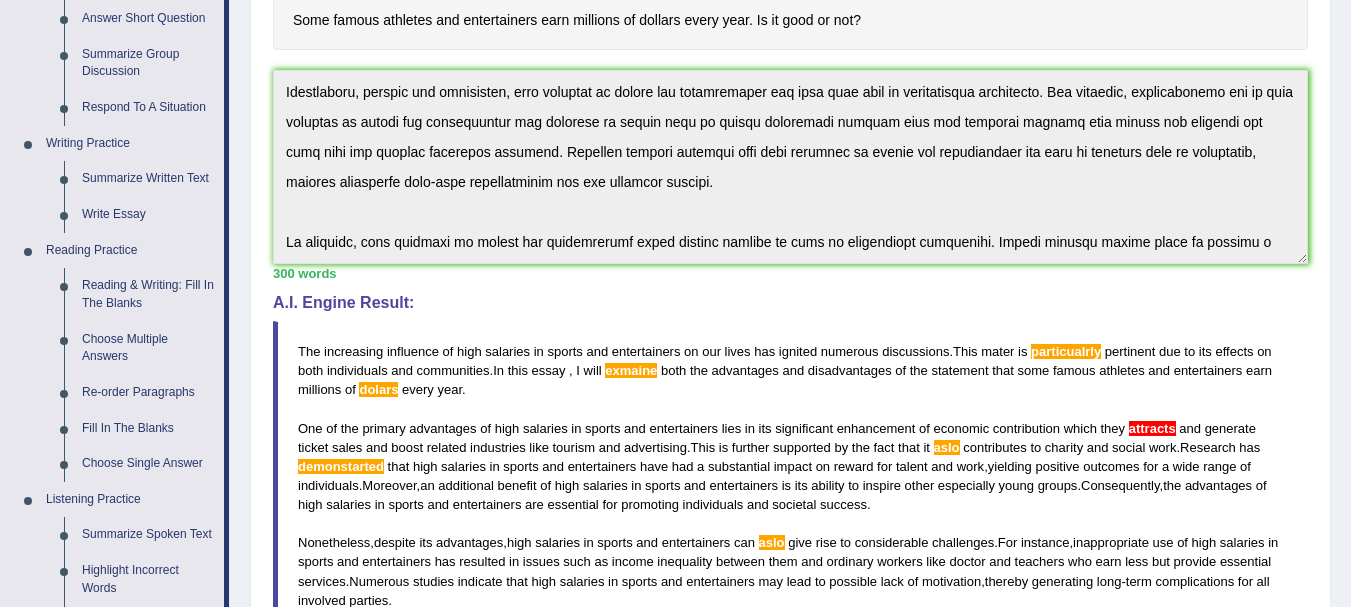 scroll, scrollTop: 395, scrollLeft: 0, axis: vertical 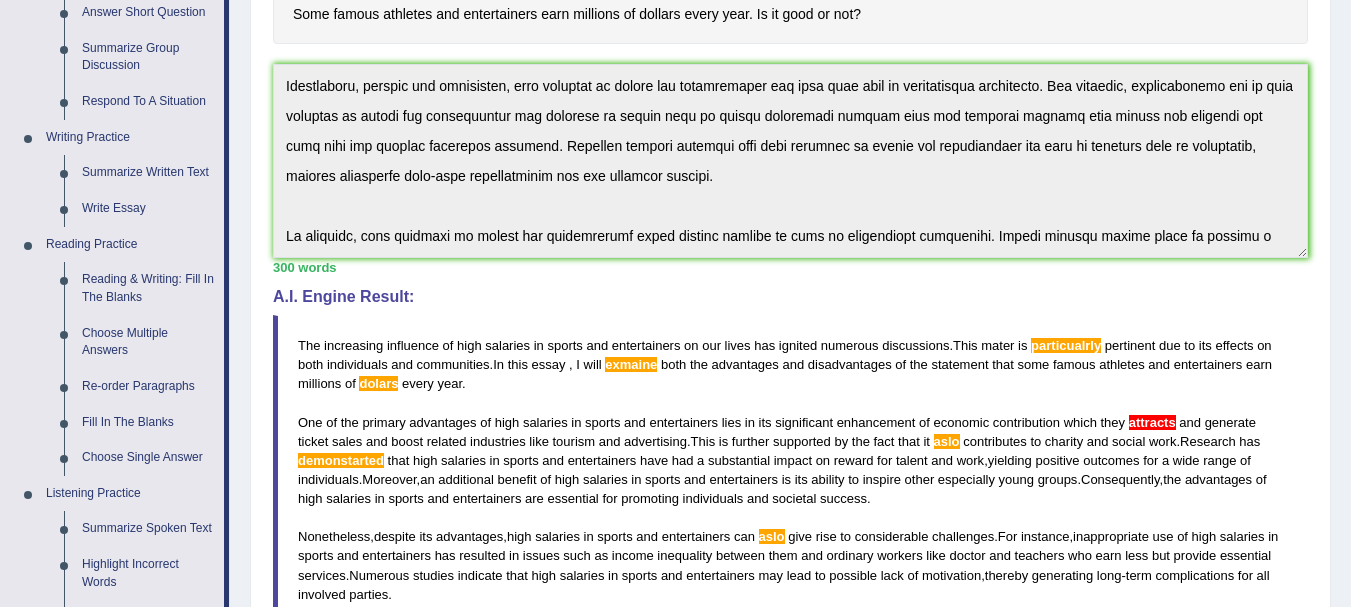 click on "Home
Practice
Writing: Write Essay
Famous Athletes
« Prev Next »  Report Question  Re-Attempt
Practice Writing: Write Essay
10
Famous Athletes
Instructions:  You will have 20 minutes to plan, write and revise an essay about the topic below. Your response will be judged on how well you develop a position, organize your ideas, present supporting details, and control the elements of standard written English. You should write 200-300 words.
Timer —  Answering   ( 19 / 20m ) Skip Some famous athletes and entertainers earn millions of dollars every year. Is it good or not? * Write in the box below (write between 200 and 300 words) 300 words Written Keywords:  famous  athletes  entertainers  earn  millions  year  income  high  reward  sports  success  talent  inequality  contribution  motivation  influence  teachers The" at bounding box center [790, 308] 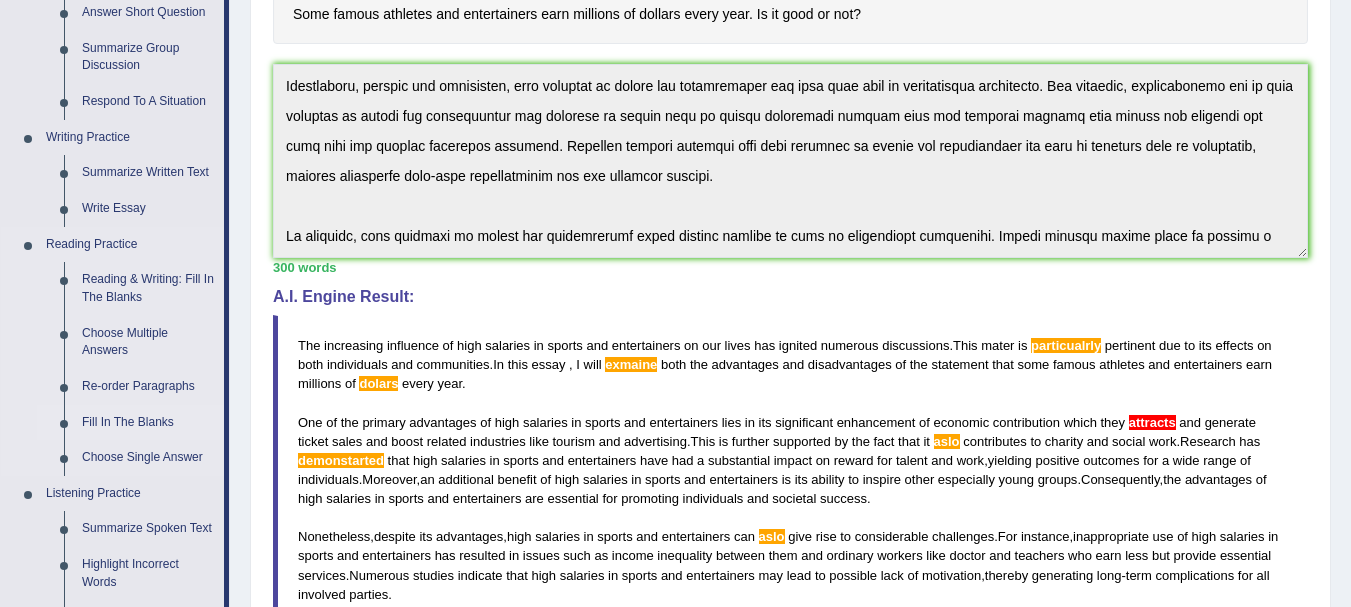 click on "Fill In The Blanks" at bounding box center [148, 423] 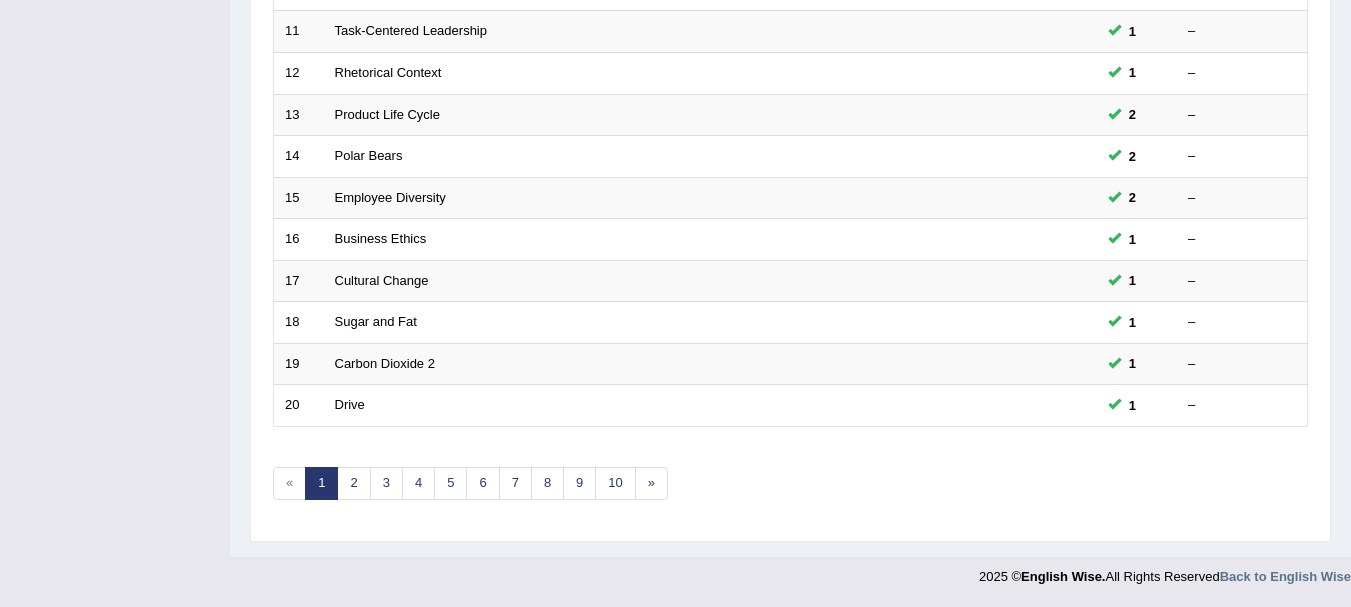 scroll, scrollTop: 717, scrollLeft: 0, axis: vertical 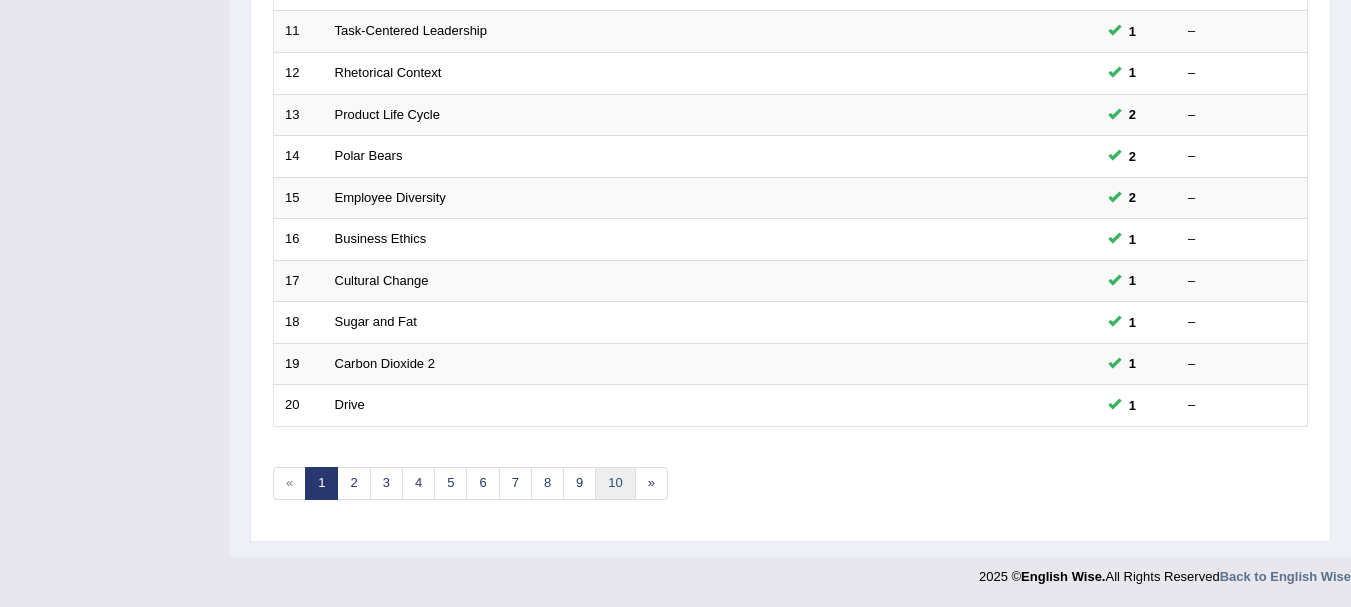click on "10" at bounding box center [615, 483] 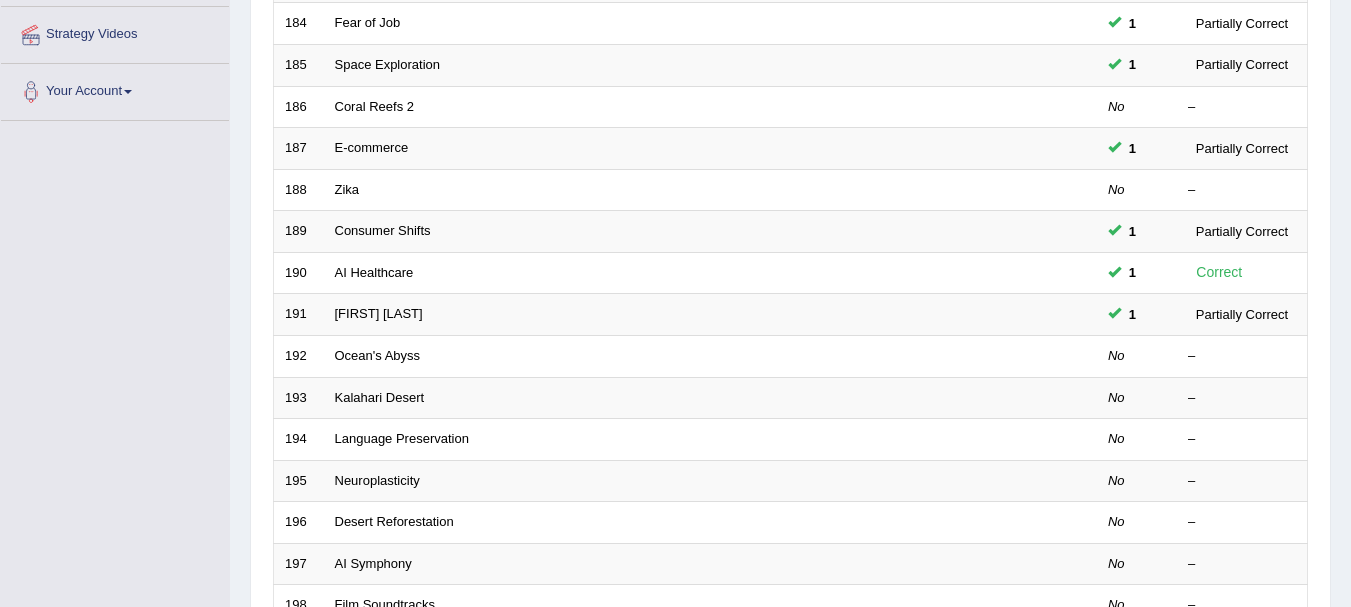 scroll, scrollTop: 436, scrollLeft: 0, axis: vertical 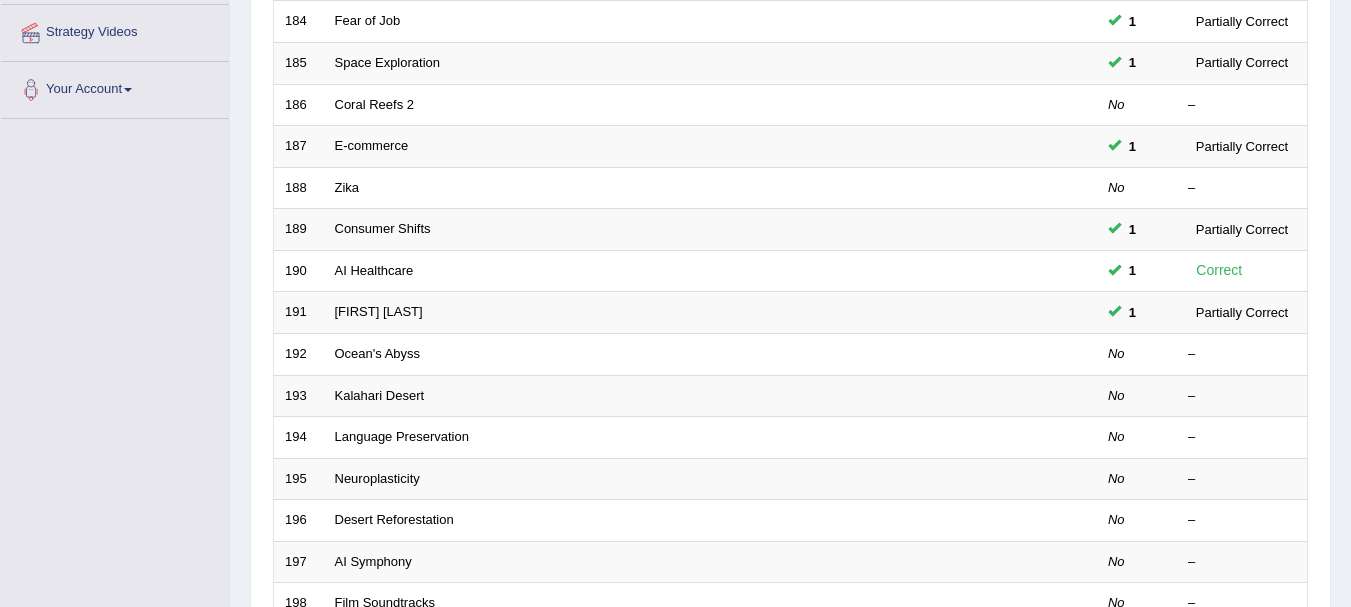 click on "Toggle navigation
Home
Practice Questions   Speaking Practice Read Aloud
Repeat Sentence
Describe Image
Re-tell Lecture
Answer Short Question
Summarize Group Discussion
Respond To A Situation
Writing Practice  Summarize Written Text
Write Essay
Reading Practice  Reading & Writing: Fill In The Blanks
Choose Multiple Answers
Re-order Paragraphs
Fill In The Blanks
Choose Single Answer
Listening Practice  Summarize Spoken Text
Highlight Incorrect Words
Highlight Correct Summary
Select Missing Word
Choose Single Answer
Choose Multiple Answers
Fill In The Blanks
Write From Dictation
Pronunciation
Tests
Take Mock Test" at bounding box center [675, -133] 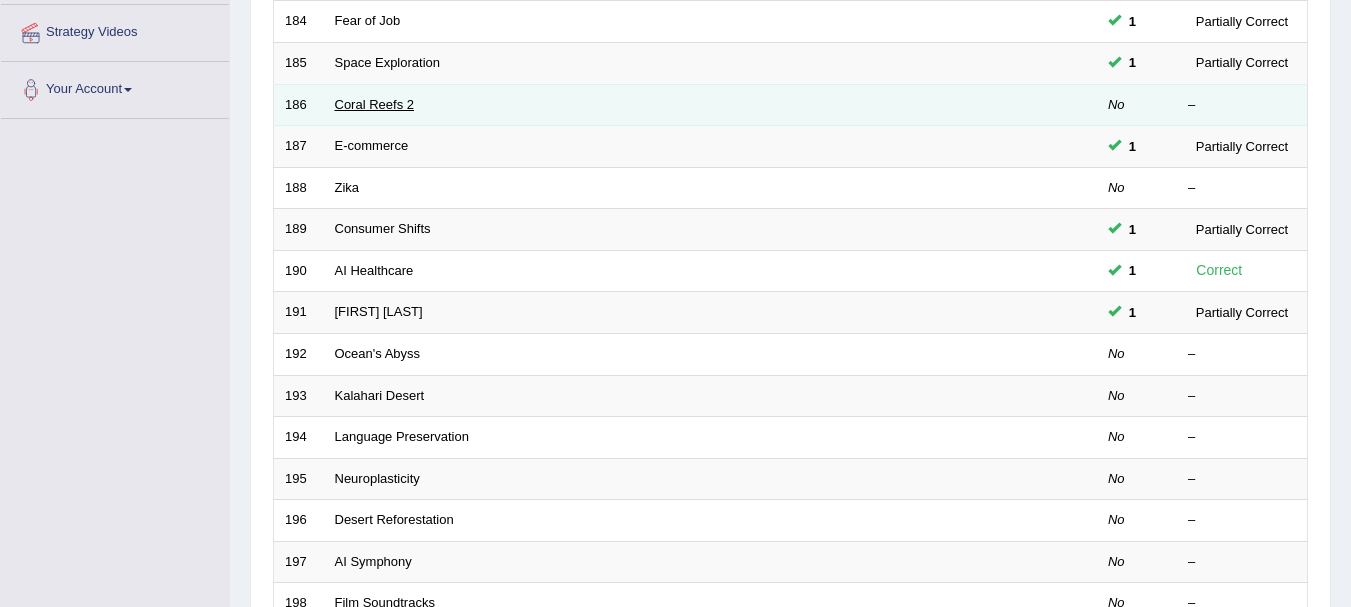 click on "Coral Reefs 2" at bounding box center [374, 104] 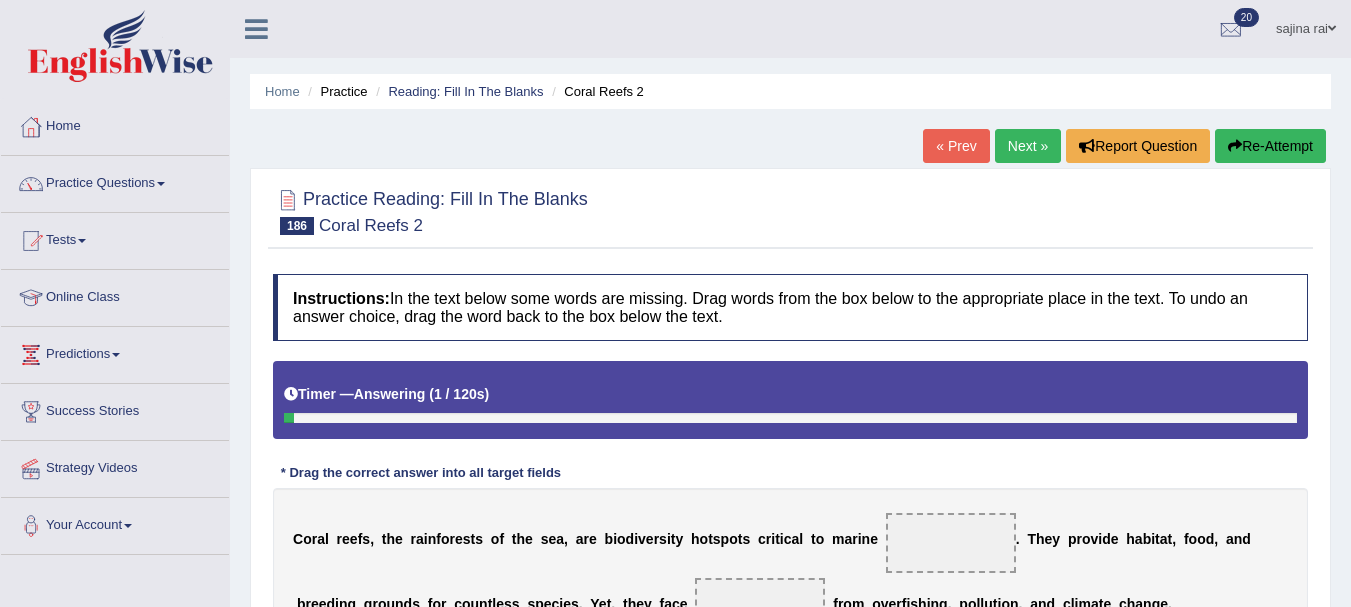 scroll, scrollTop: 0, scrollLeft: 0, axis: both 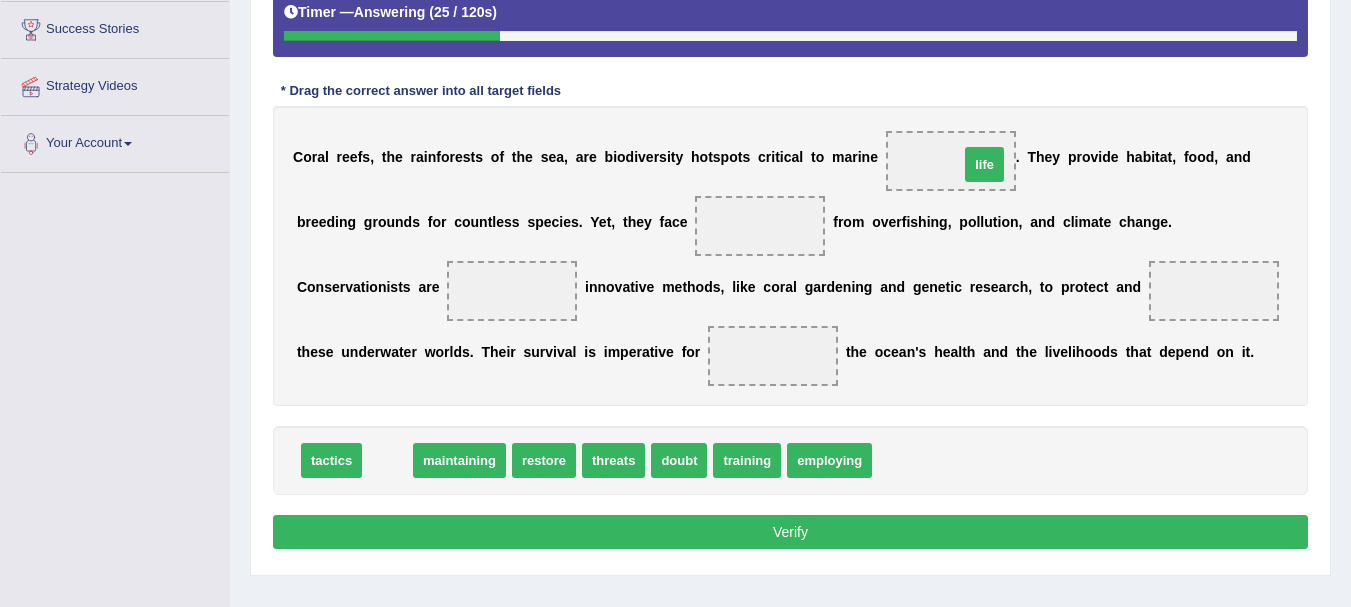 drag, startPoint x: 392, startPoint y: 456, endPoint x: 983, endPoint y: 157, distance: 662.33075 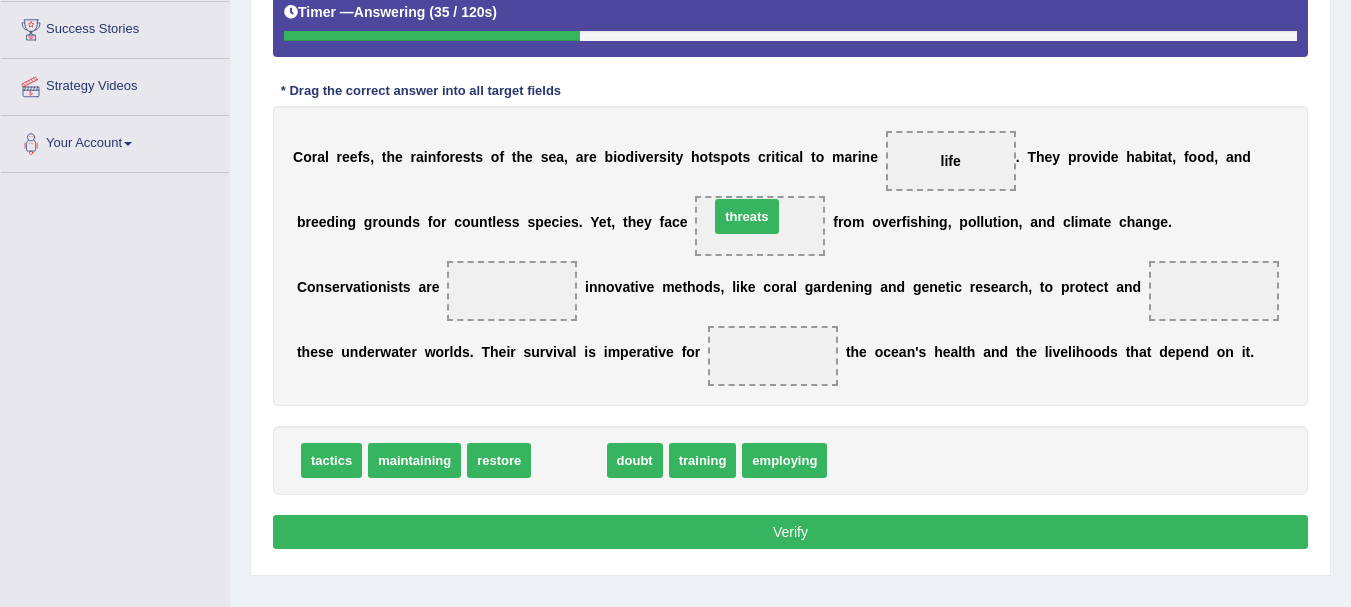 drag, startPoint x: 562, startPoint y: 454, endPoint x: 741, endPoint y: 210, distance: 302.6169 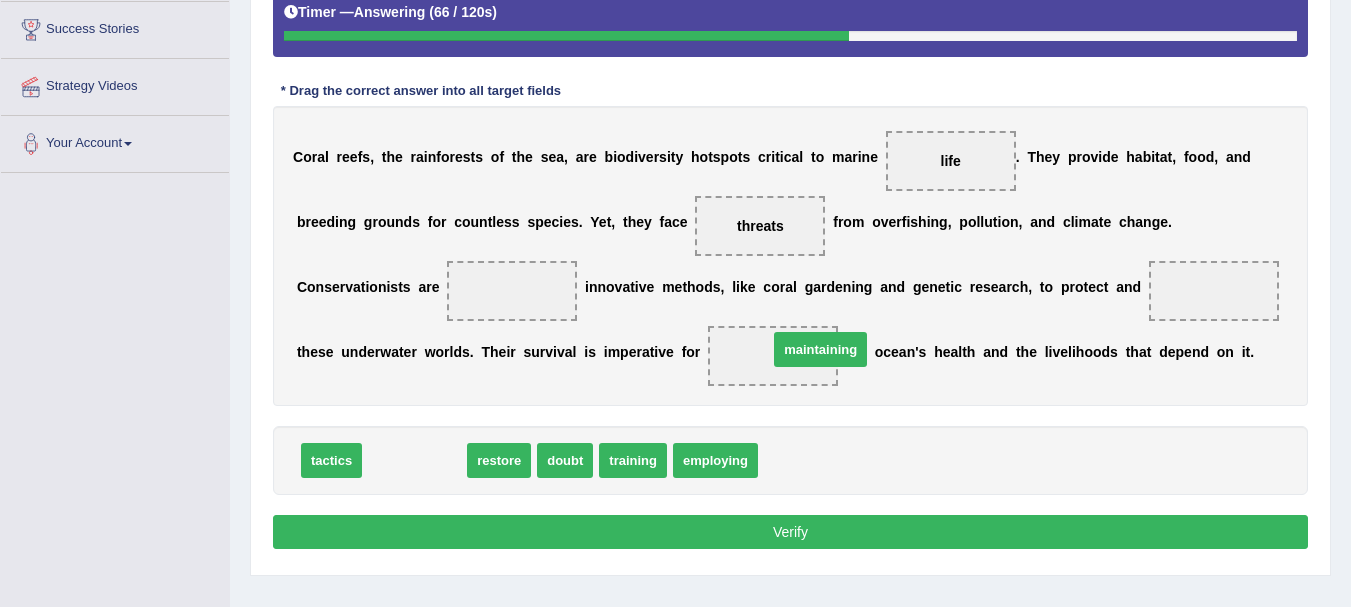 drag, startPoint x: 397, startPoint y: 459, endPoint x: 801, endPoint y: 348, distance: 418.97137 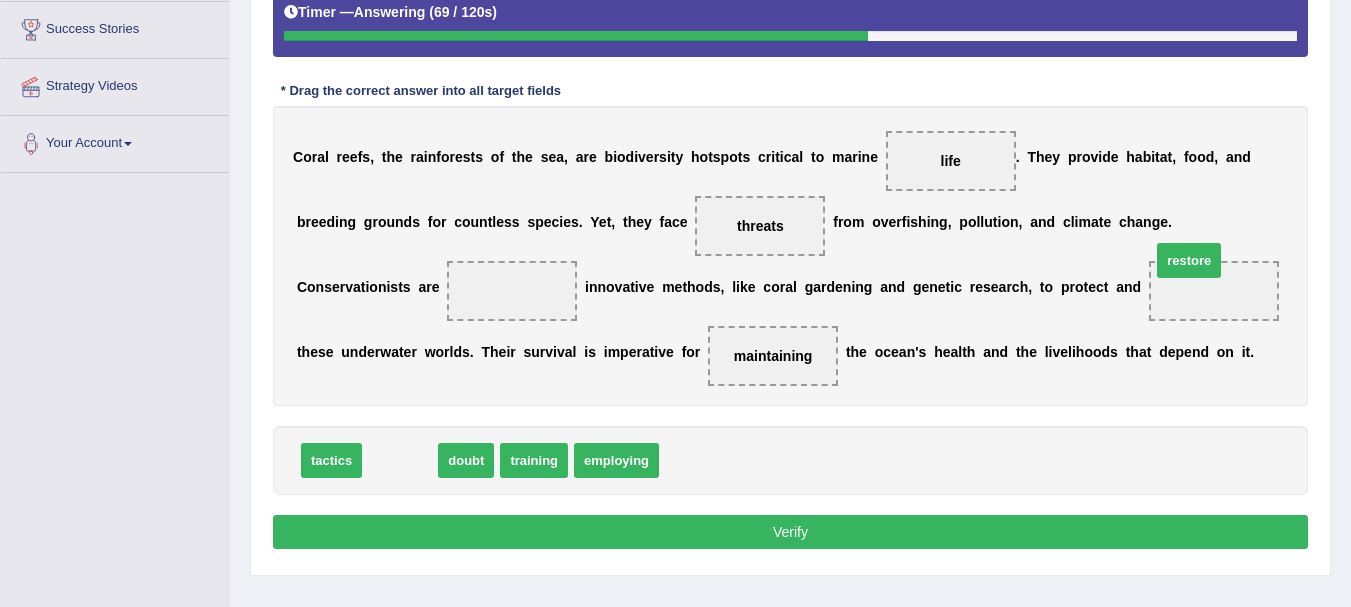 drag, startPoint x: 401, startPoint y: 457, endPoint x: 1193, endPoint y: 279, distance: 811.7561 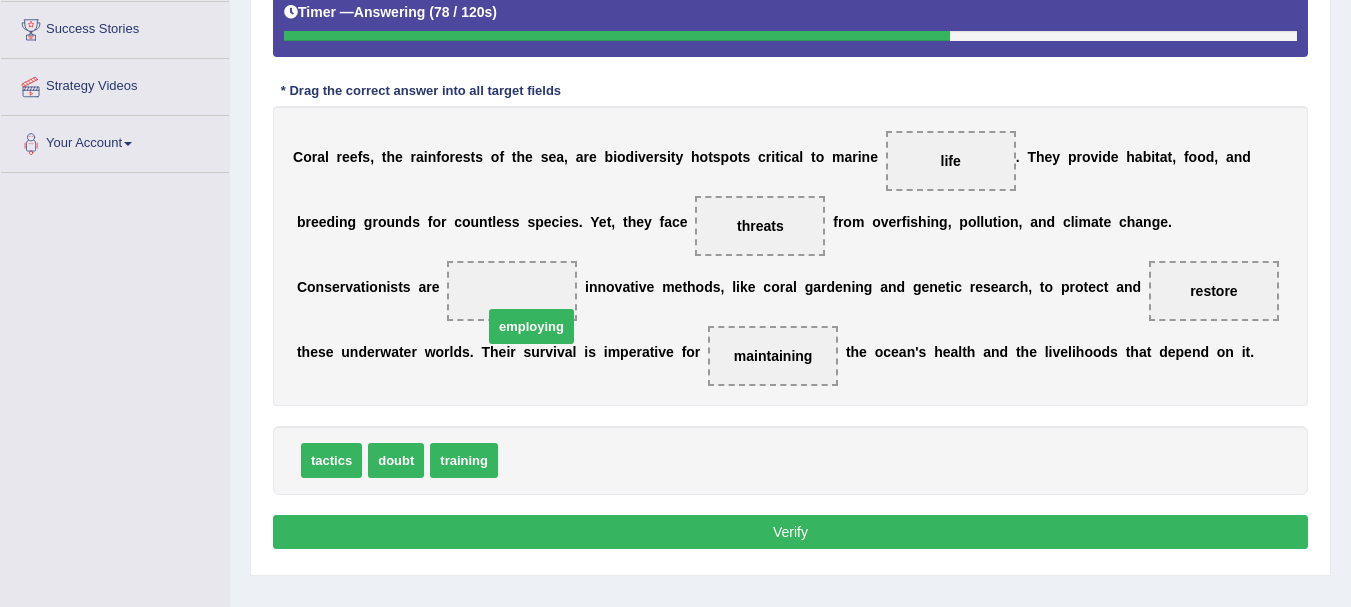 drag, startPoint x: 527, startPoint y: 465, endPoint x: 510, endPoint y: 302, distance: 163.88411 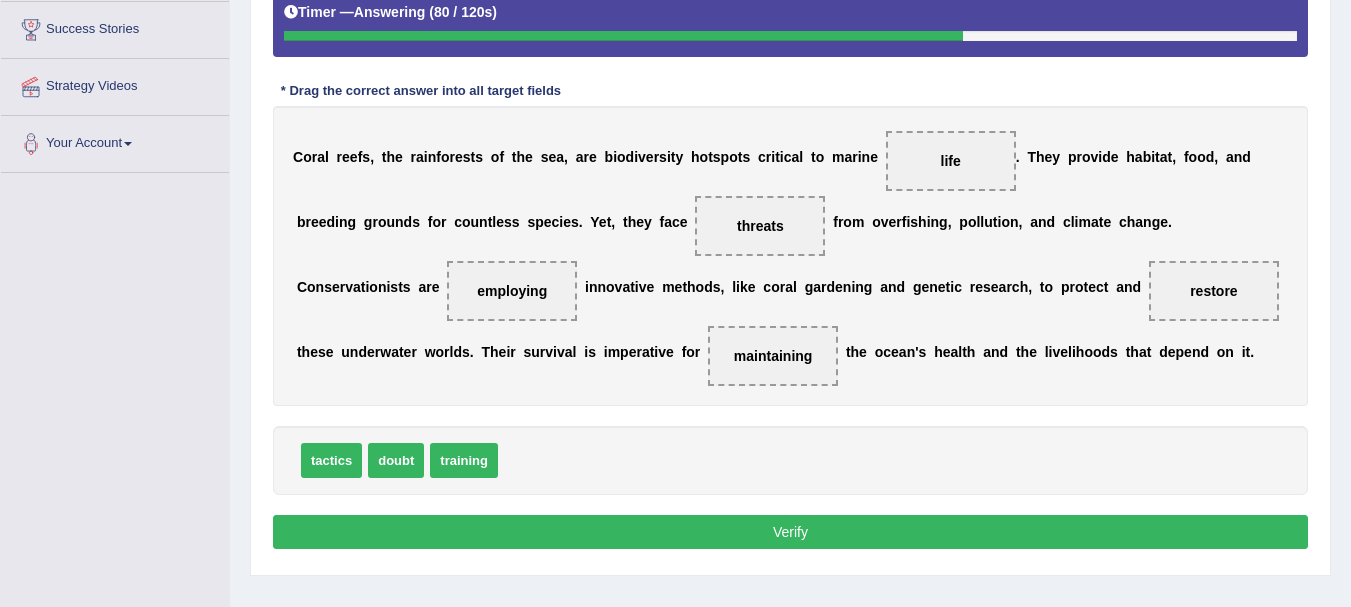 click on "Verify" at bounding box center [790, 532] 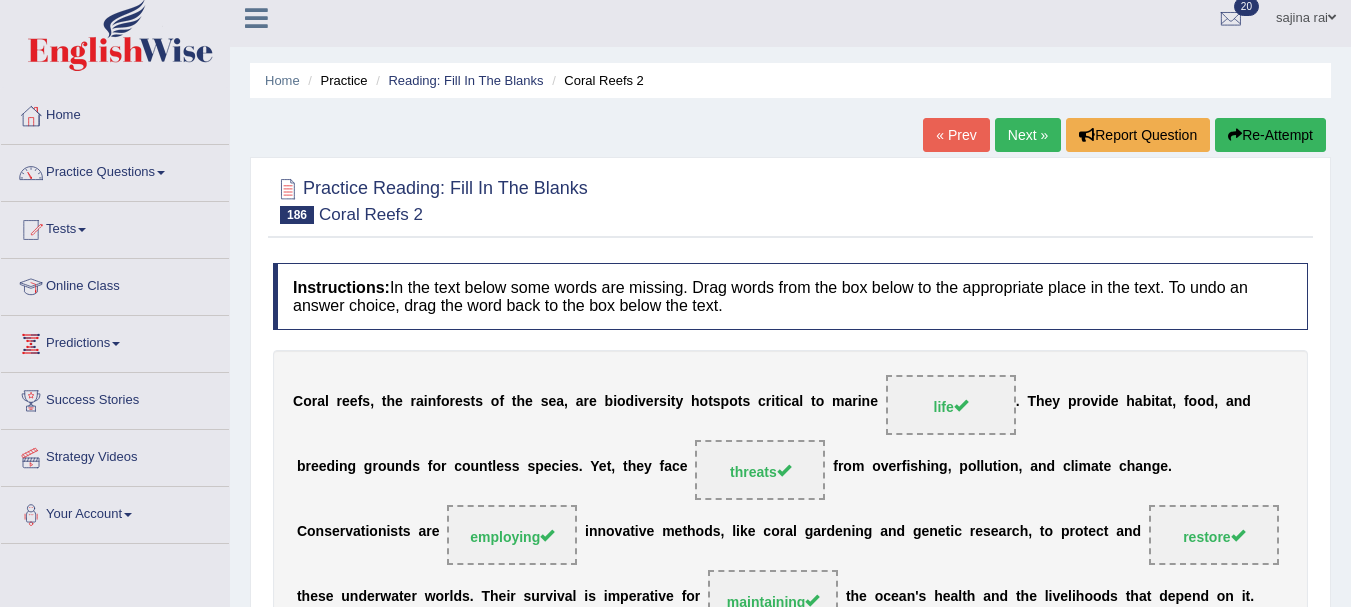 scroll, scrollTop: 0, scrollLeft: 0, axis: both 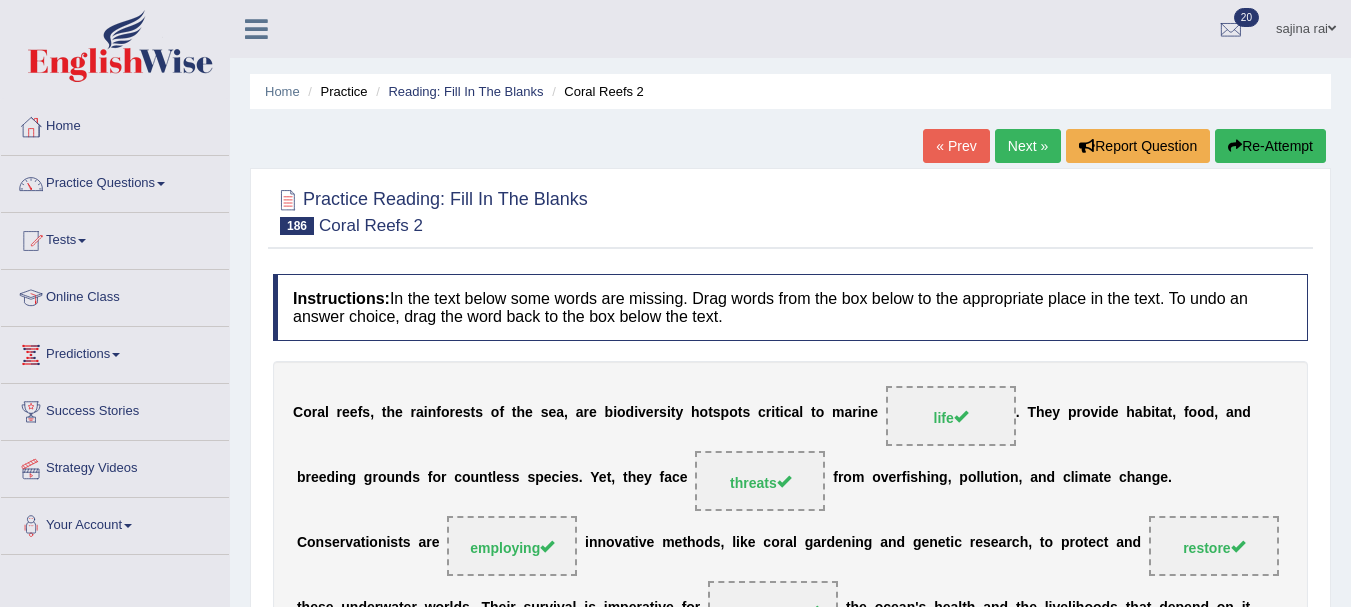 click on "Next »" at bounding box center [1028, 146] 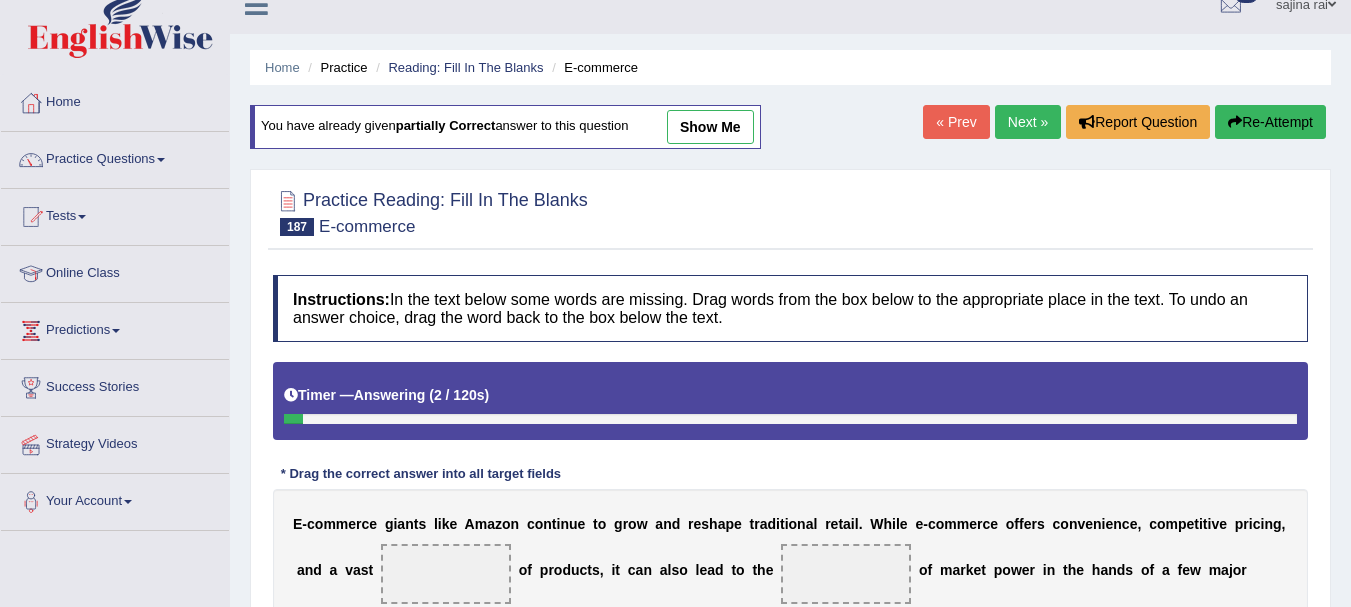 scroll, scrollTop: 24, scrollLeft: 0, axis: vertical 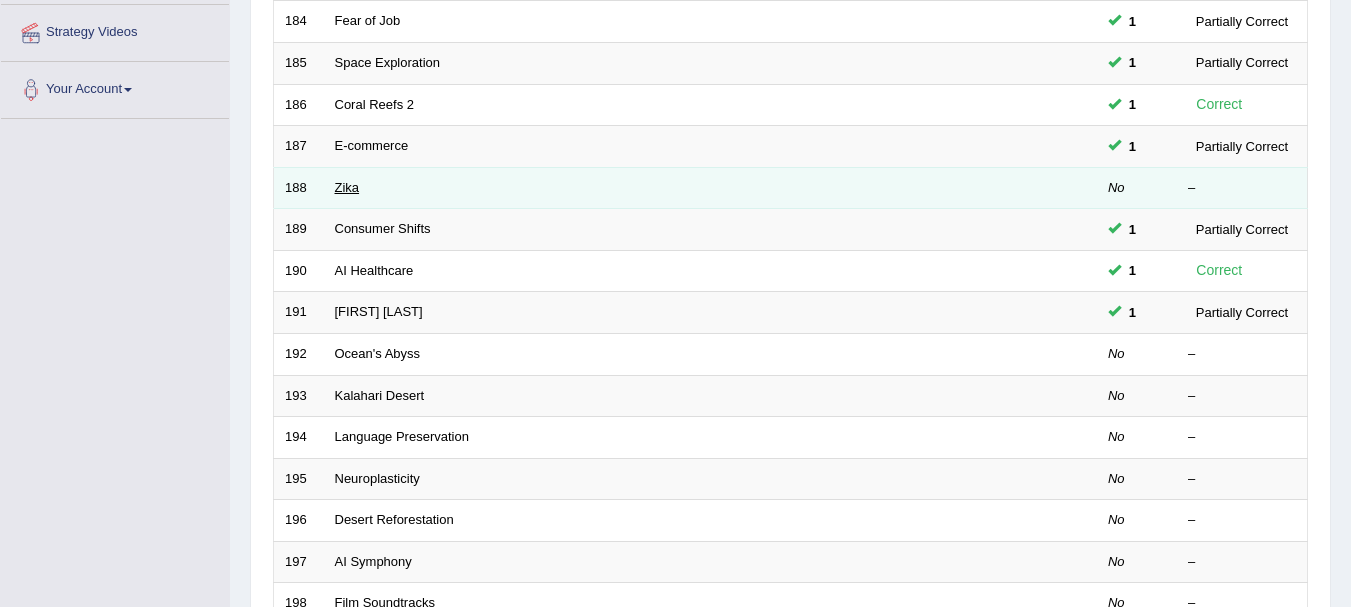 click on "Zika" at bounding box center [347, 187] 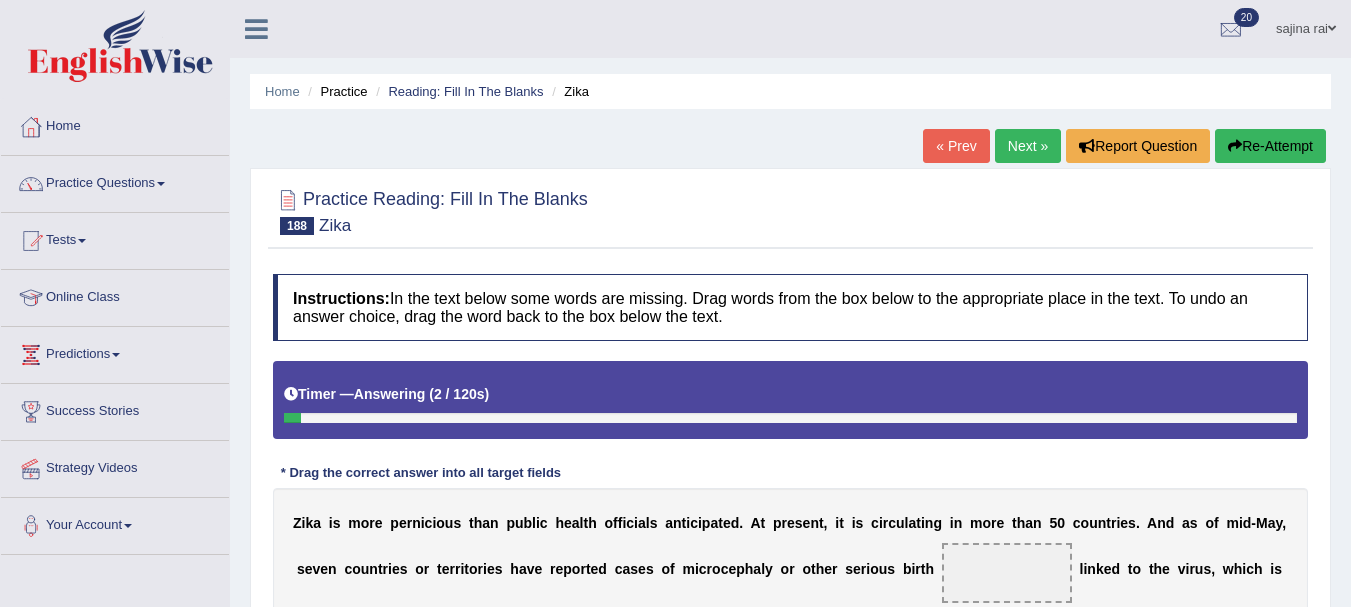 scroll, scrollTop: 312, scrollLeft: 0, axis: vertical 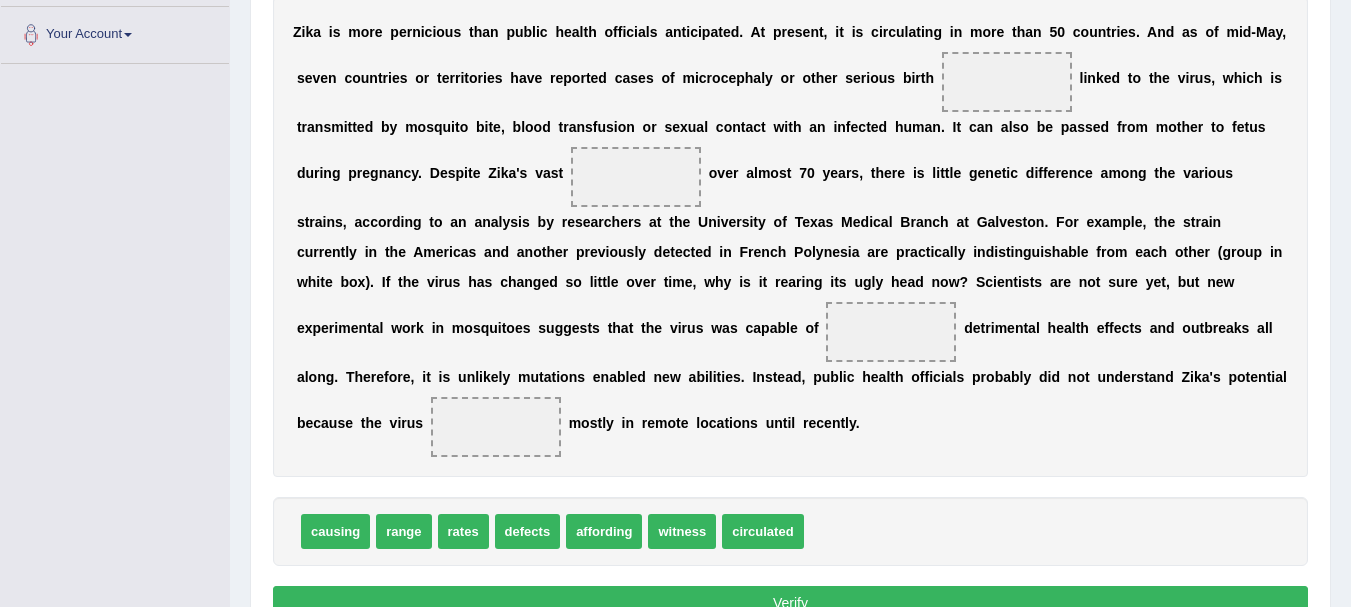 drag, startPoint x: 0, startPoint y: 0, endPoint x: 1365, endPoint y: 481, distance: 1447.2684 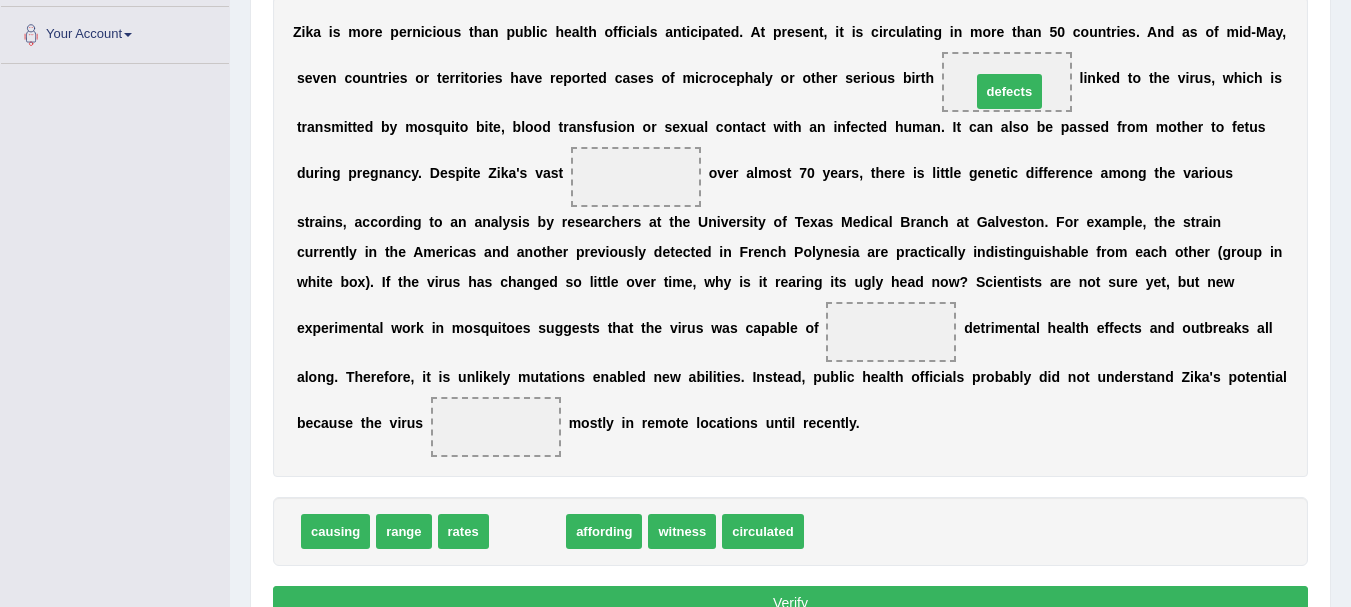 drag, startPoint x: 535, startPoint y: 537, endPoint x: 1018, endPoint y: 88, distance: 659.4619 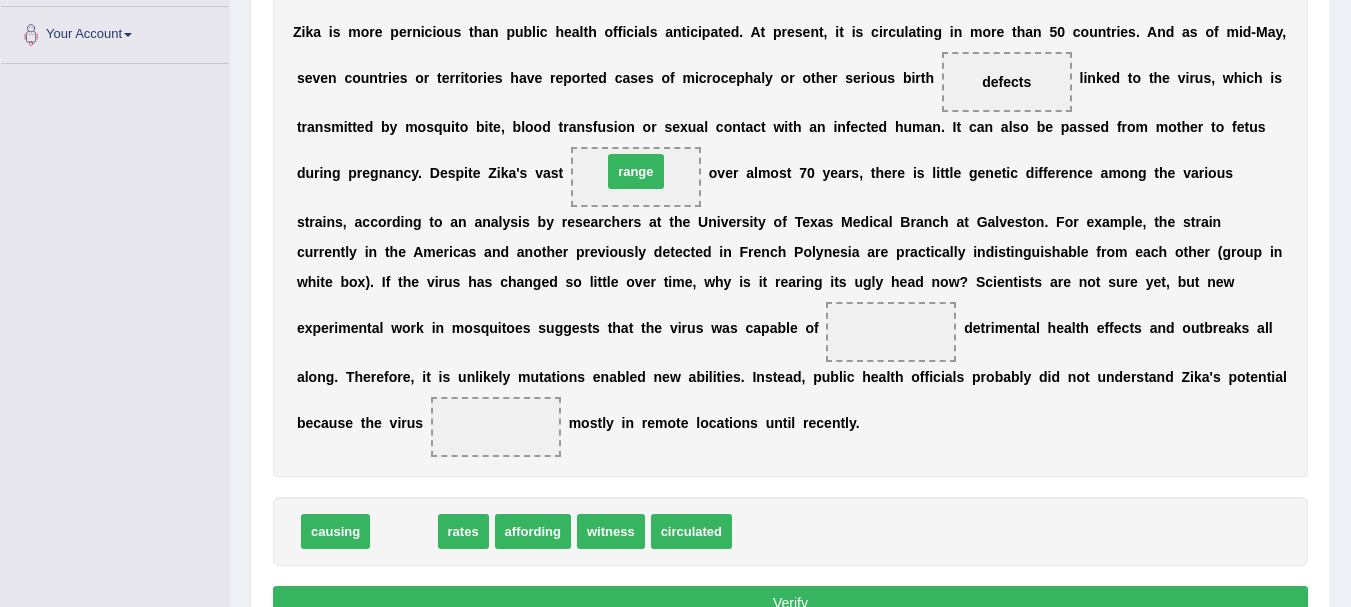 drag, startPoint x: 398, startPoint y: 527, endPoint x: 638, endPoint y: 153, distance: 444.38272 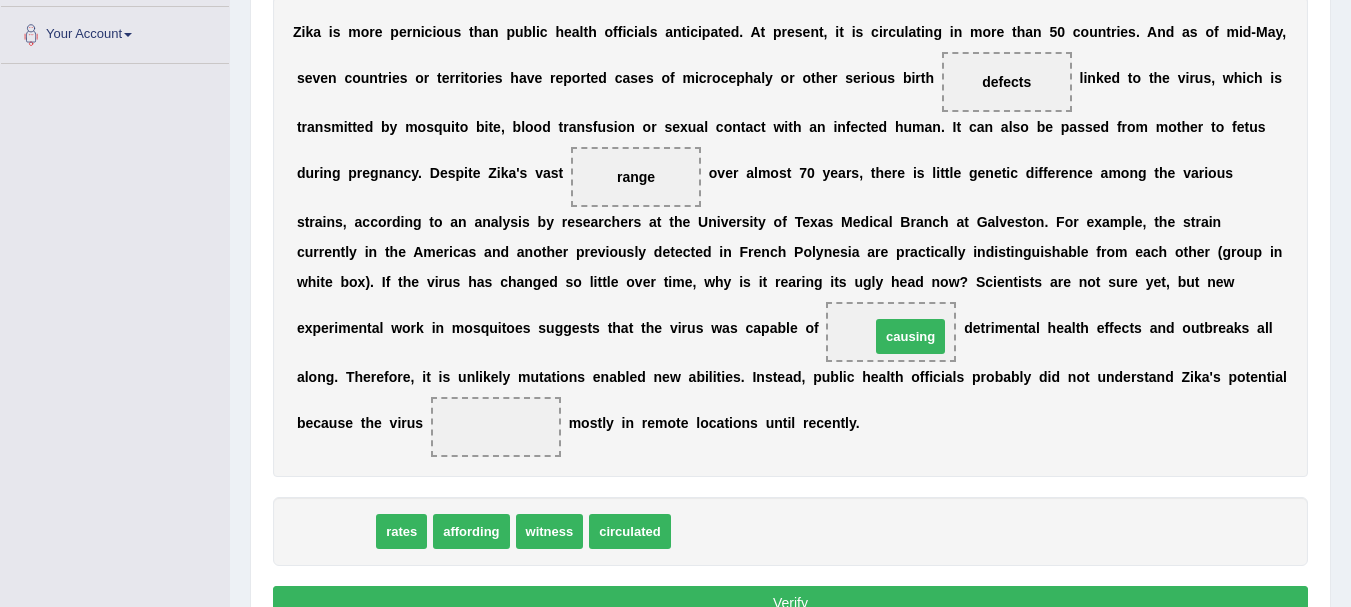 drag, startPoint x: 351, startPoint y: 530, endPoint x: 926, endPoint y: 335, distance: 607.1655 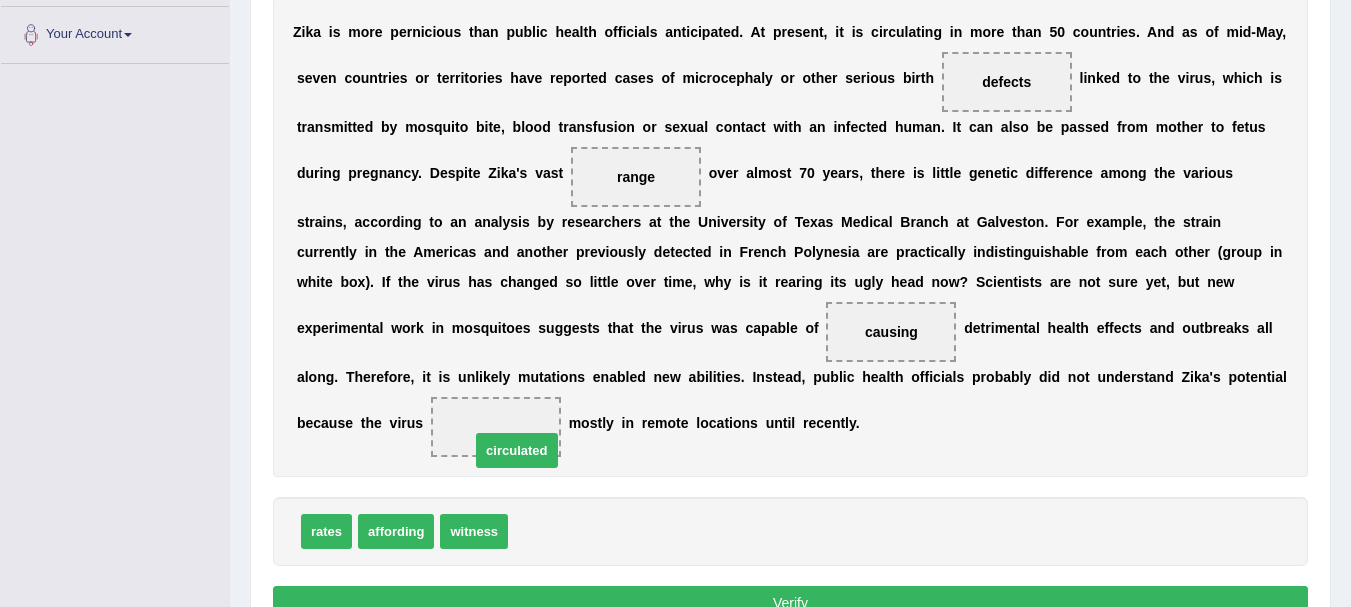 drag, startPoint x: 567, startPoint y: 529, endPoint x: 519, endPoint y: 432, distance: 108.226616 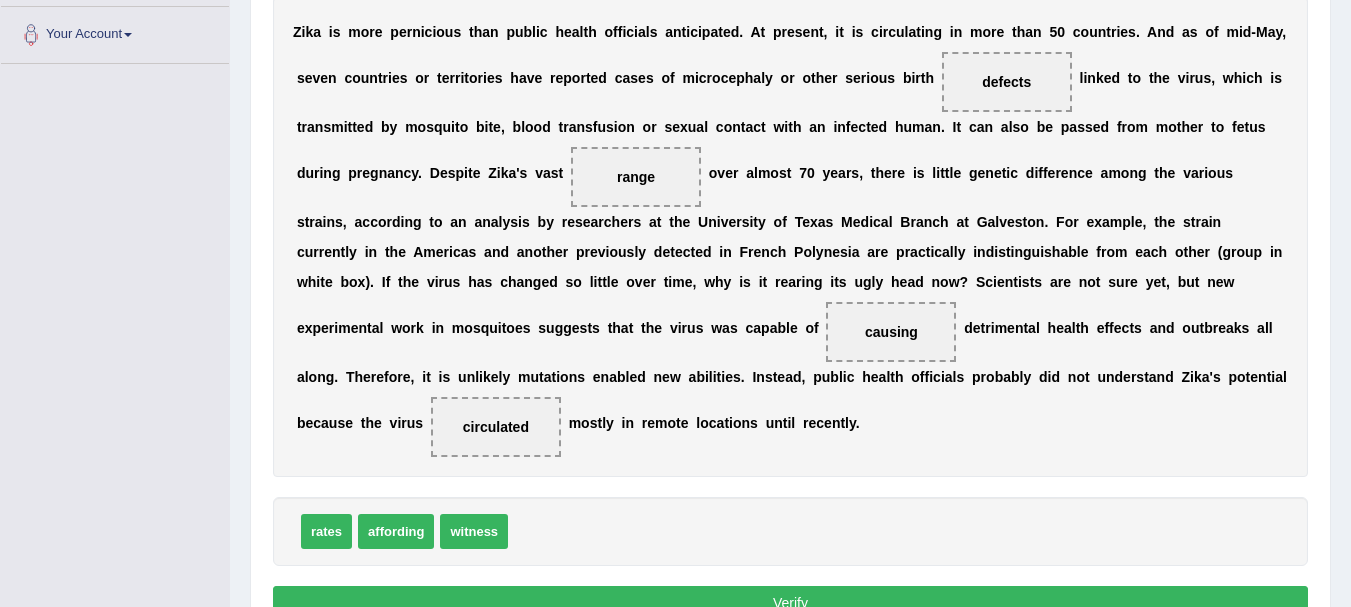 click on "Verify" at bounding box center (790, 603) 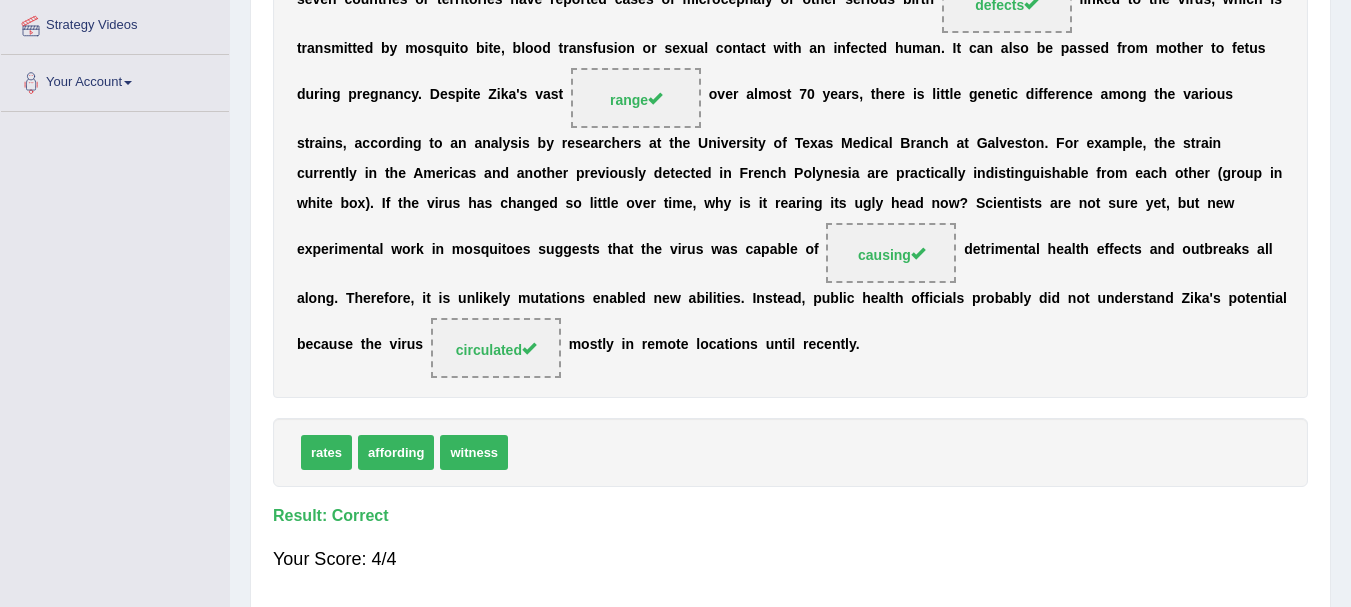 scroll, scrollTop: 0, scrollLeft: 0, axis: both 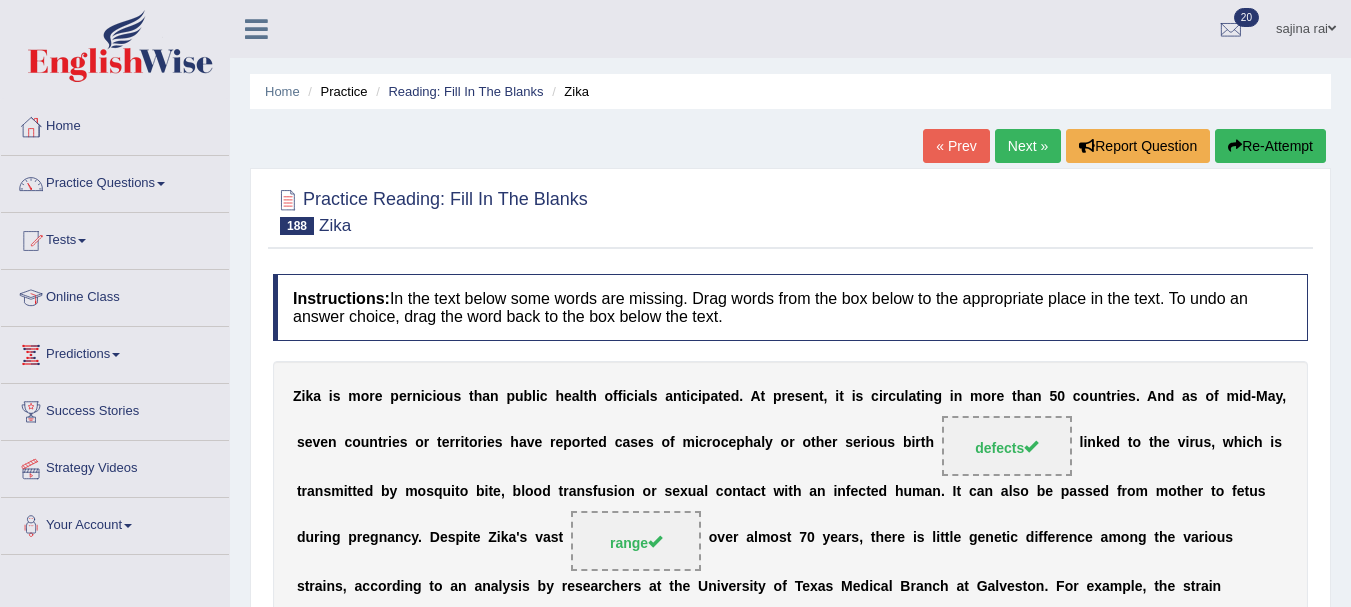 click on "Next »" at bounding box center [1028, 146] 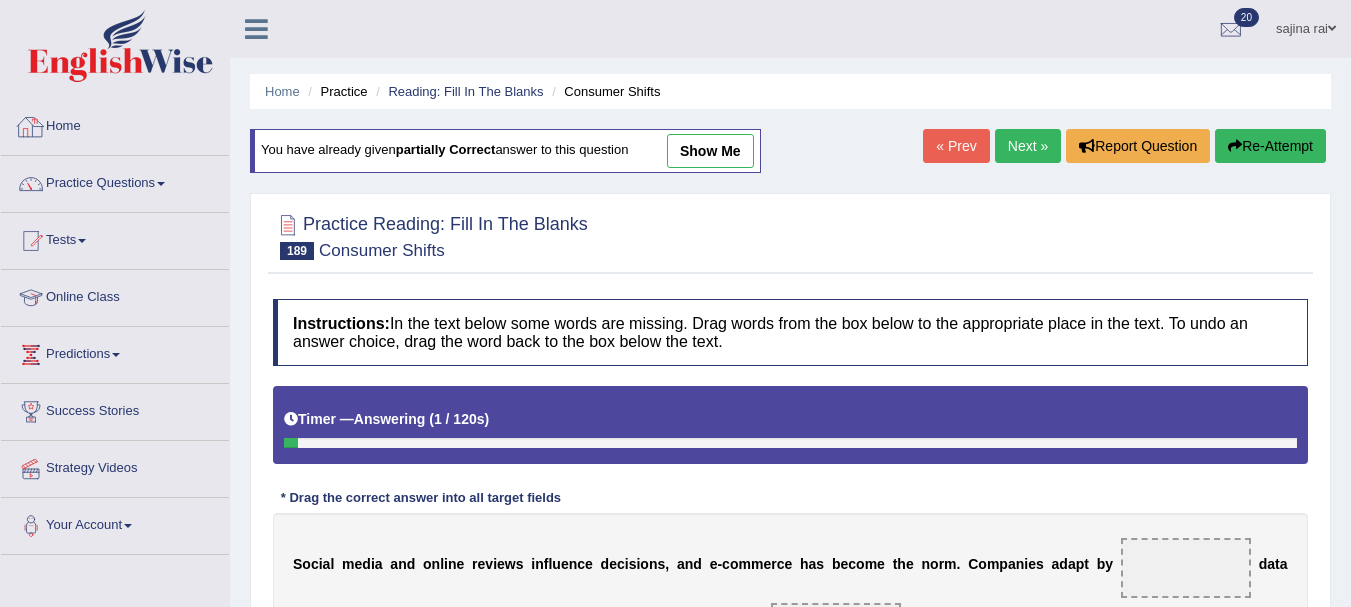 scroll, scrollTop: 0, scrollLeft: 0, axis: both 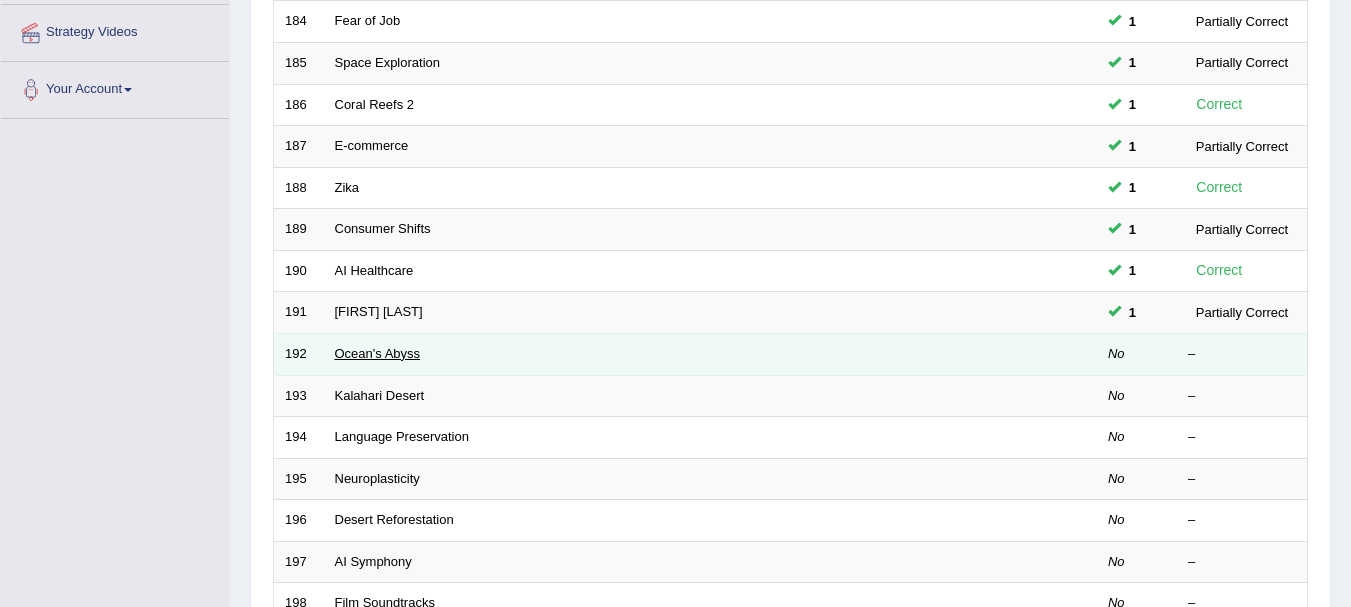 click on "Ocean's Abyss" at bounding box center (378, 353) 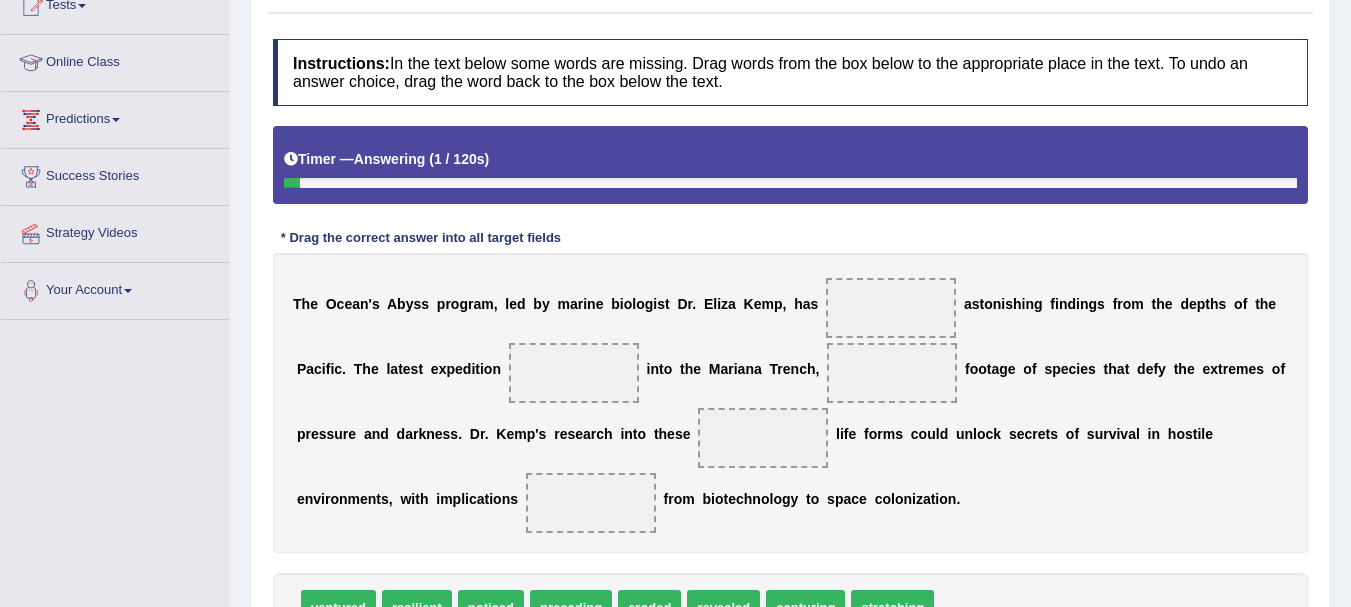 scroll, scrollTop: 0, scrollLeft: 0, axis: both 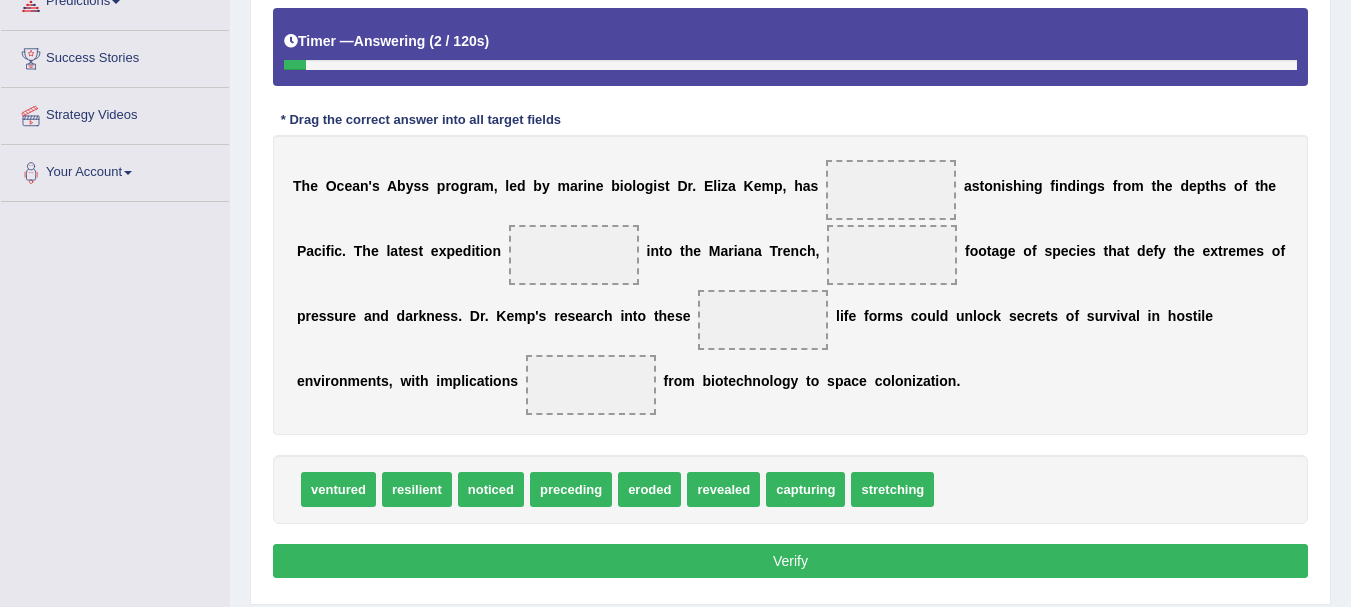 click on "Toggle navigation
Home
Practice Questions   Speaking Practice Read Aloud
Repeat Sentence
Describe Image
Re-tell Lecture
Answer Short Question
Summarize Group Discussion
Respond To A Situation
Writing Practice  Summarize Written Text
Write Essay
Reading Practice  Reading & Writing: Fill In The Blanks
Choose Multiple Answers
Re-order Paragraphs
Fill In The Blanks
Choose Single Answer
Listening Practice  Summarize Spoken Text
Highlight Incorrect Words
Highlight Correct Summary
Select Missing Word
Choose Single Answer
Choose Multiple Answers
Fill In The Blanks
Write From Dictation
Pronunciation
Tests
Take Mock Test" at bounding box center [675, -50] 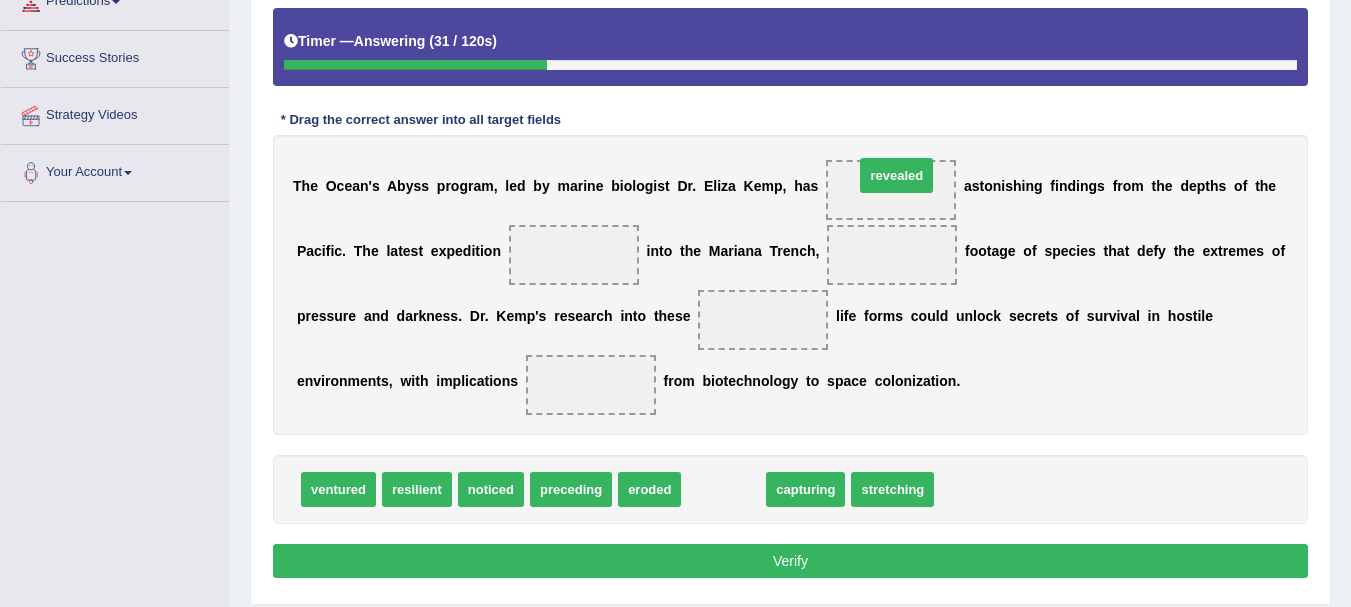 drag, startPoint x: 693, startPoint y: 485, endPoint x: 865, endPoint y: 176, distance: 353.6453 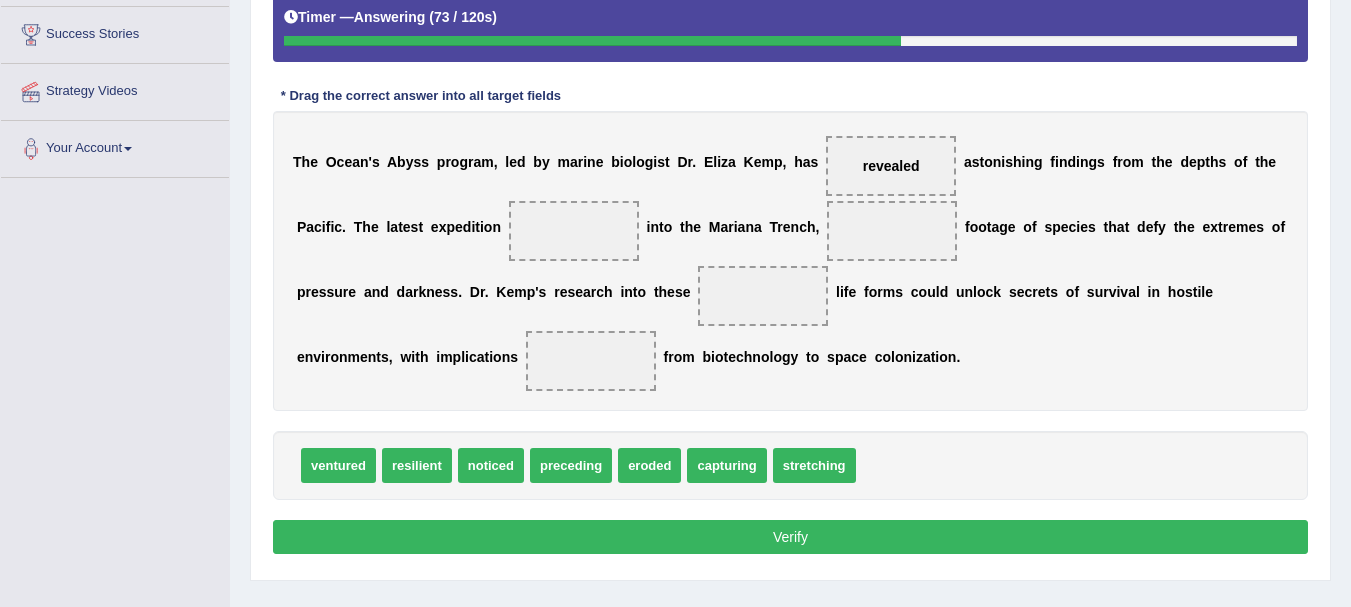 scroll, scrollTop: 379, scrollLeft: 0, axis: vertical 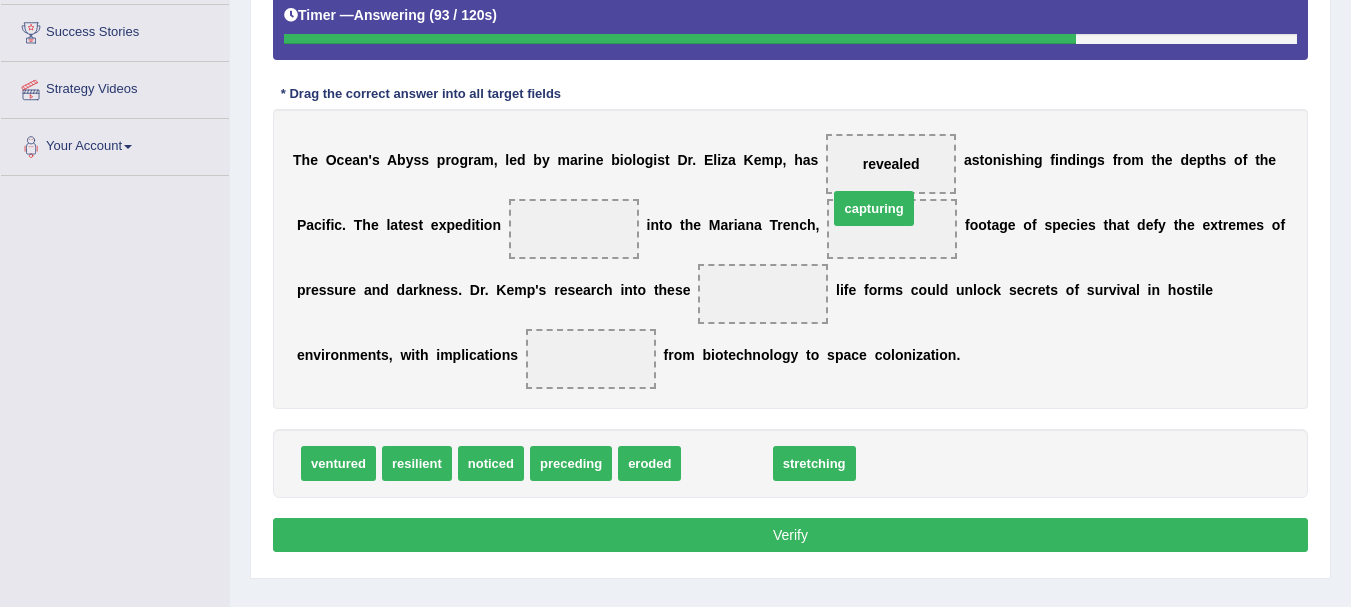 drag, startPoint x: 718, startPoint y: 471, endPoint x: 869, endPoint y: 232, distance: 282.7048 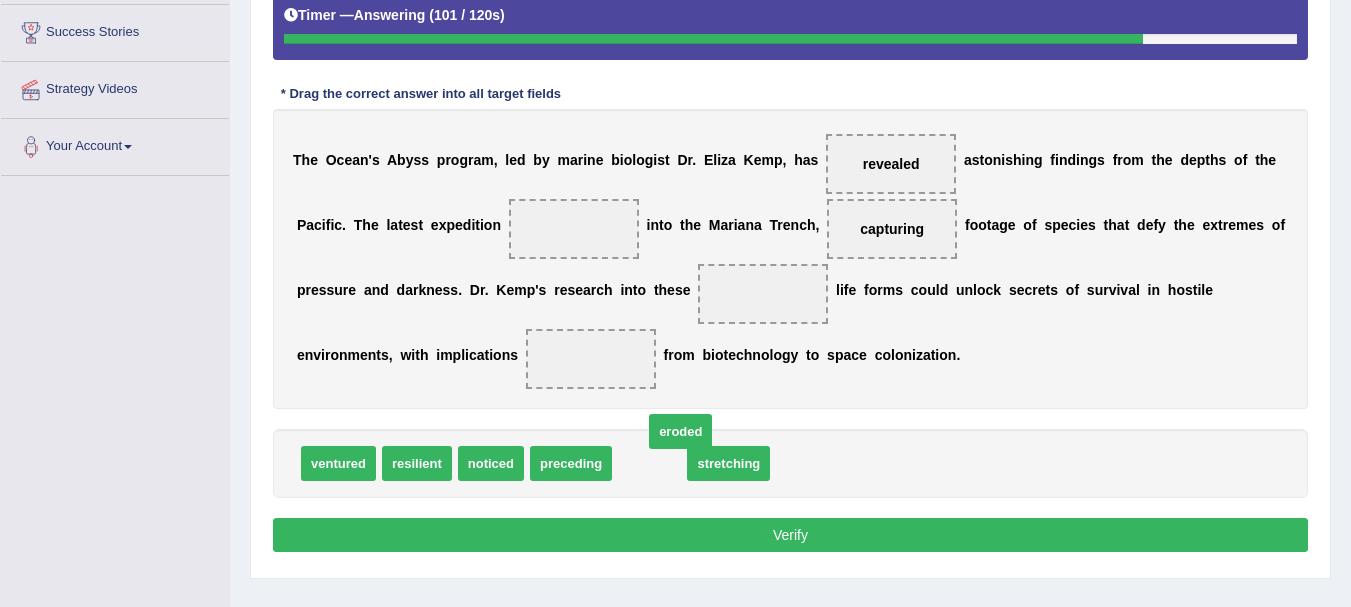 drag, startPoint x: 643, startPoint y: 468, endPoint x: 665, endPoint y: 440, distance: 35.608986 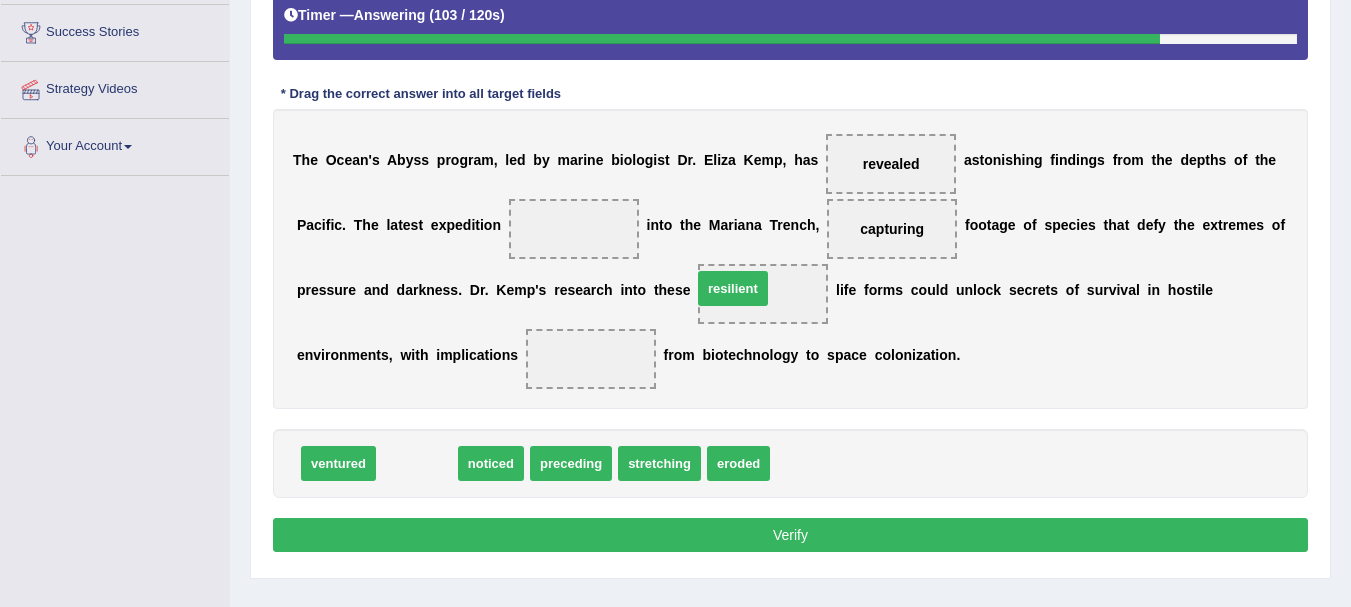 drag, startPoint x: 417, startPoint y: 463, endPoint x: 745, endPoint y: 289, distance: 371.29504 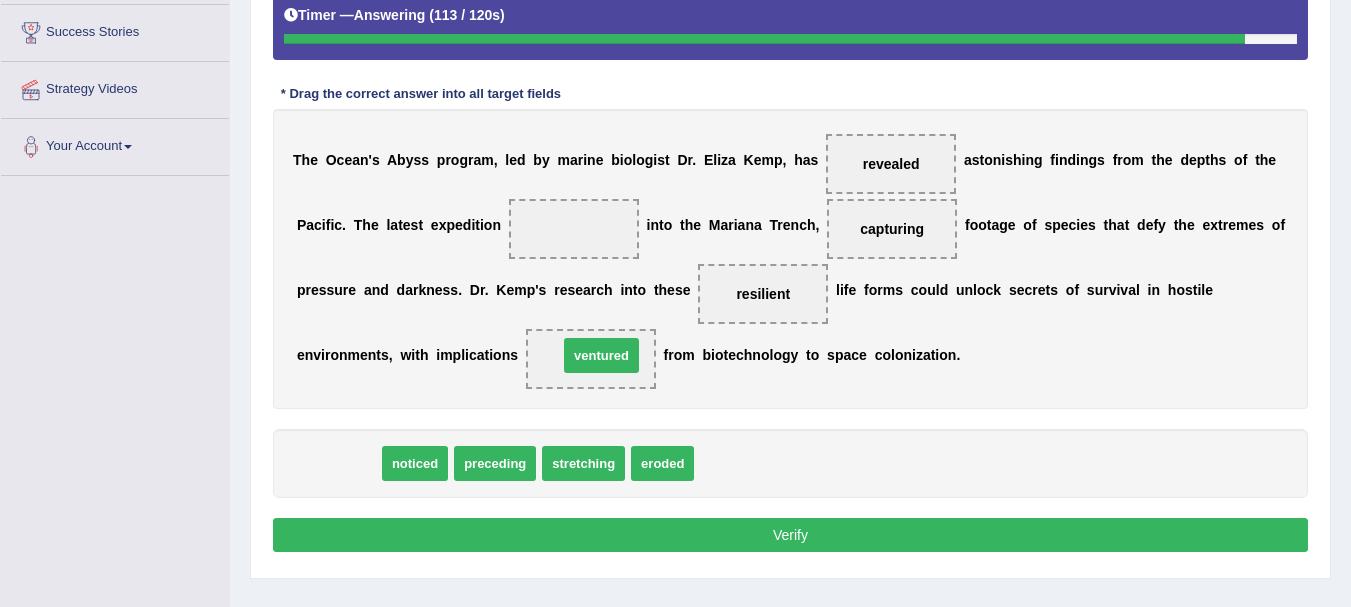 drag, startPoint x: 350, startPoint y: 466, endPoint x: 612, endPoint y: 366, distance: 280.43536 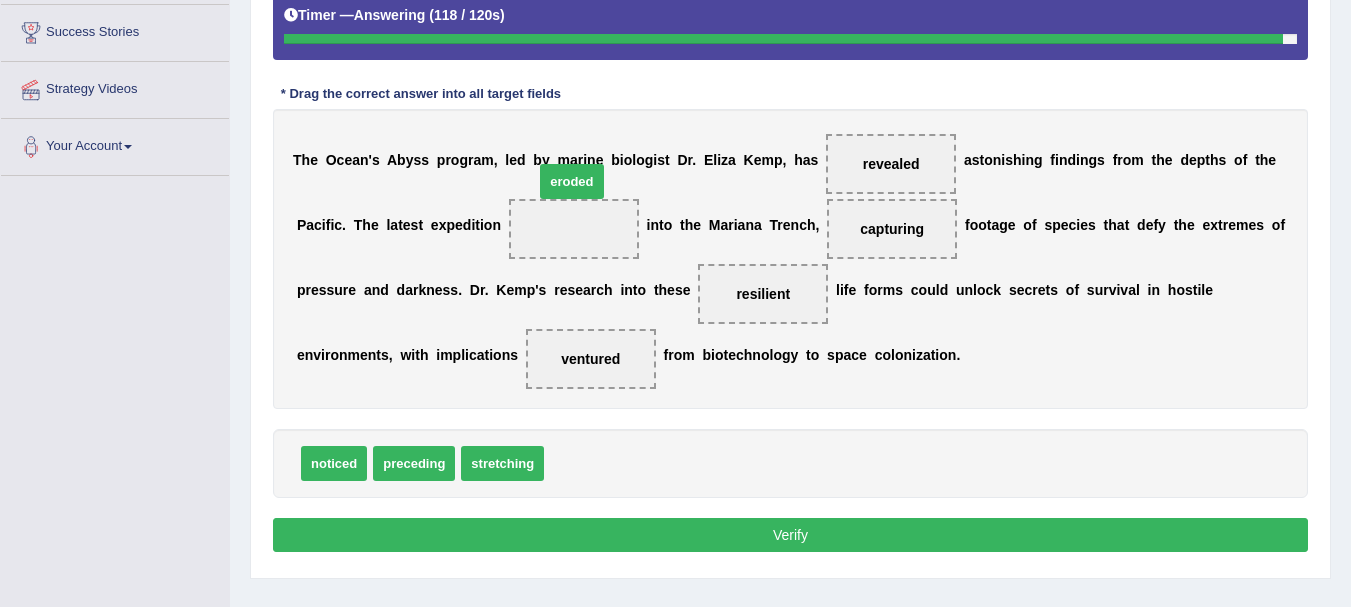 drag, startPoint x: 577, startPoint y: 460, endPoint x: 567, endPoint y: 170, distance: 290.17236 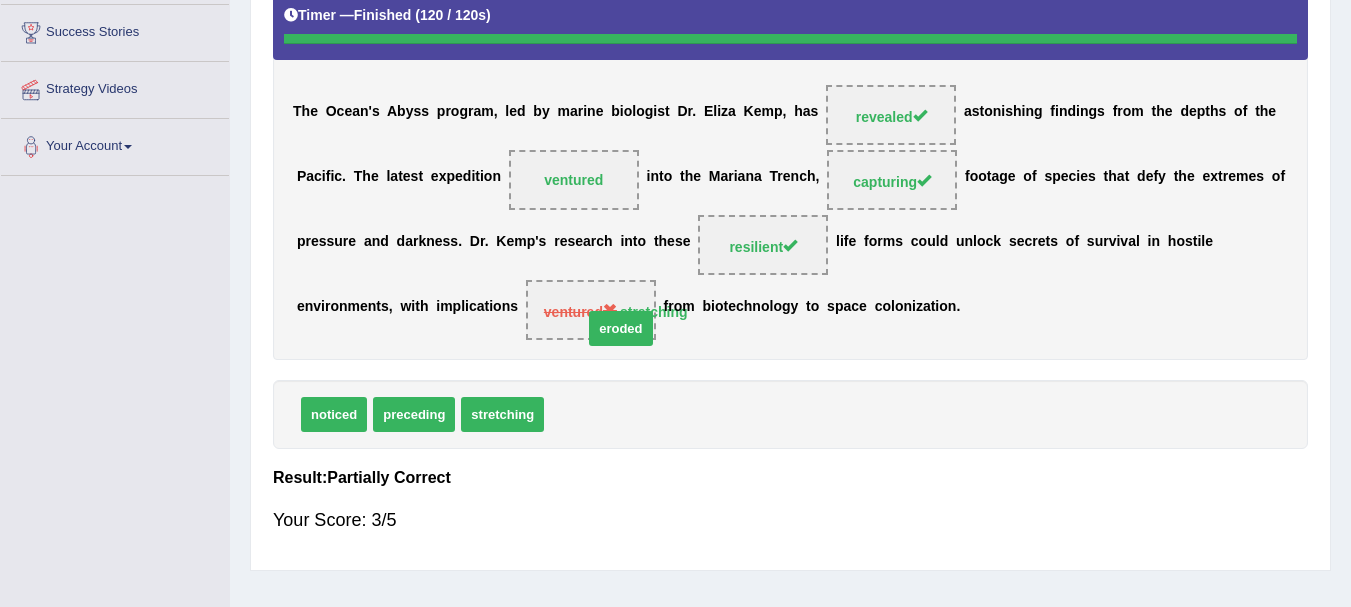 drag, startPoint x: 572, startPoint y: 456, endPoint x: 622, endPoint y: 432, distance: 55.461697 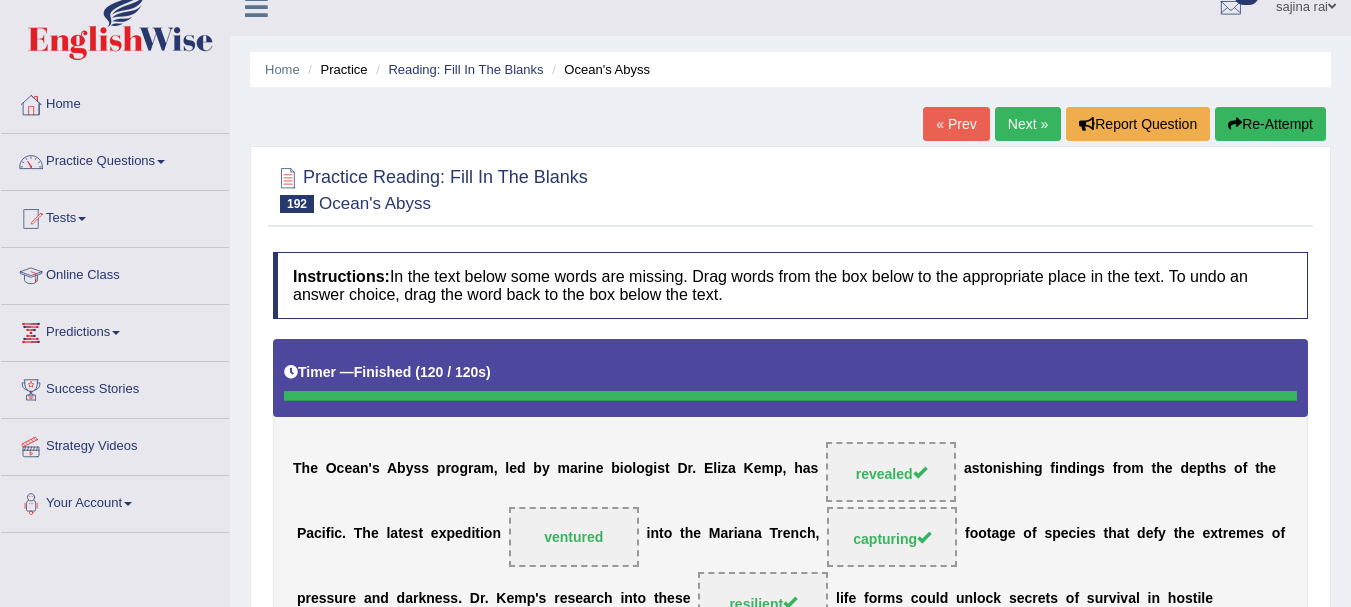scroll, scrollTop: 0, scrollLeft: 0, axis: both 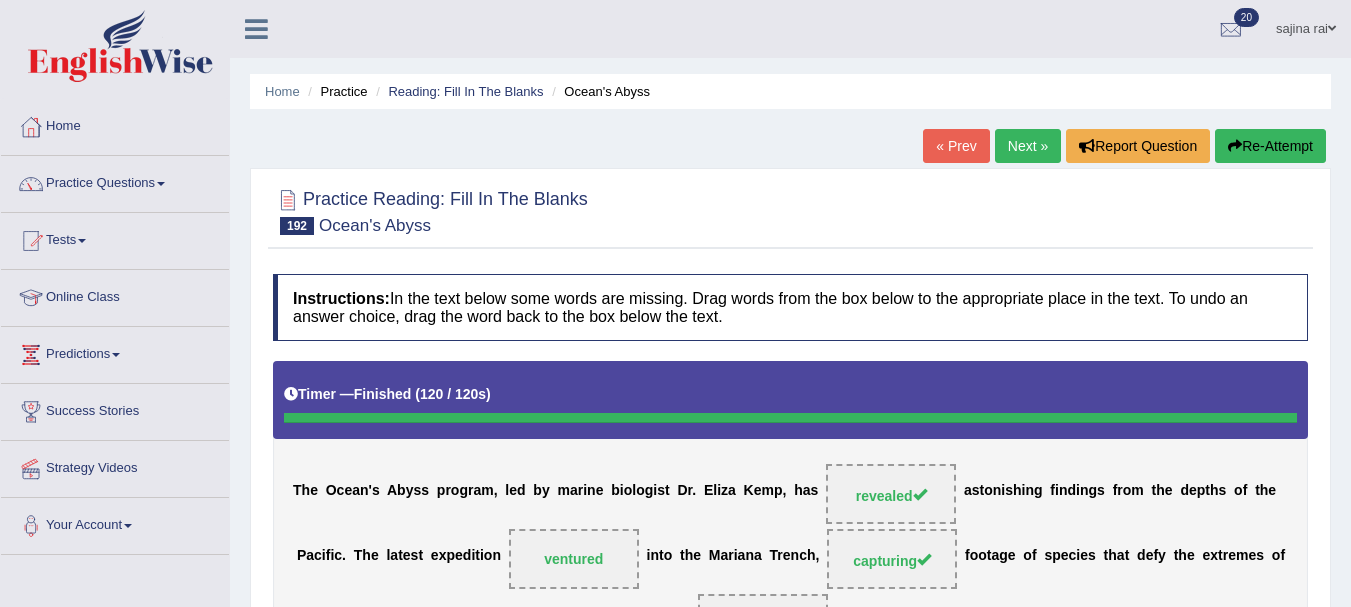 click on "Next »" at bounding box center (1028, 146) 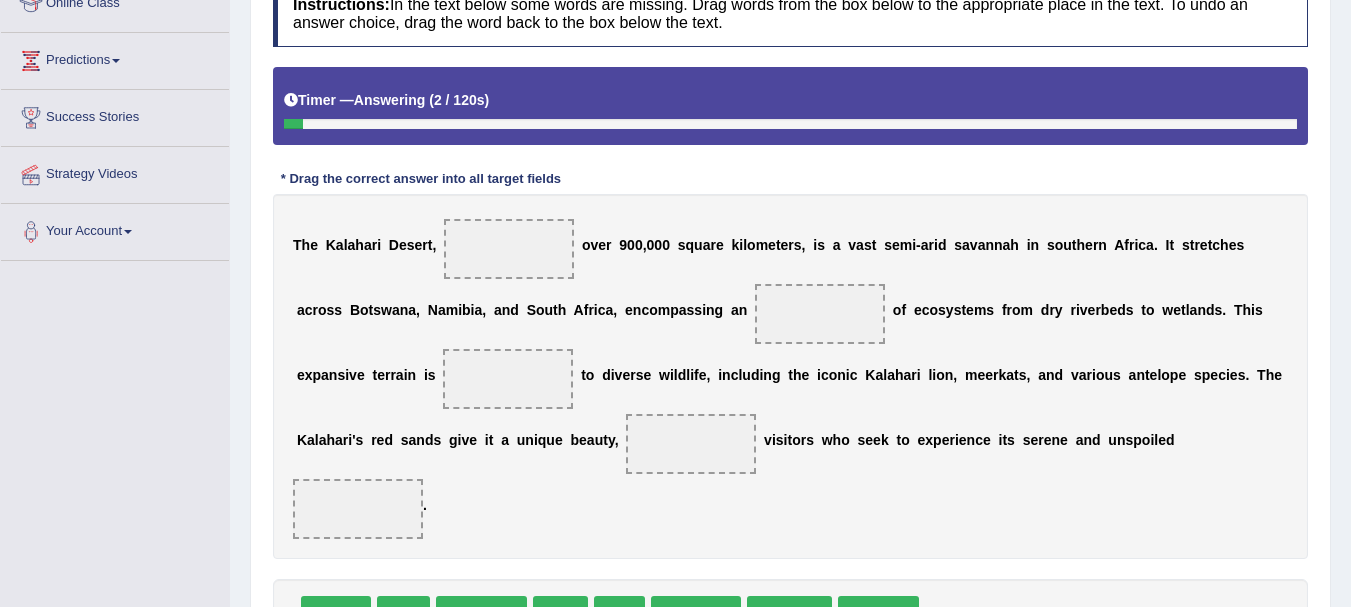 scroll, scrollTop: 330, scrollLeft: 0, axis: vertical 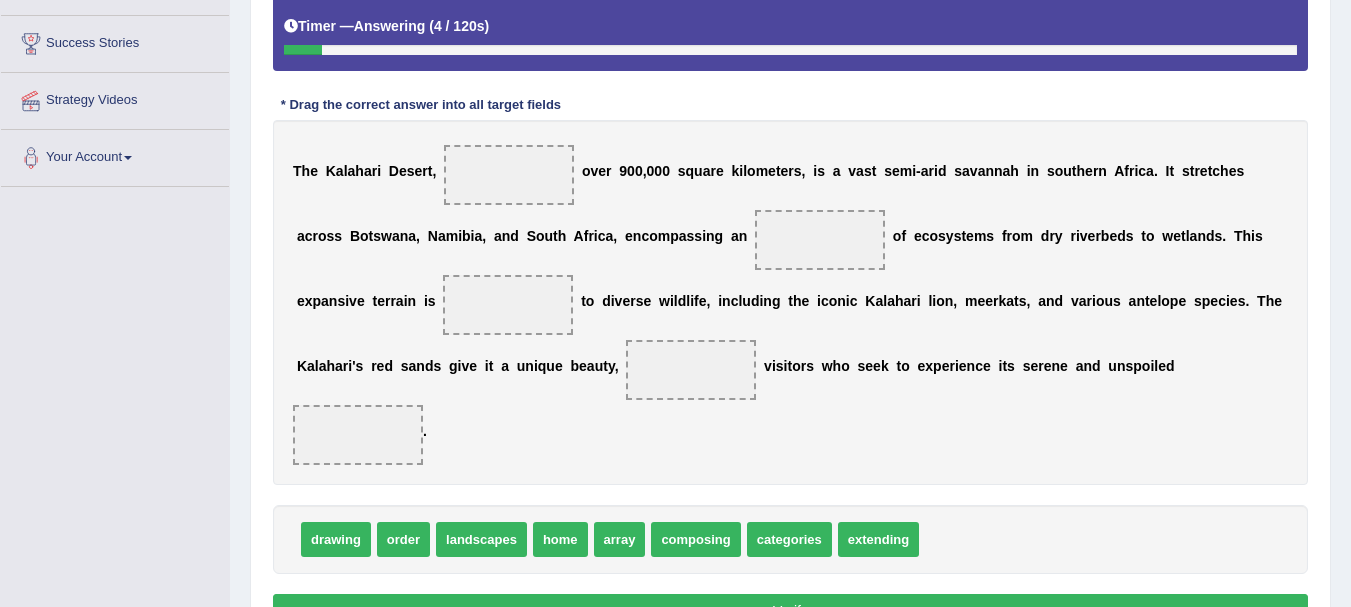 click on "Toggle navigation
Home
Practice Questions   Speaking Practice Read Aloud
Repeat Sentence
Describe Image
Re-tell Lecture
Answer Short Question
Summarize Group Discussion
Respond To A Situation
Writing Practice  Summarize Written Text
Write Essay
Reading Practice  Reading & Writing: Fill In The Blanks
Choose Multiple Answers
Re-order Paragraphs
Fill In The Blanks
Choose Single Answer
Listening Practice  Summarize Spoken Text
Highlight Incorrect Words
Highlight Correct Summary
Select Missing Word
Choose Single Answer
Choose Multiple Answers
Fill In The Blanks
Write From Dictation
Pronunciation
Tests
Take Mock Test" at bounding box center (675, -65) 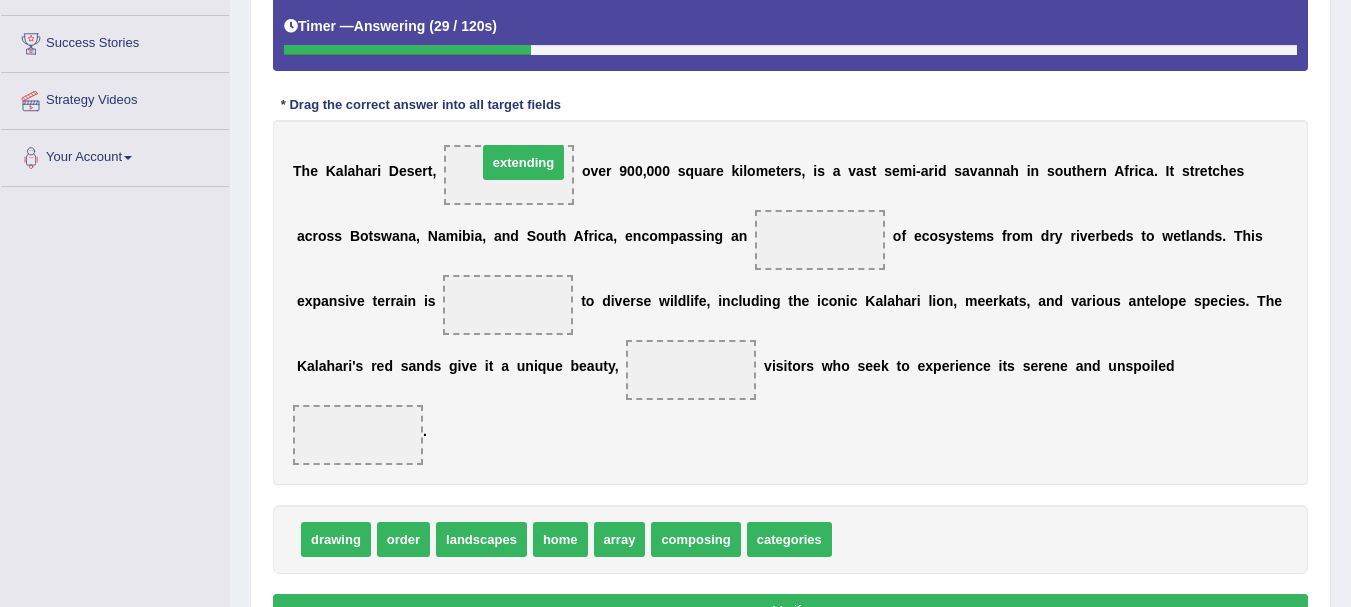 drag, startPoint x: 895, startPoint y: 540, endPoint x: 536, endPoint y: 170, distance: 515.53955 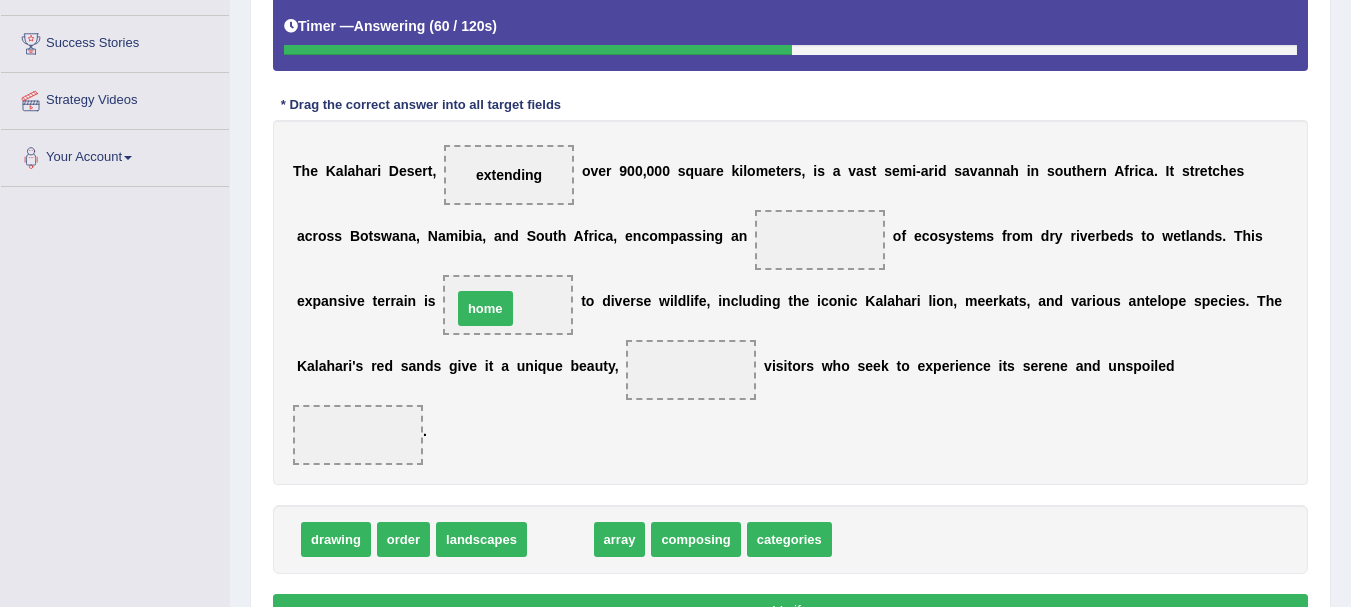 drag, startPoint x: 559, startPoint y: 534, endPoint x: 484, endPoint y: 303, distance: 242.87033 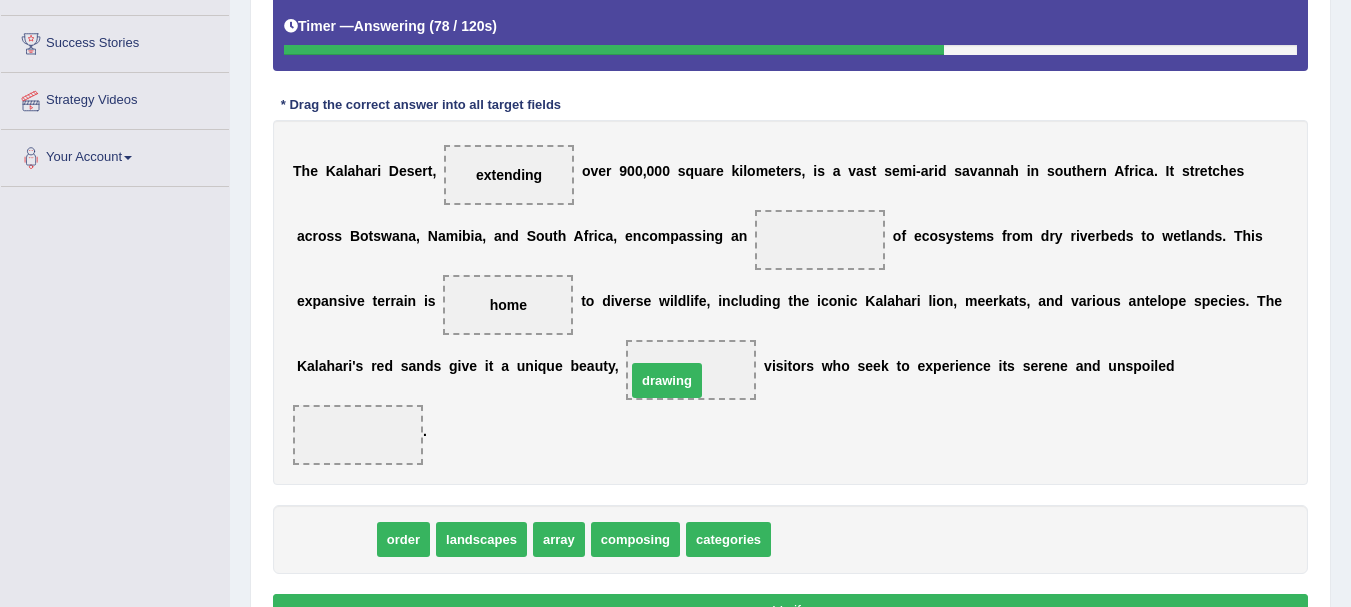 drag, startPoint x: 326, startPoint y: 538, endPoint x: 662, endPoint y: 373, distance: 374.3274 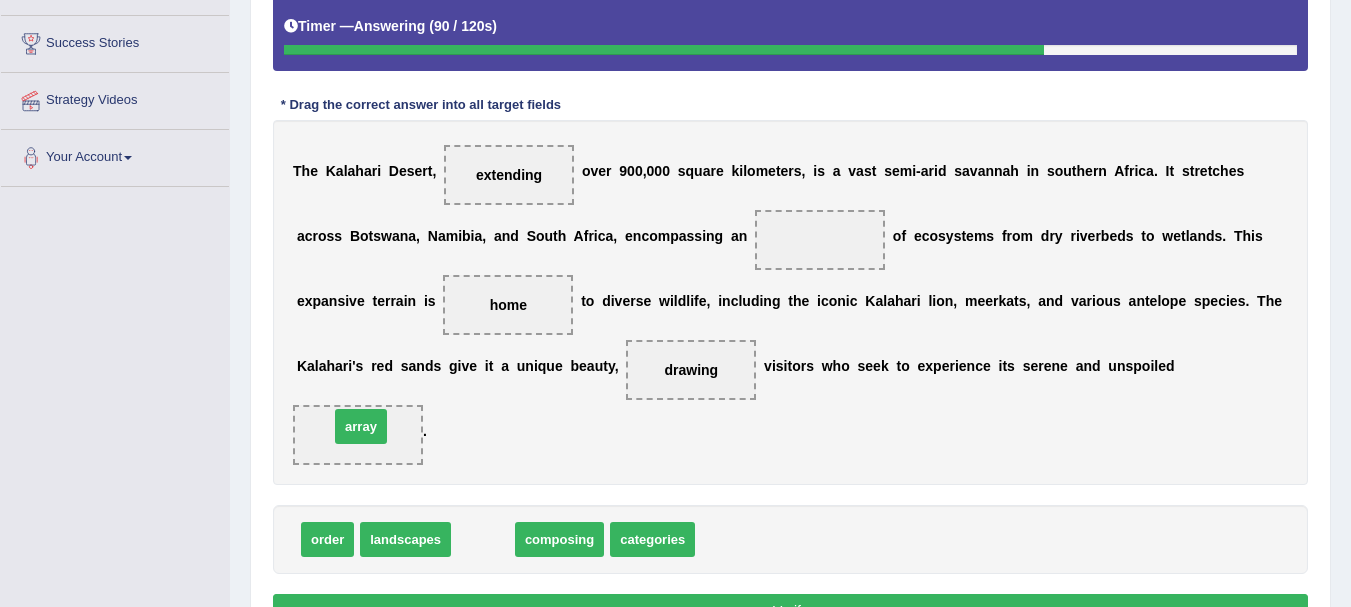 drag, startPoint x: 485, startPoint y: 539, endPoint x: 363, endPoint y: 426, distance: 166.29192 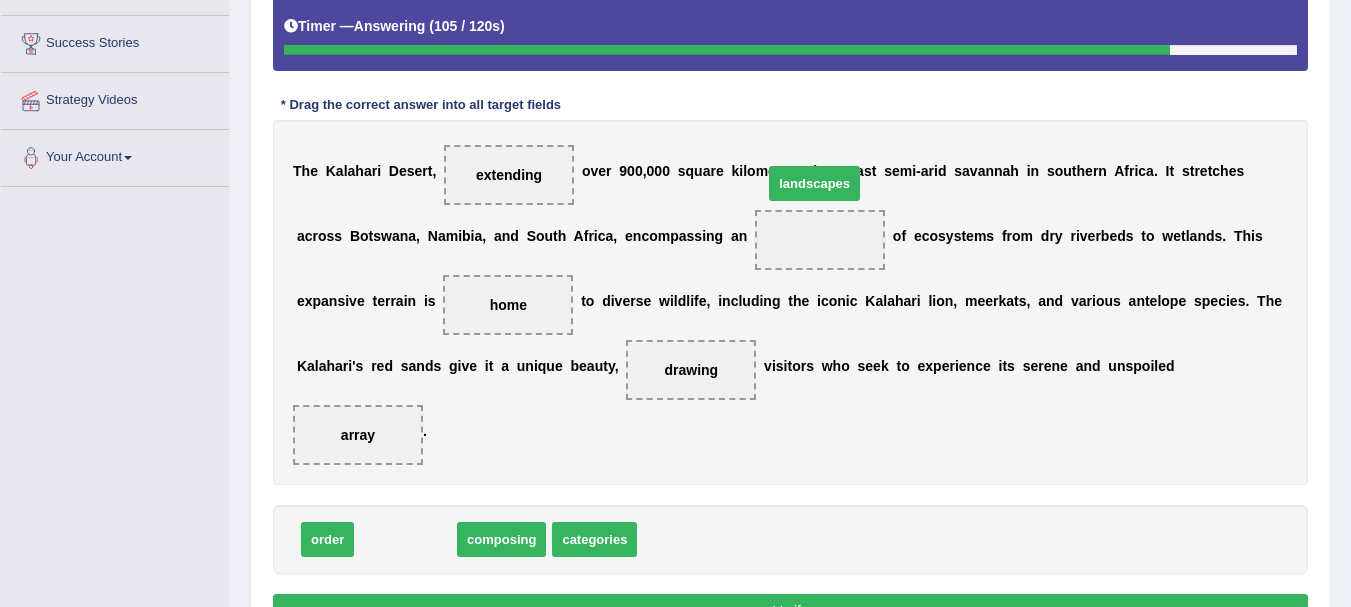 drag, startPoint x: 402, startPoint y: 543, endPoint x: 812, endPoint y: 173, distance: 552.26807 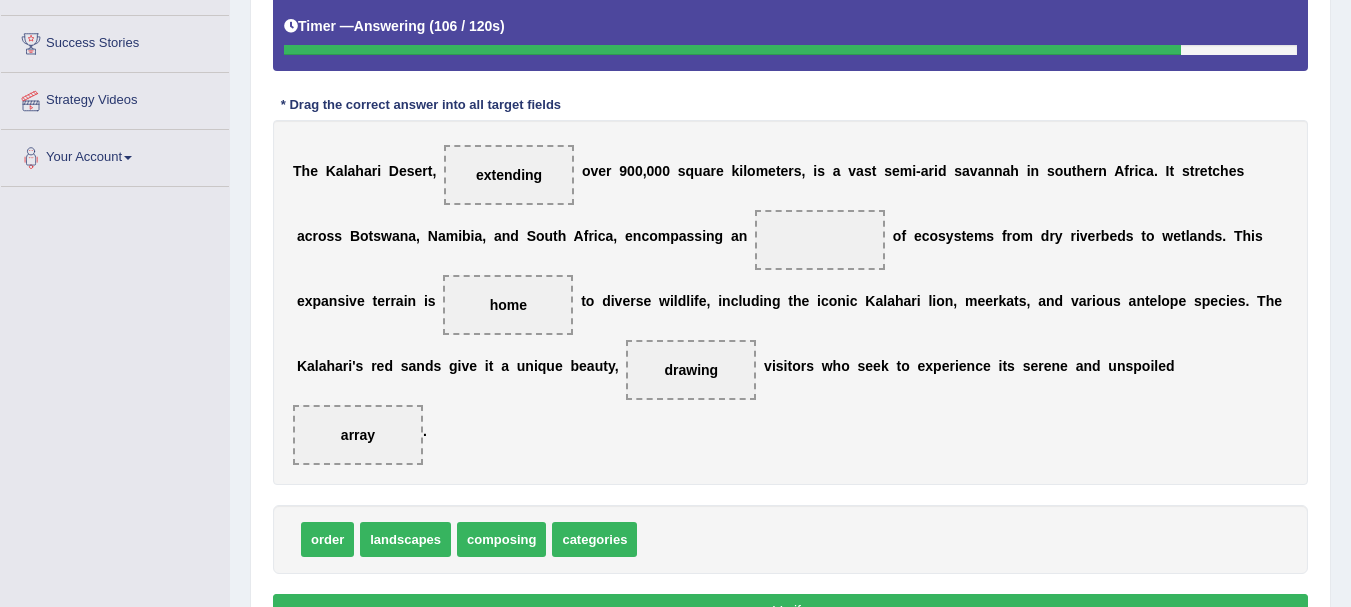 drag, startPoint x: 812, startPoint y: 173, endPoint x: 389, endPoint y: 543, distance: 561.98663 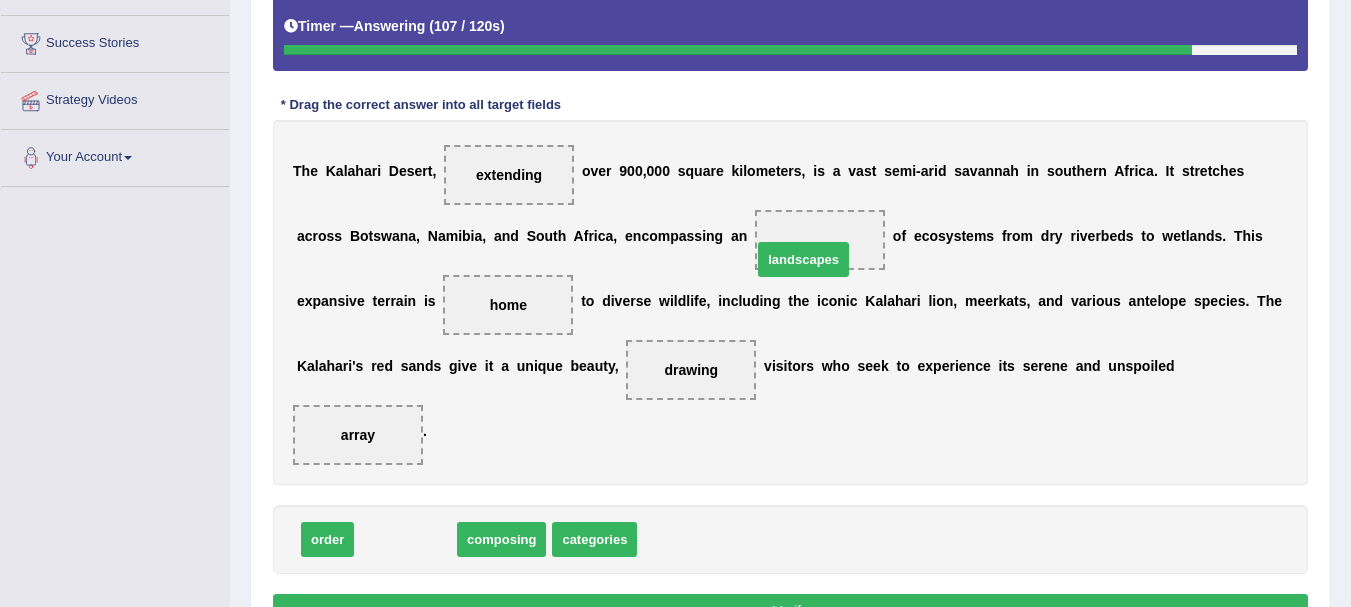 drag, startPoint x: 389, startPoint y: 543, endPoint x: 790, endPoint y: 262, distance: 489.65497 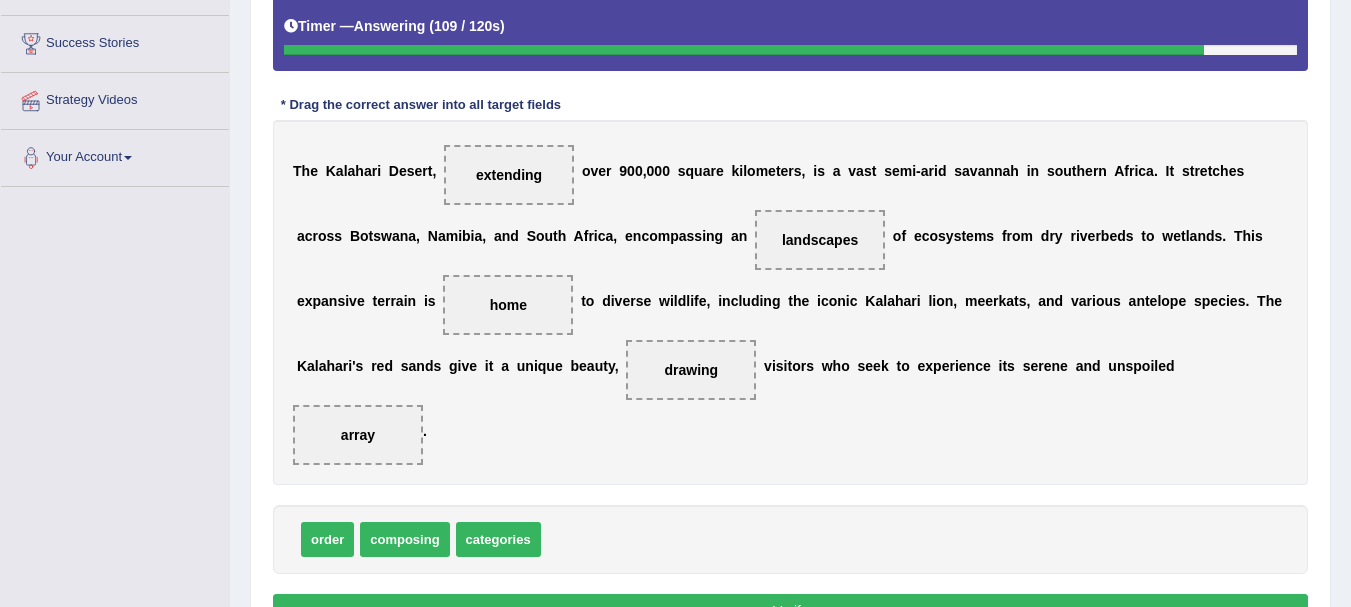 click on "Verify" at bounding box center [790, 611] 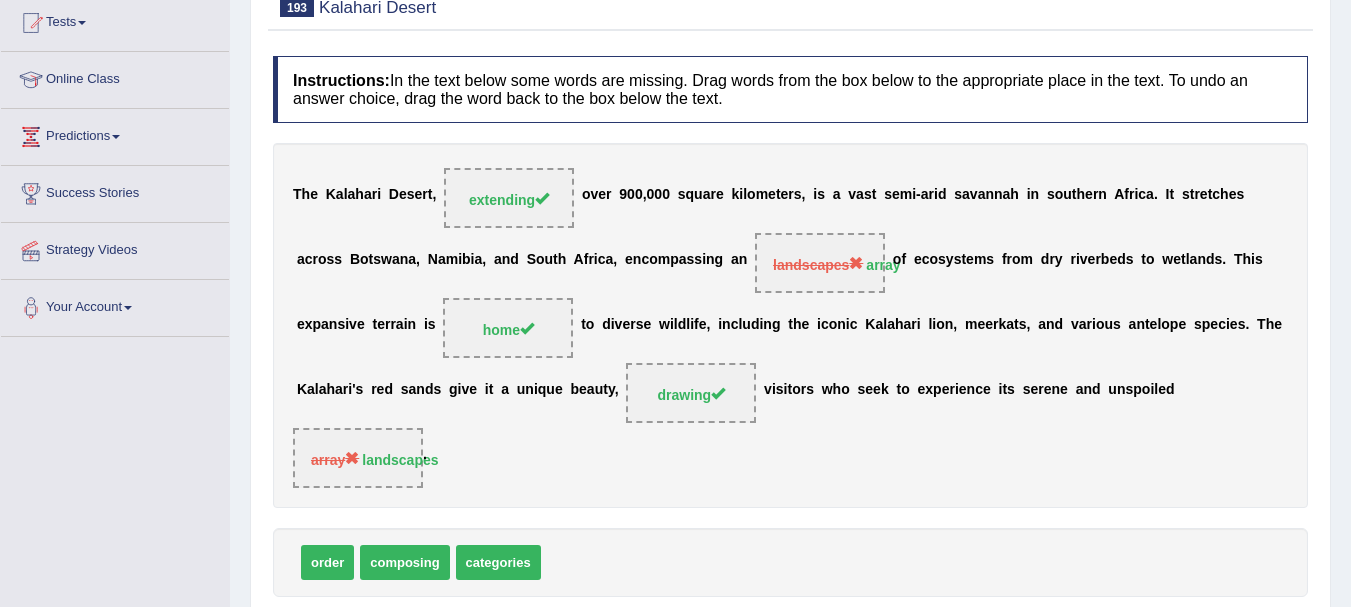 scroll, scrollTop: 188, scrollLeft: 0, axis: vertical 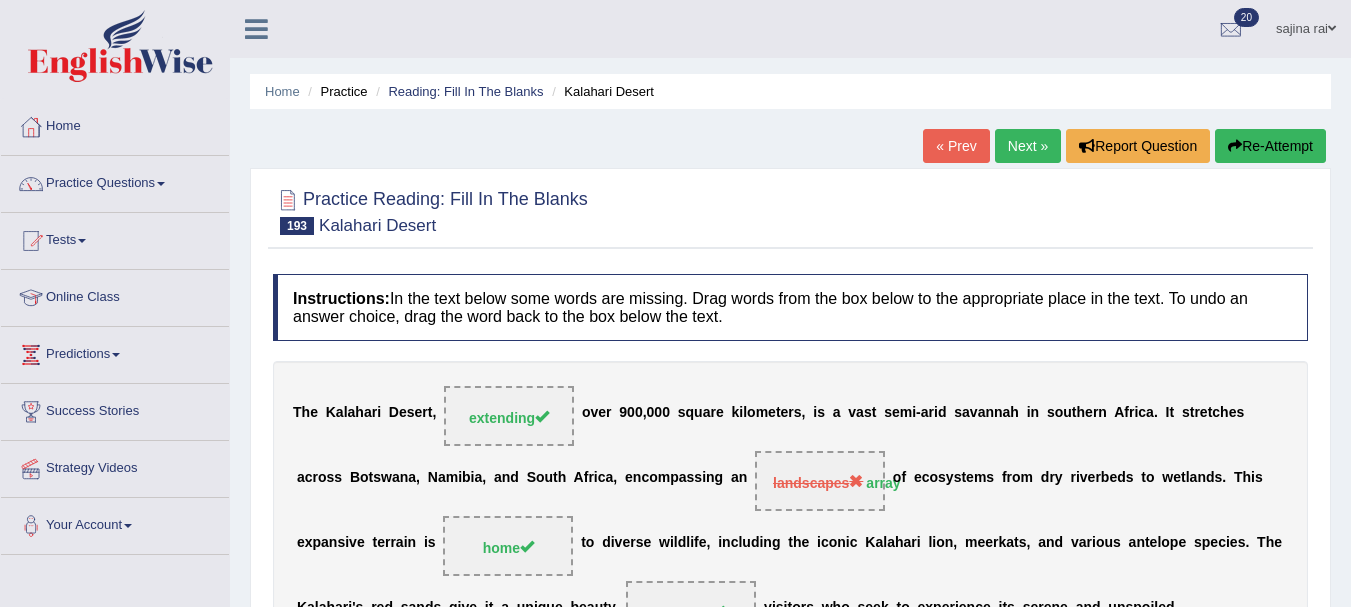 click on "Next »" at bounding box center [1028, 146] 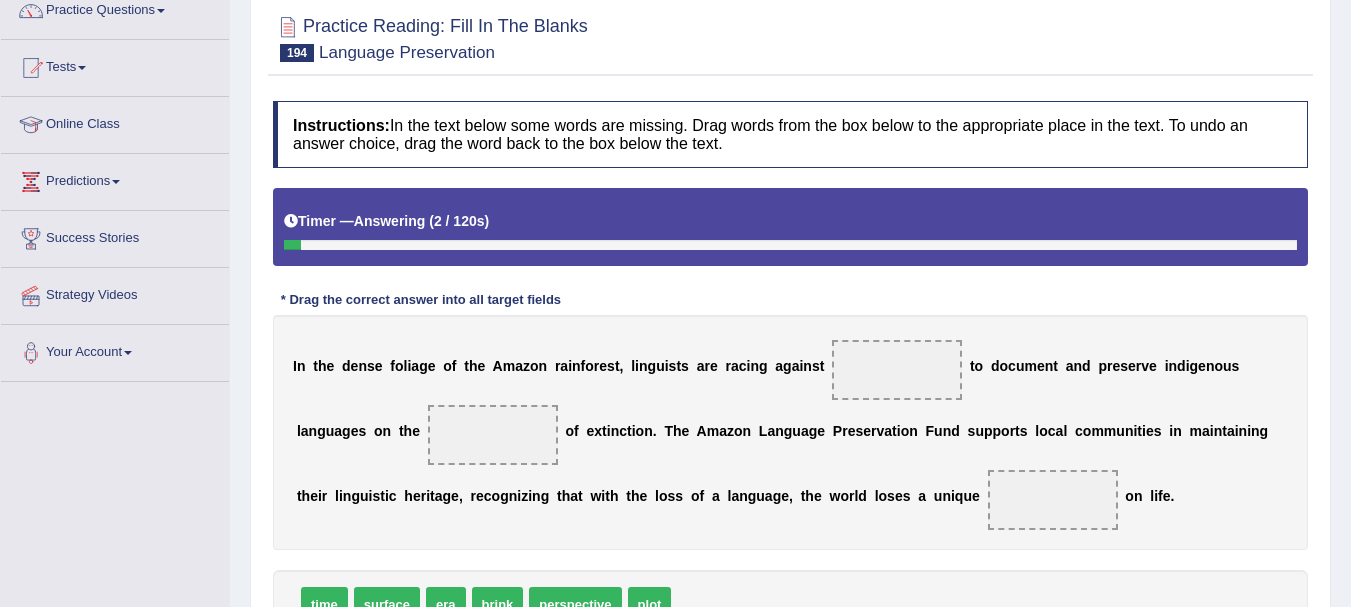 scroll, scrollTop: 0, scrollLeft: 0, axis: both 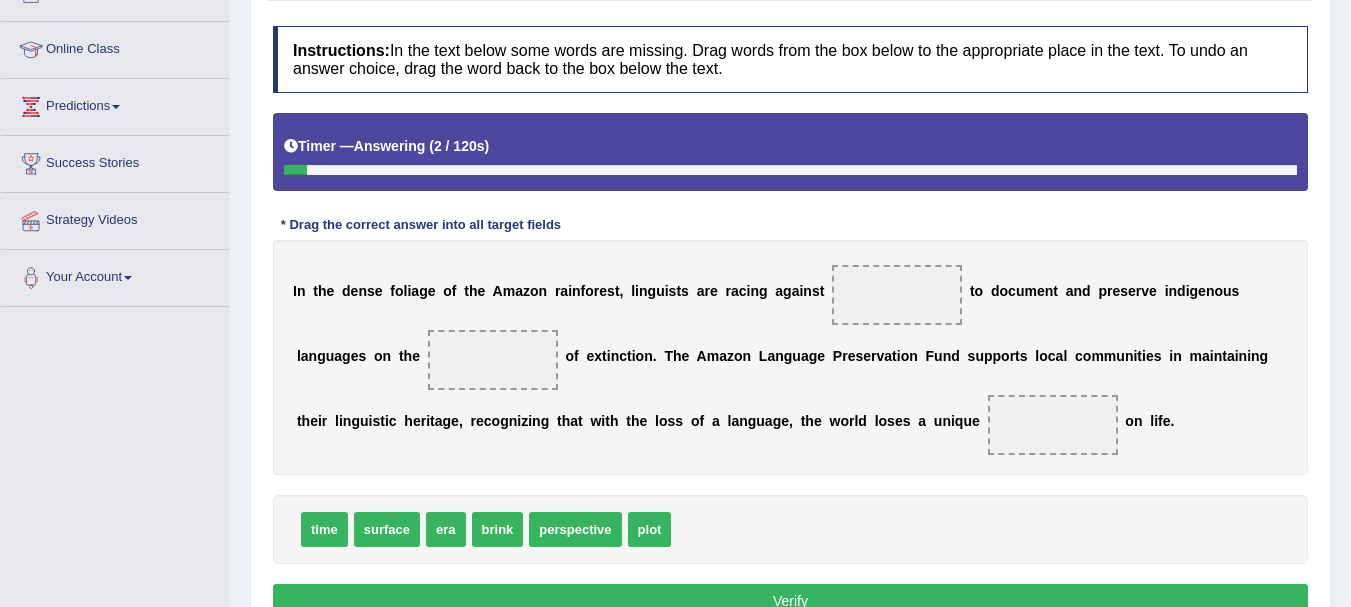 drag, startPoint x: 0, startPoint y: 0, endPoint x: 1365, endPoint y: 305, distance: 1398.66 